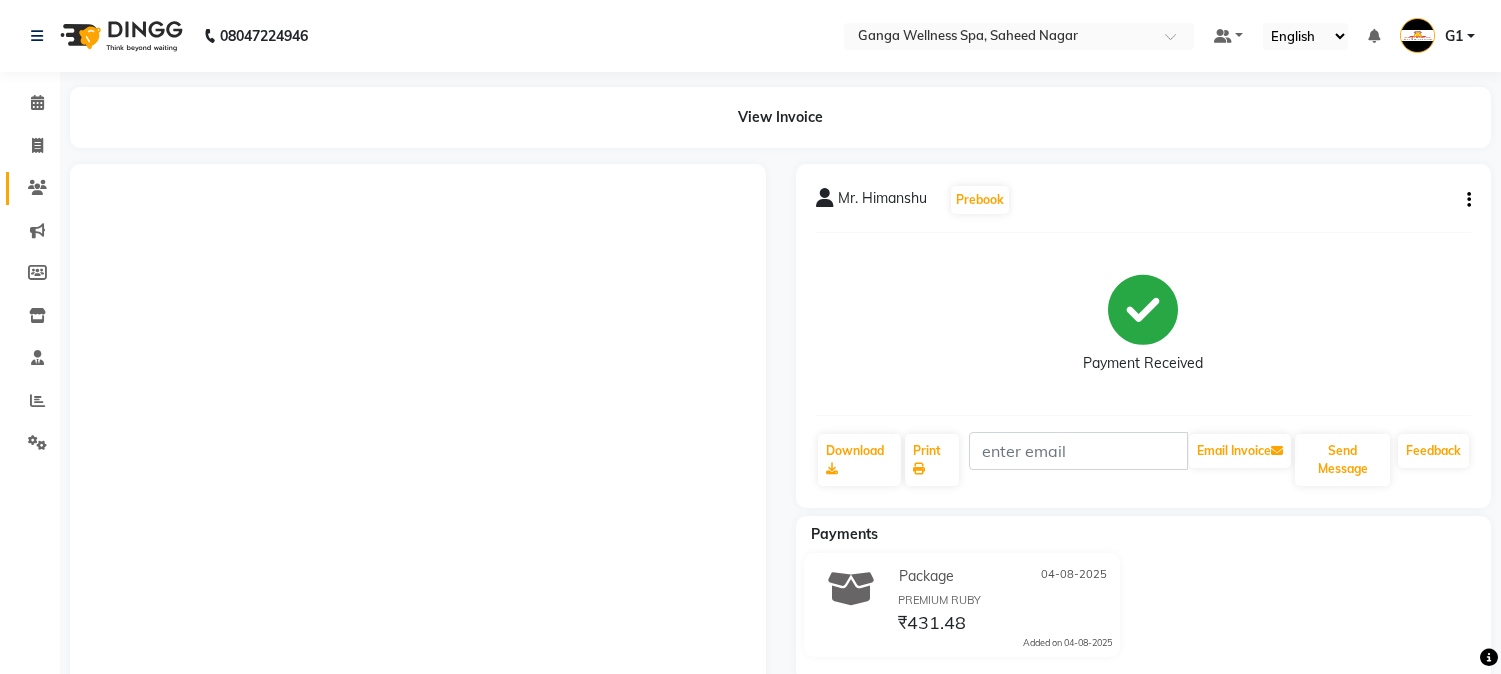 scroll, scrollTop: 0, scrollLeft: 0, axis: both 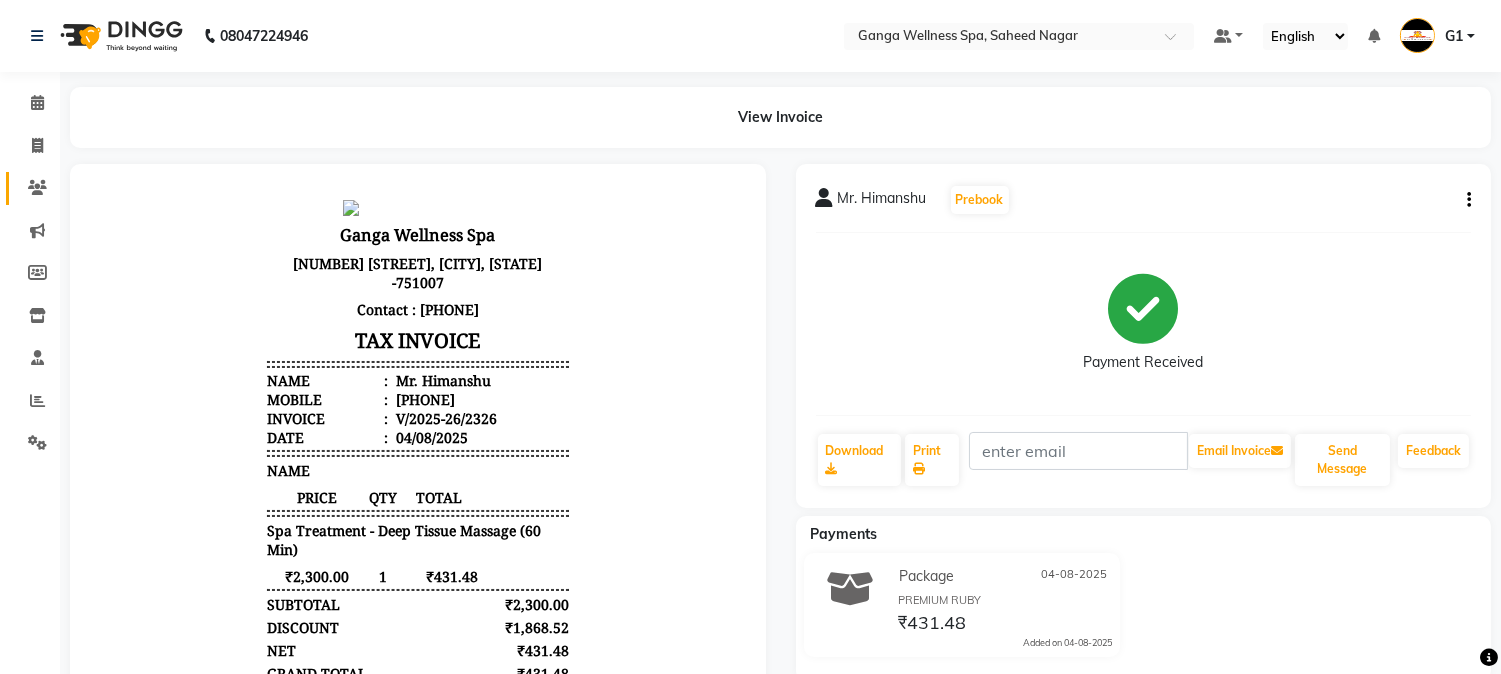 click on "Clients" 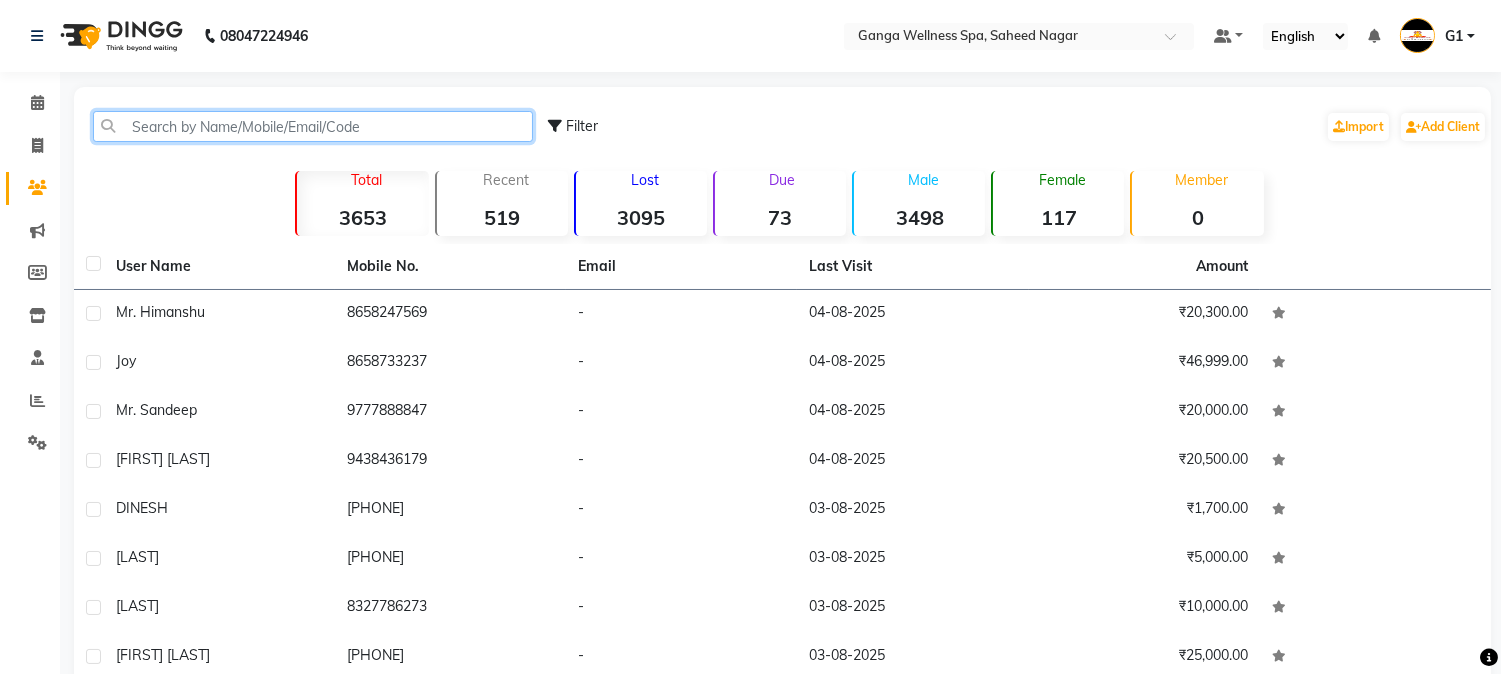 click 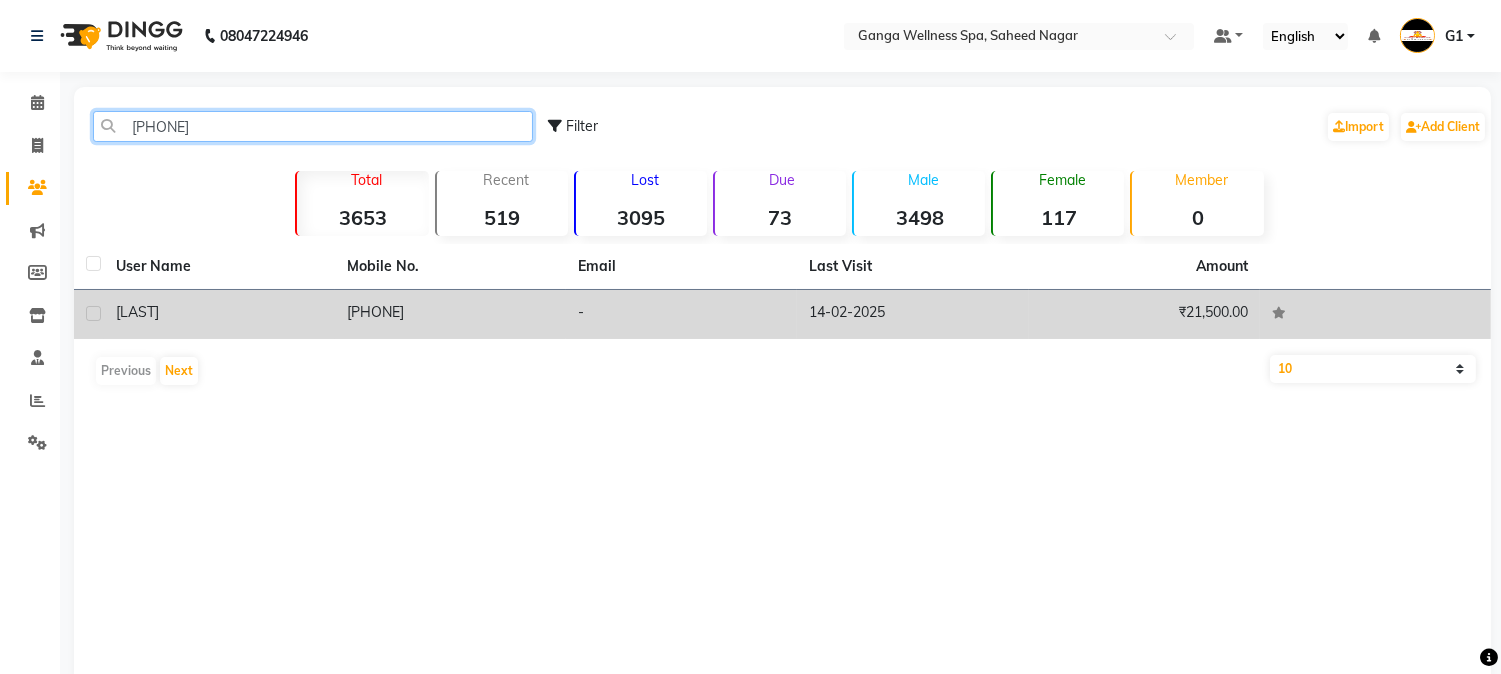 type on "70088434" 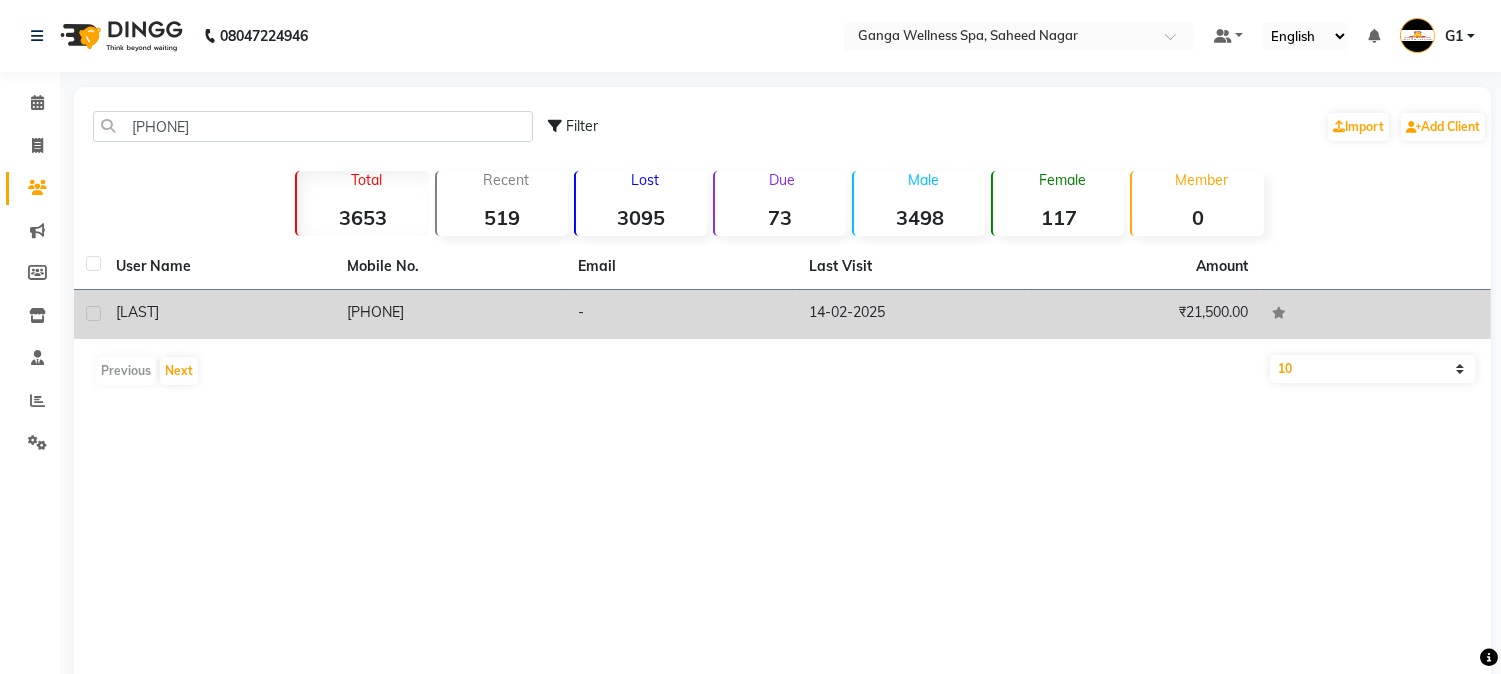 click on "7008843409" 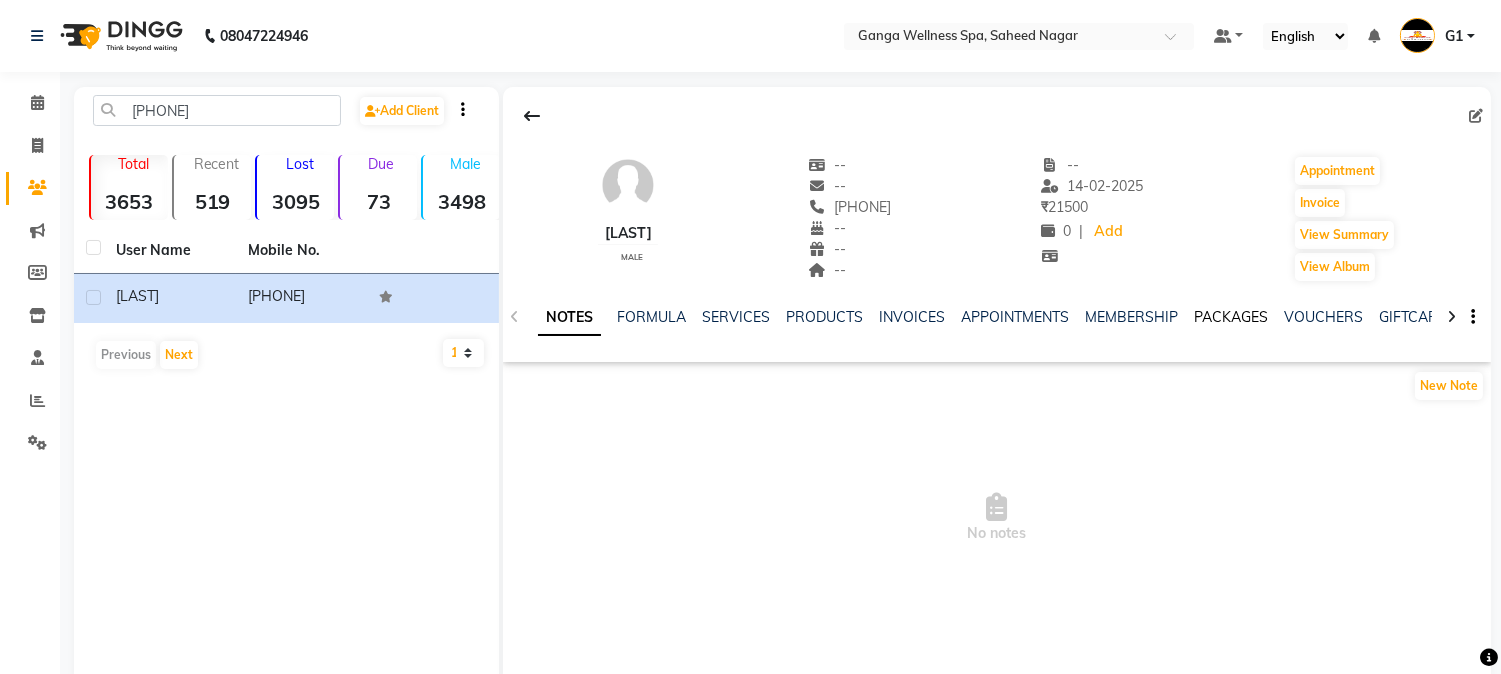 click on "PACKAGES" 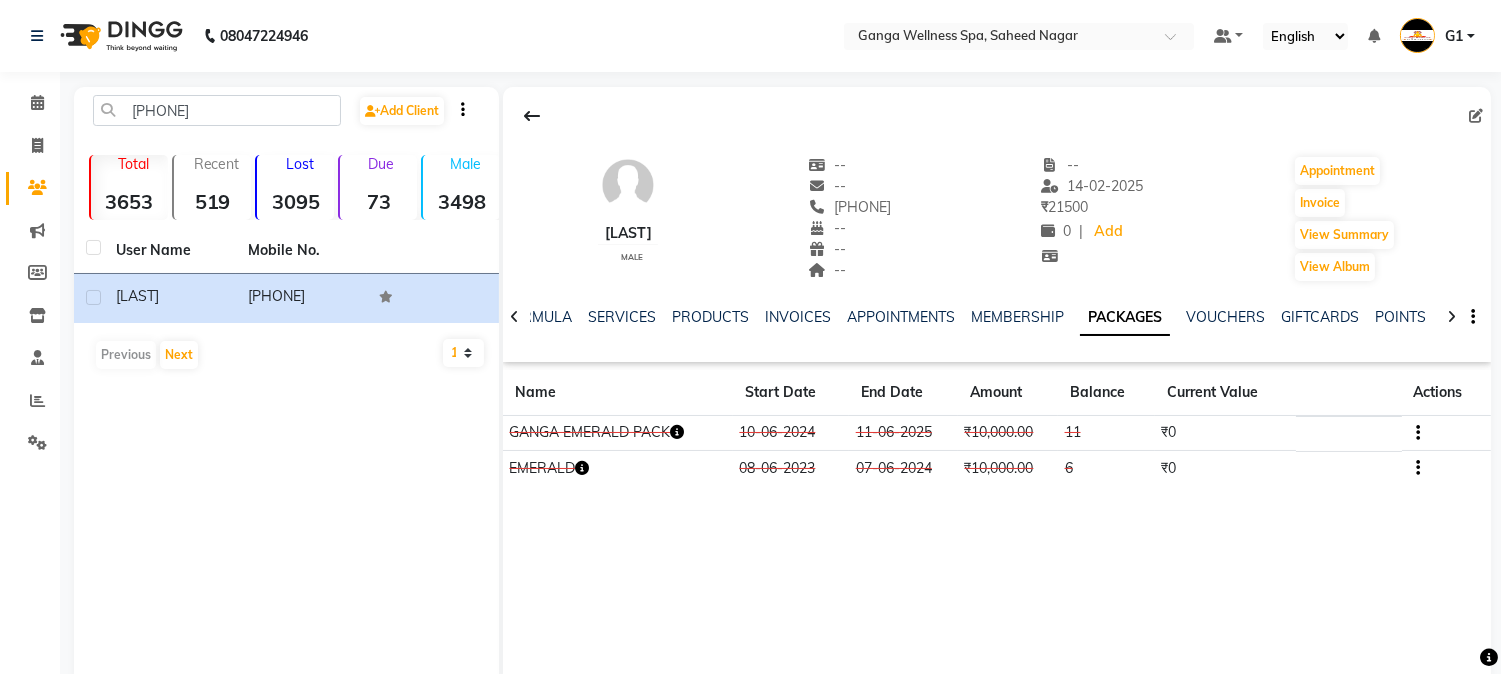 click on "PACKAGES" 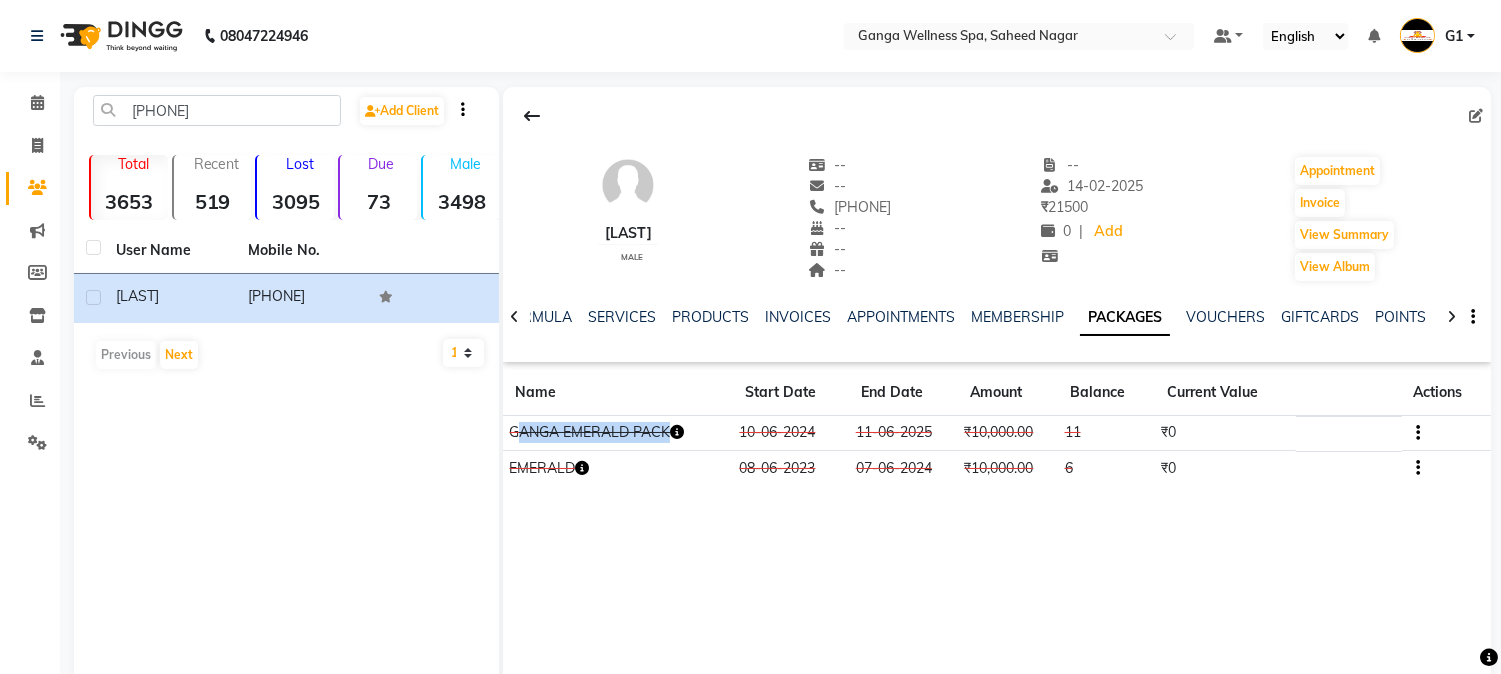 click on "GANGA EMERALD PACK" 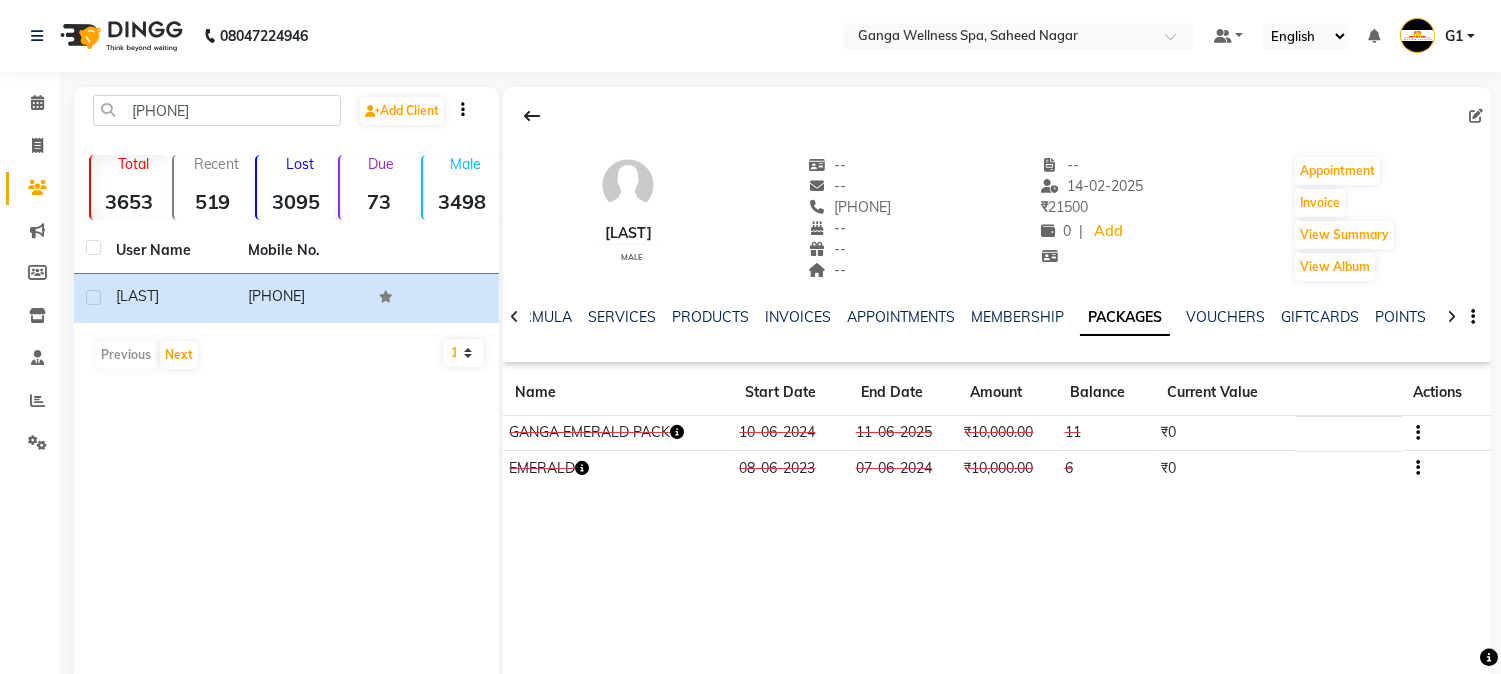 click 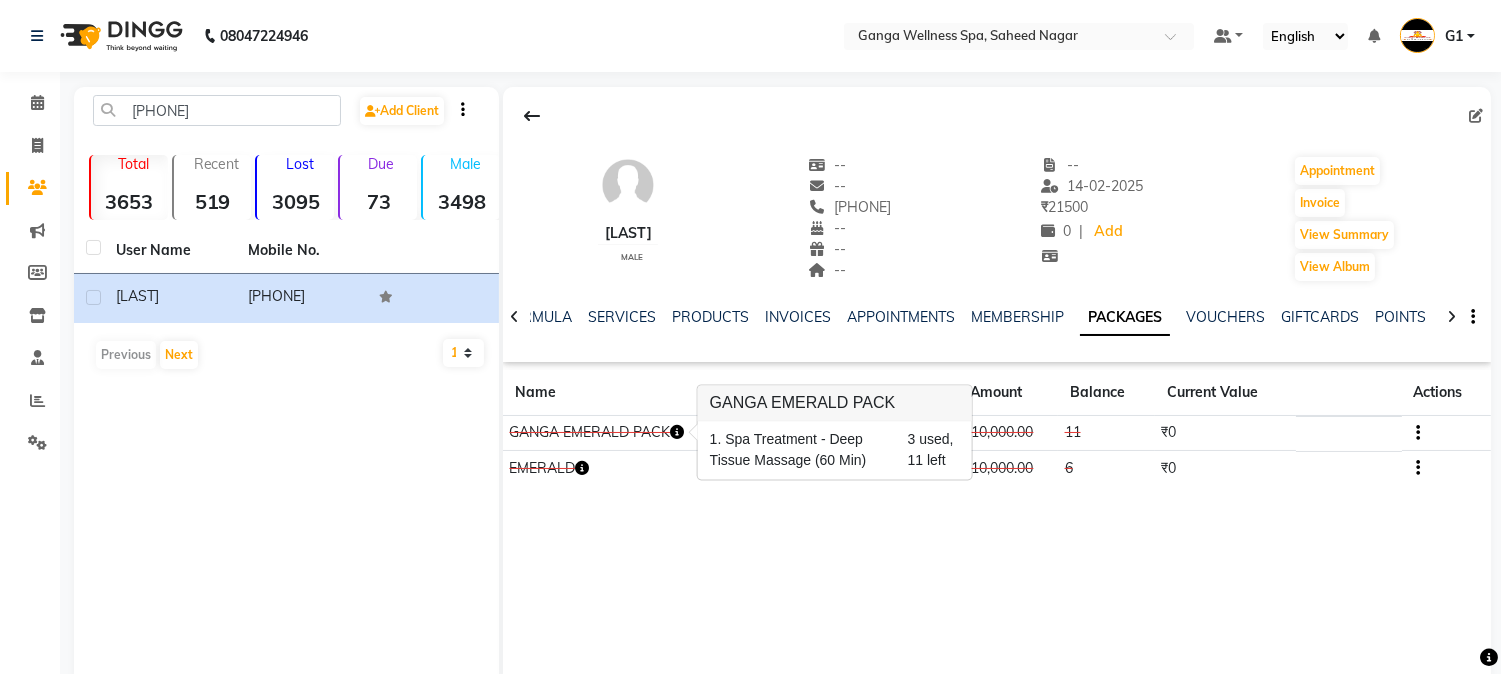 click 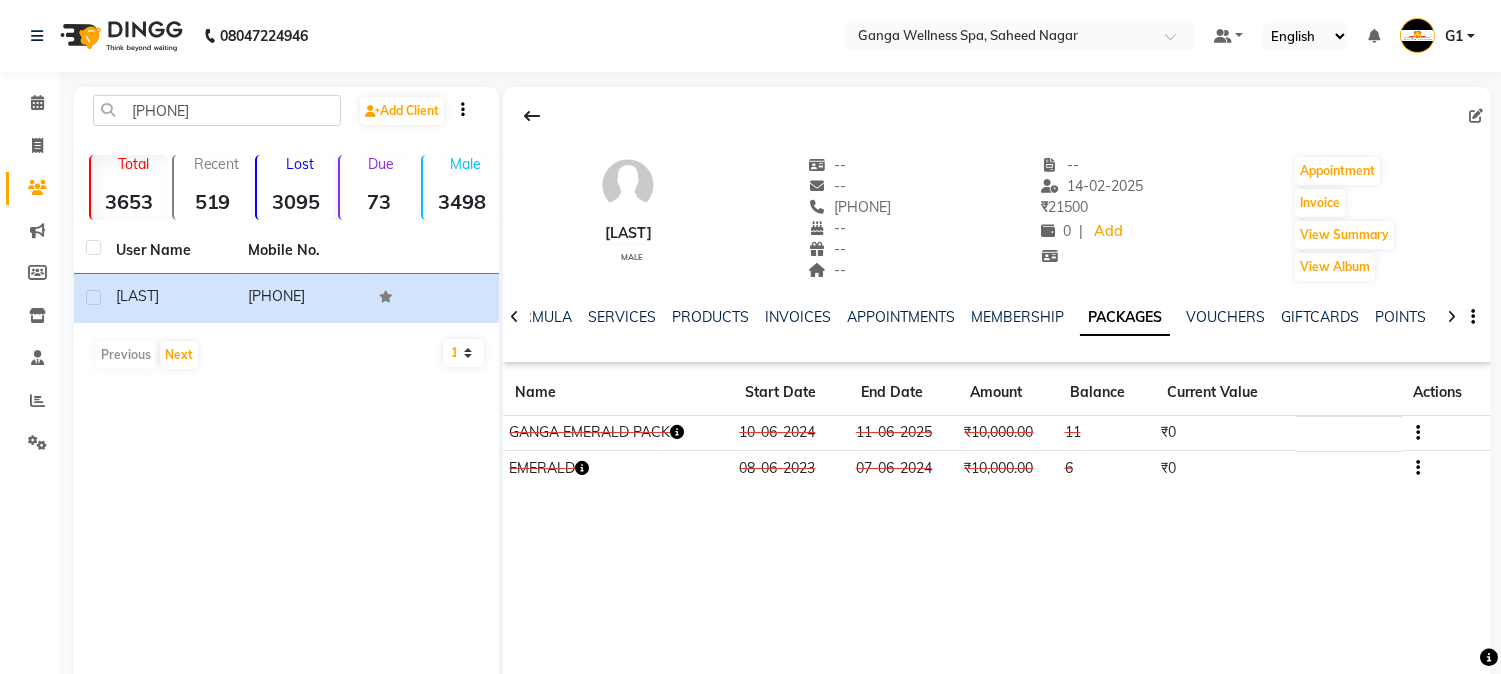 click 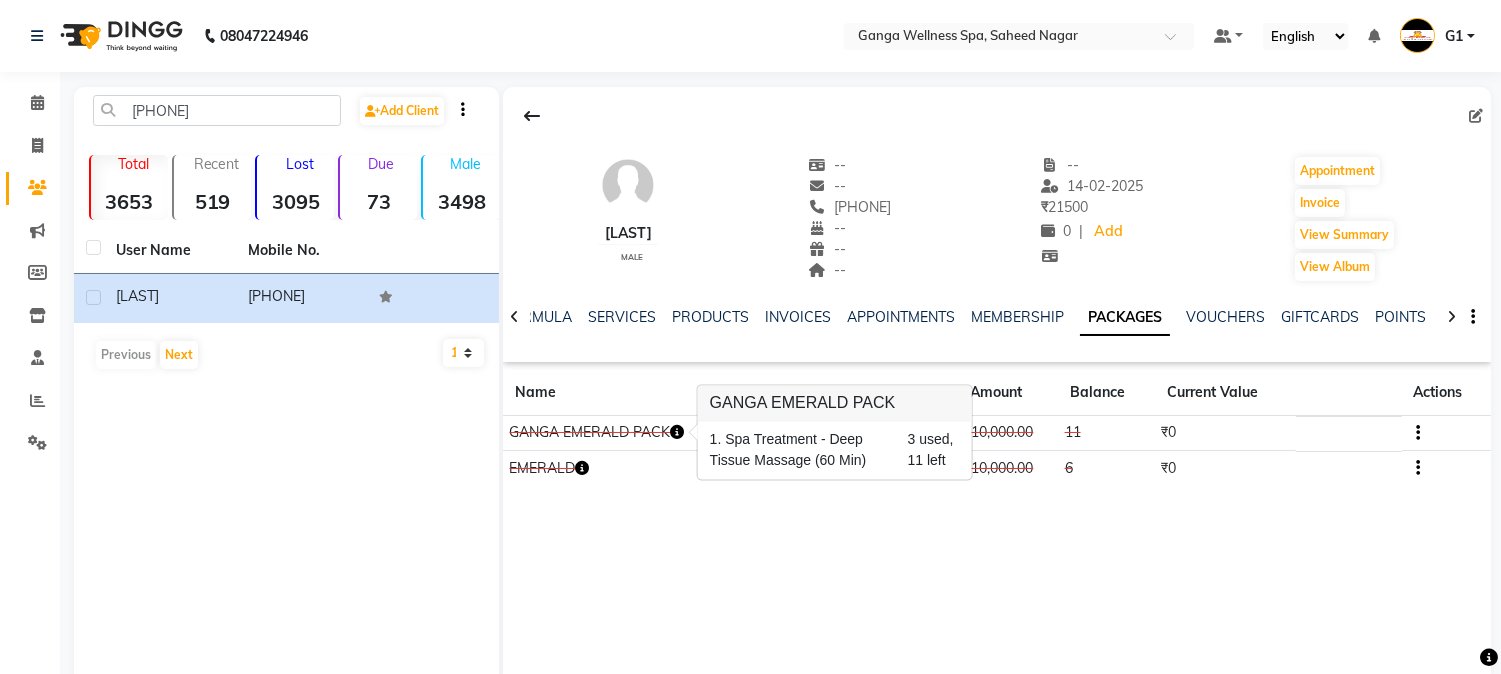 click 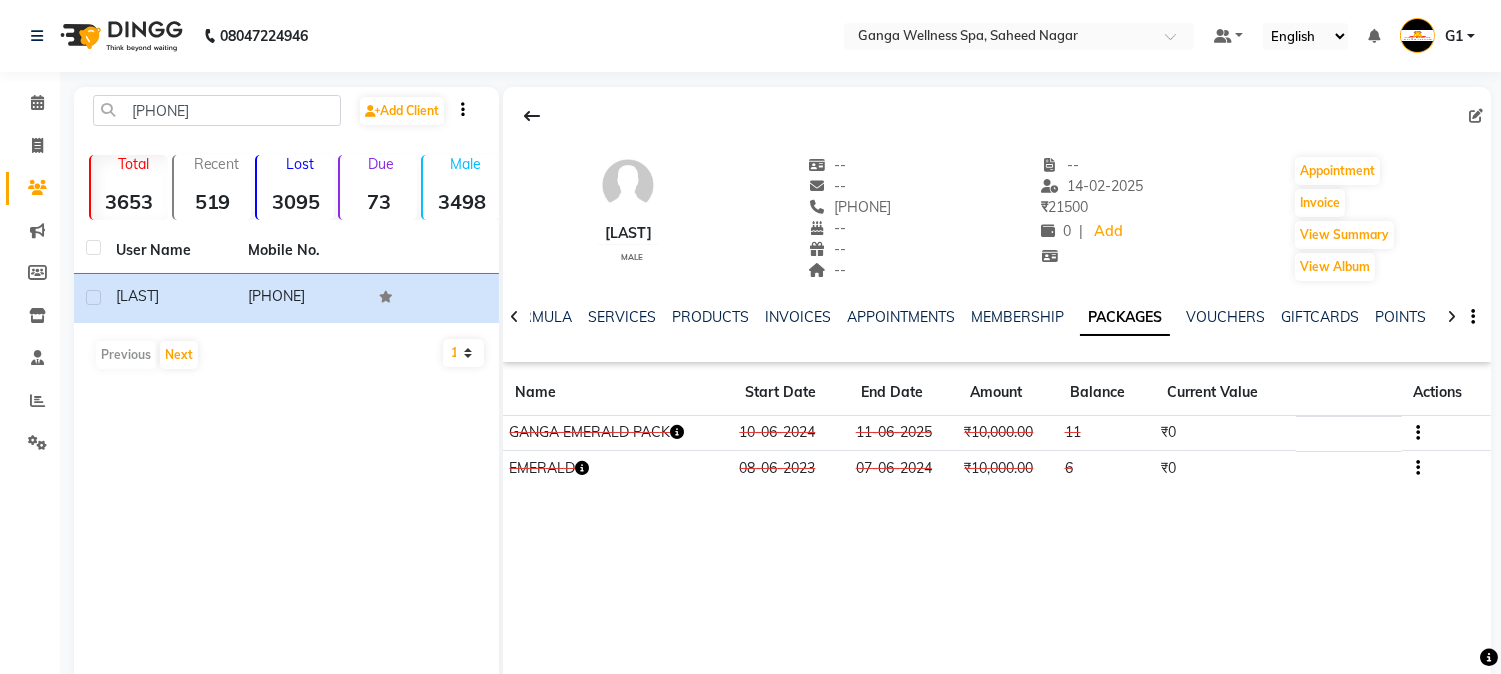 click 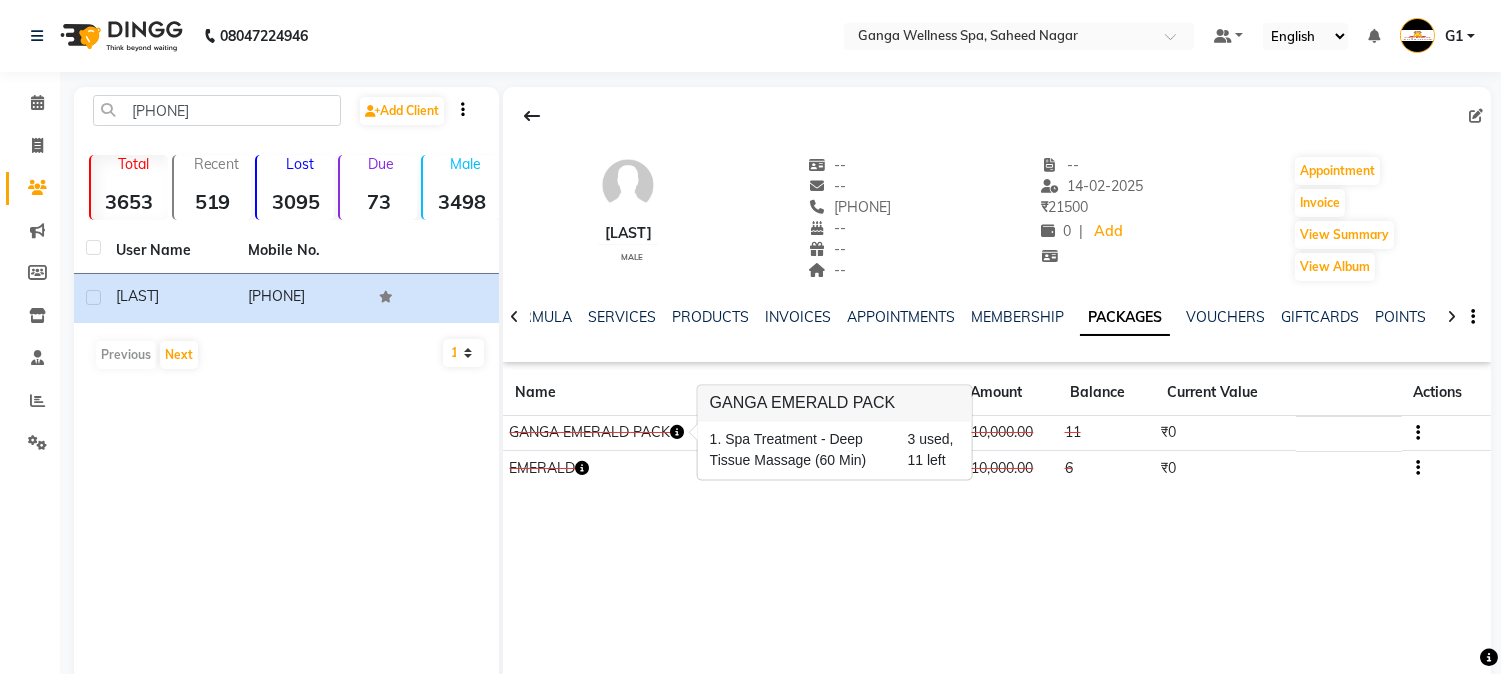 click 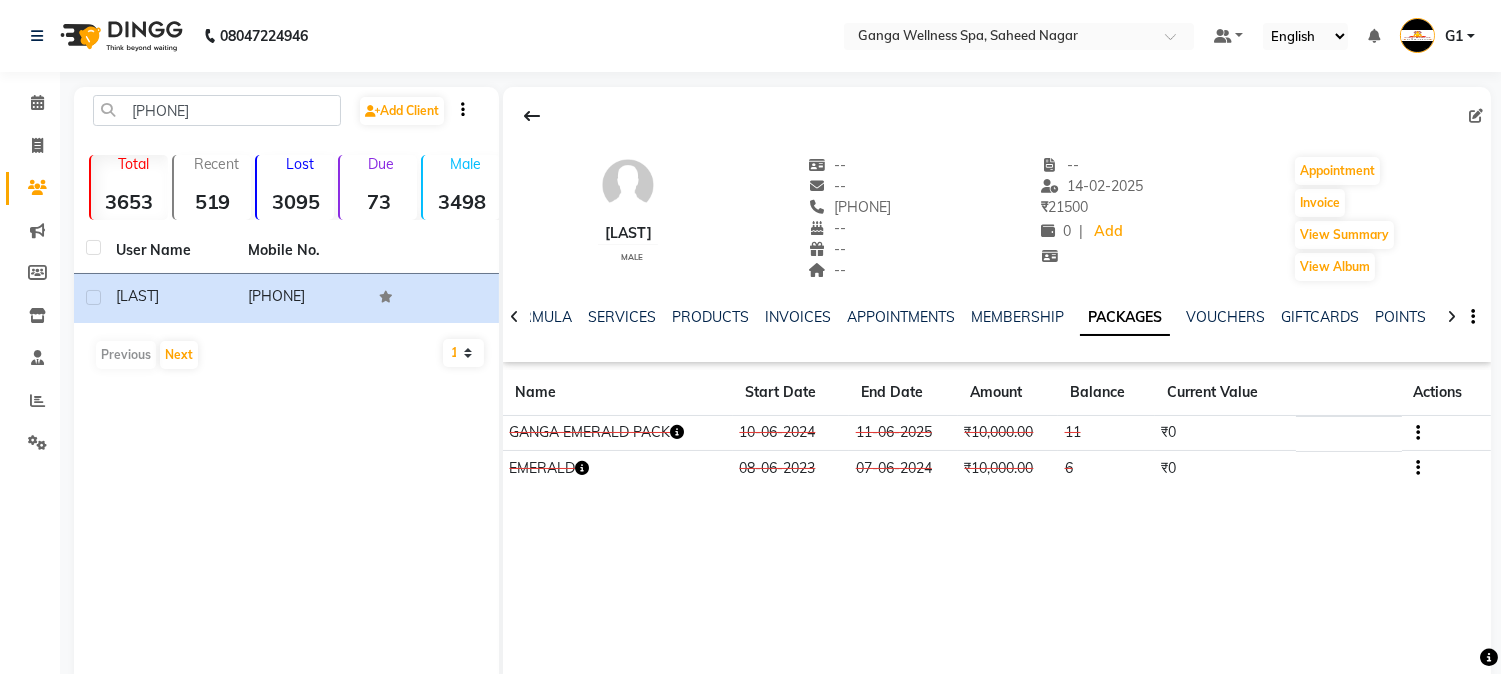 click 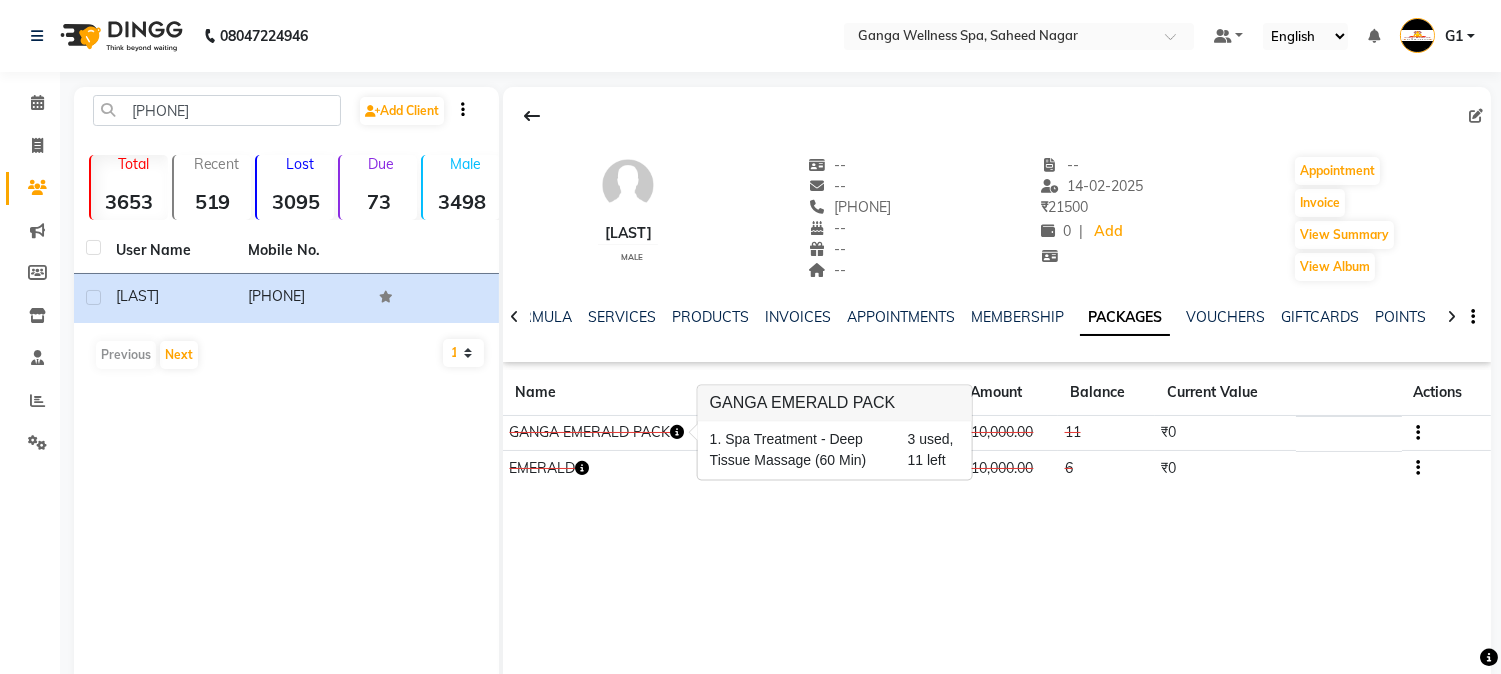 click 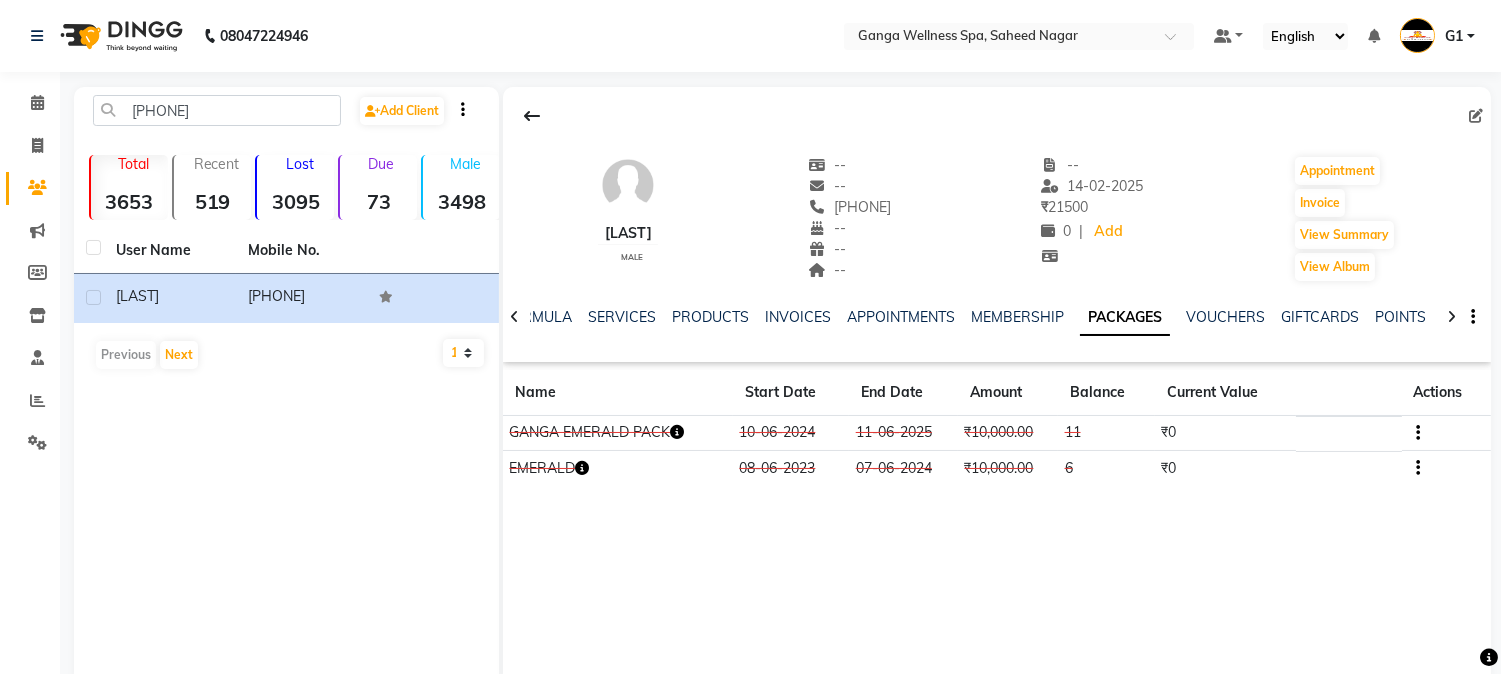 click 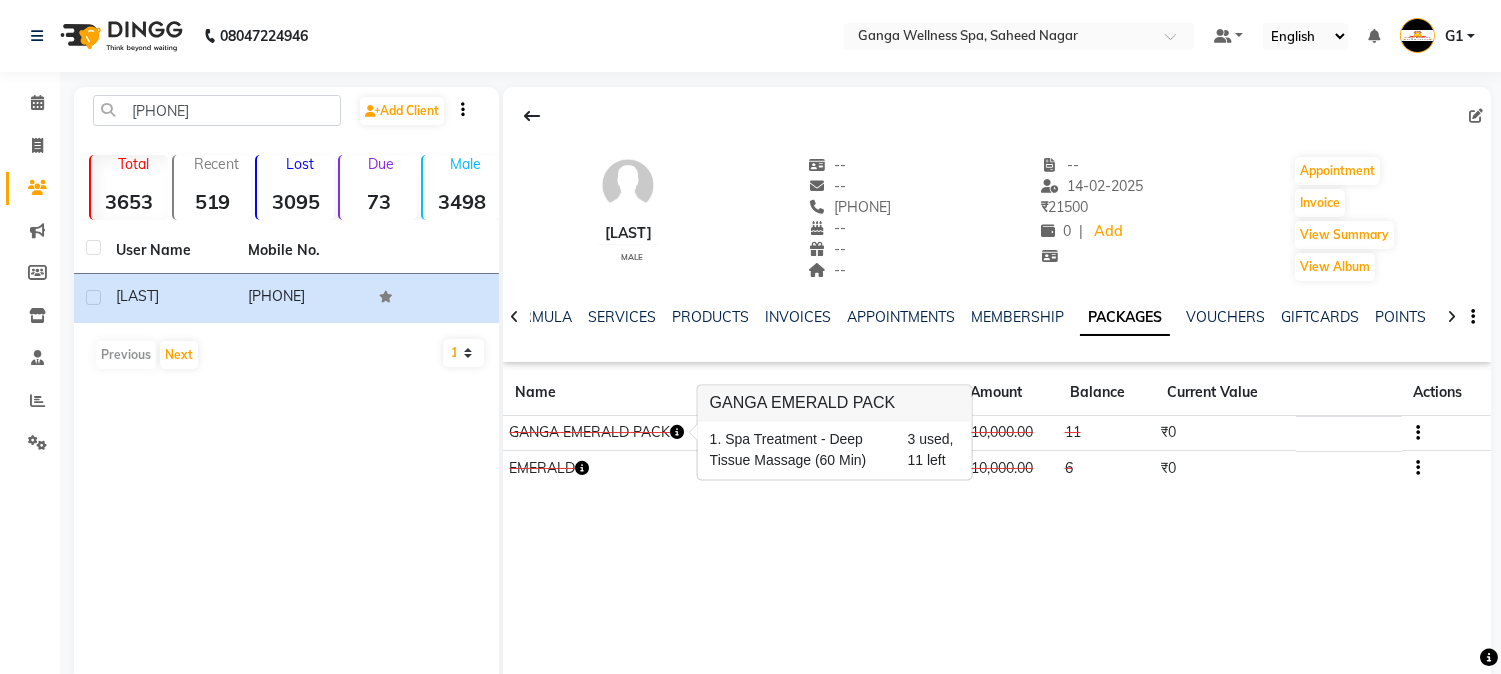 click 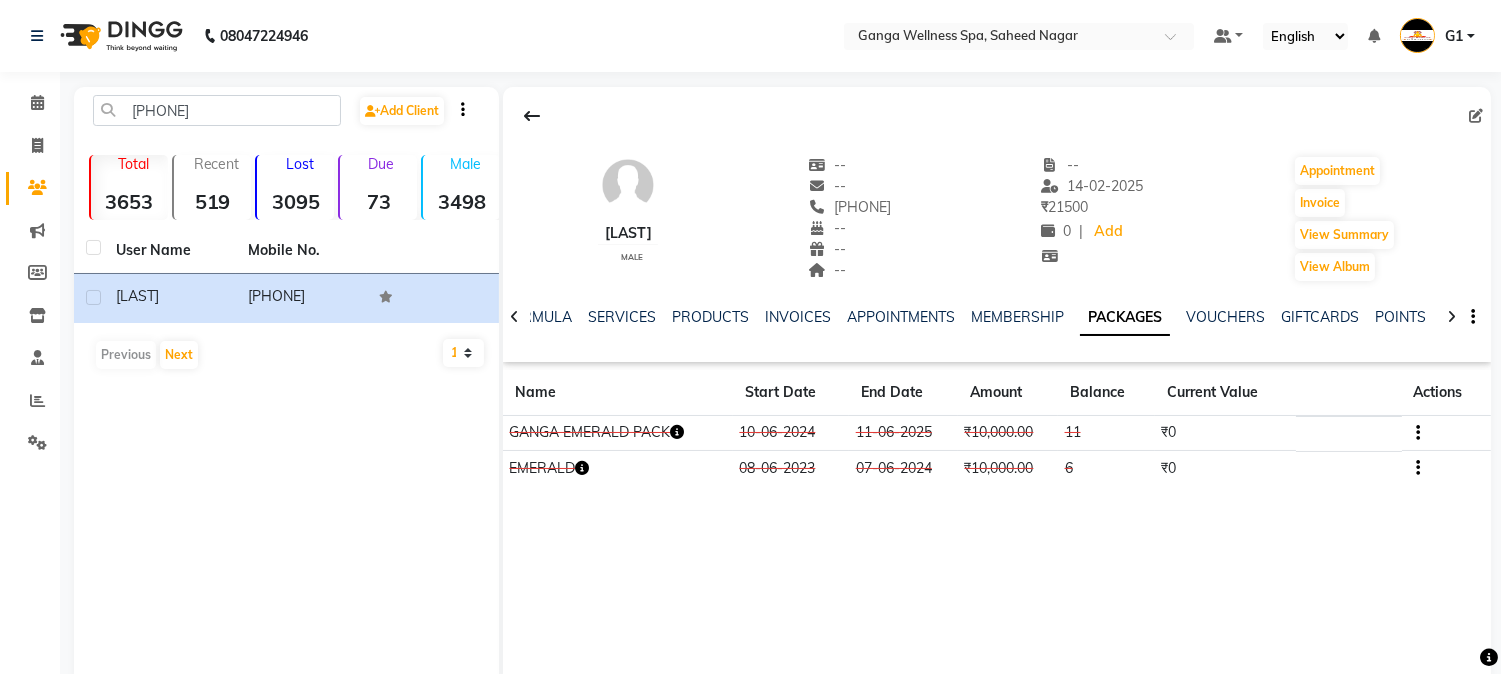 click 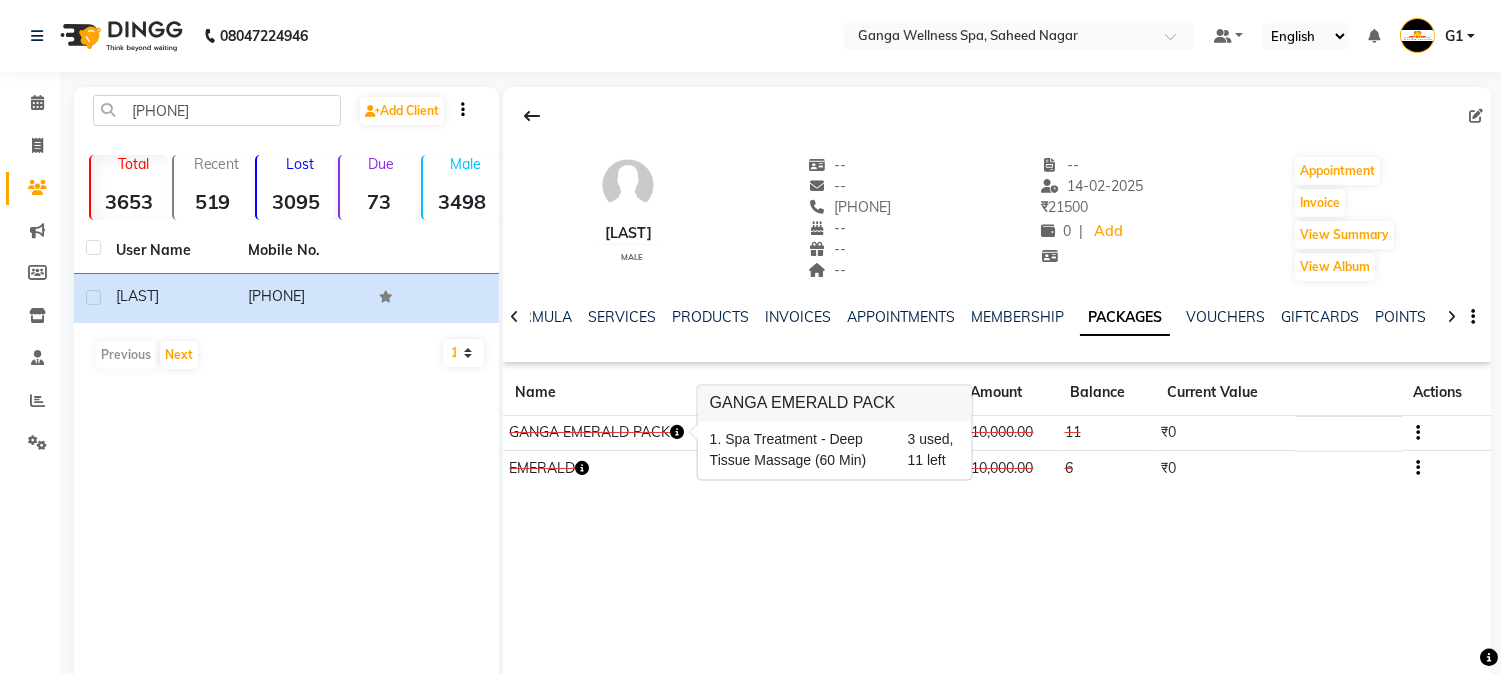 click 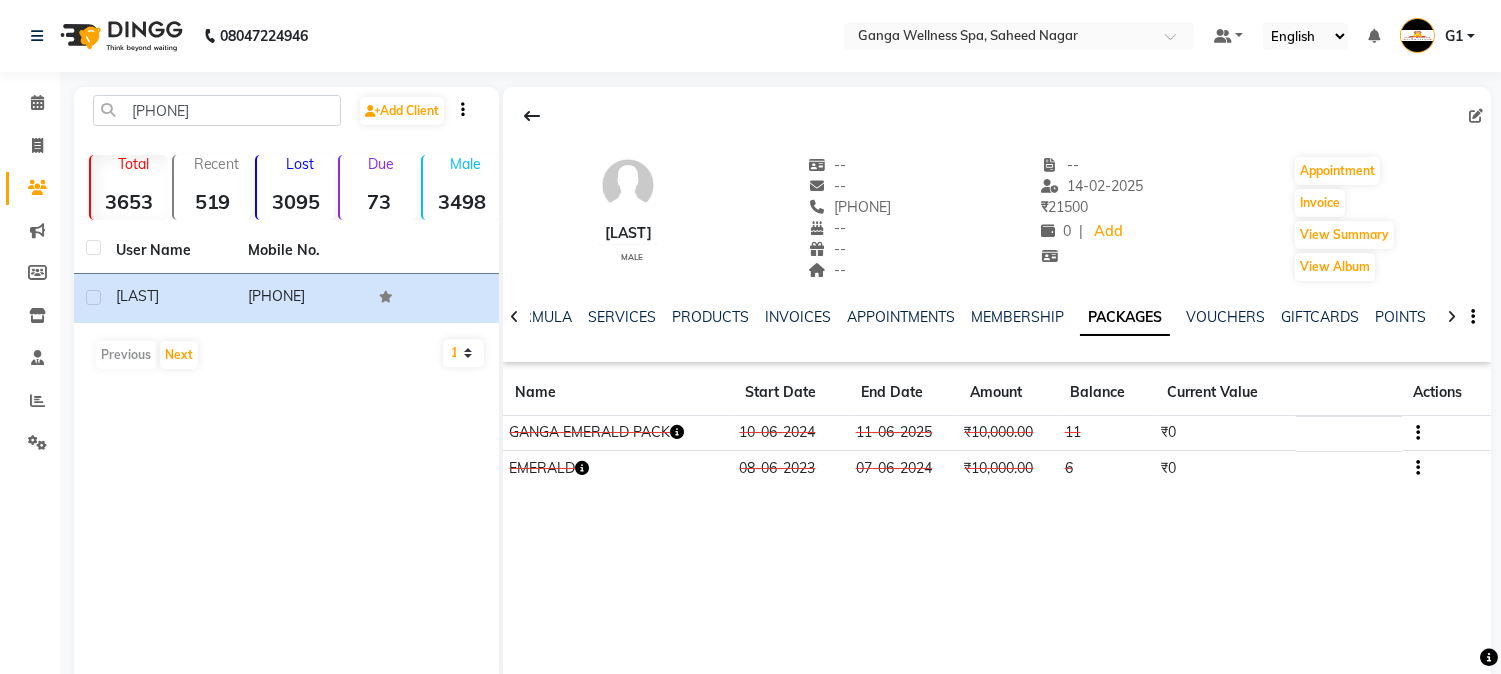 click 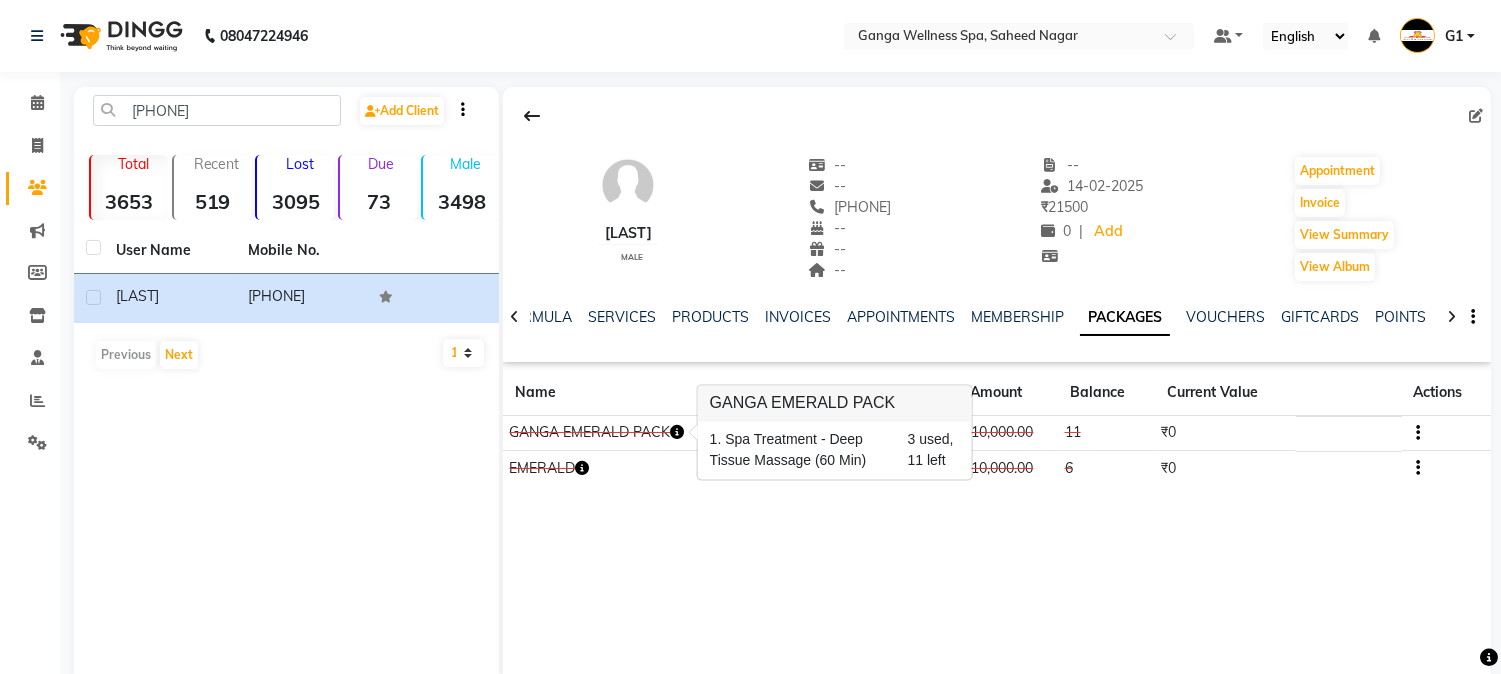 click 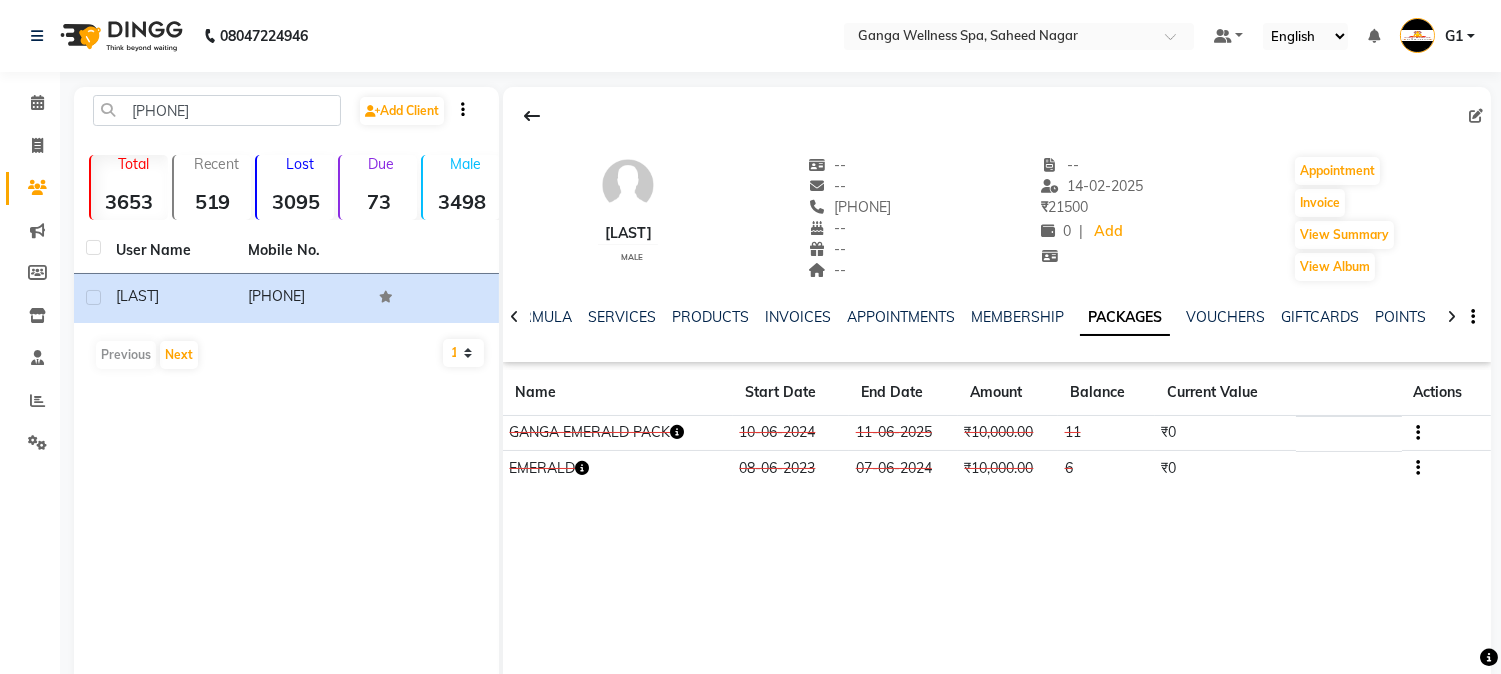 click 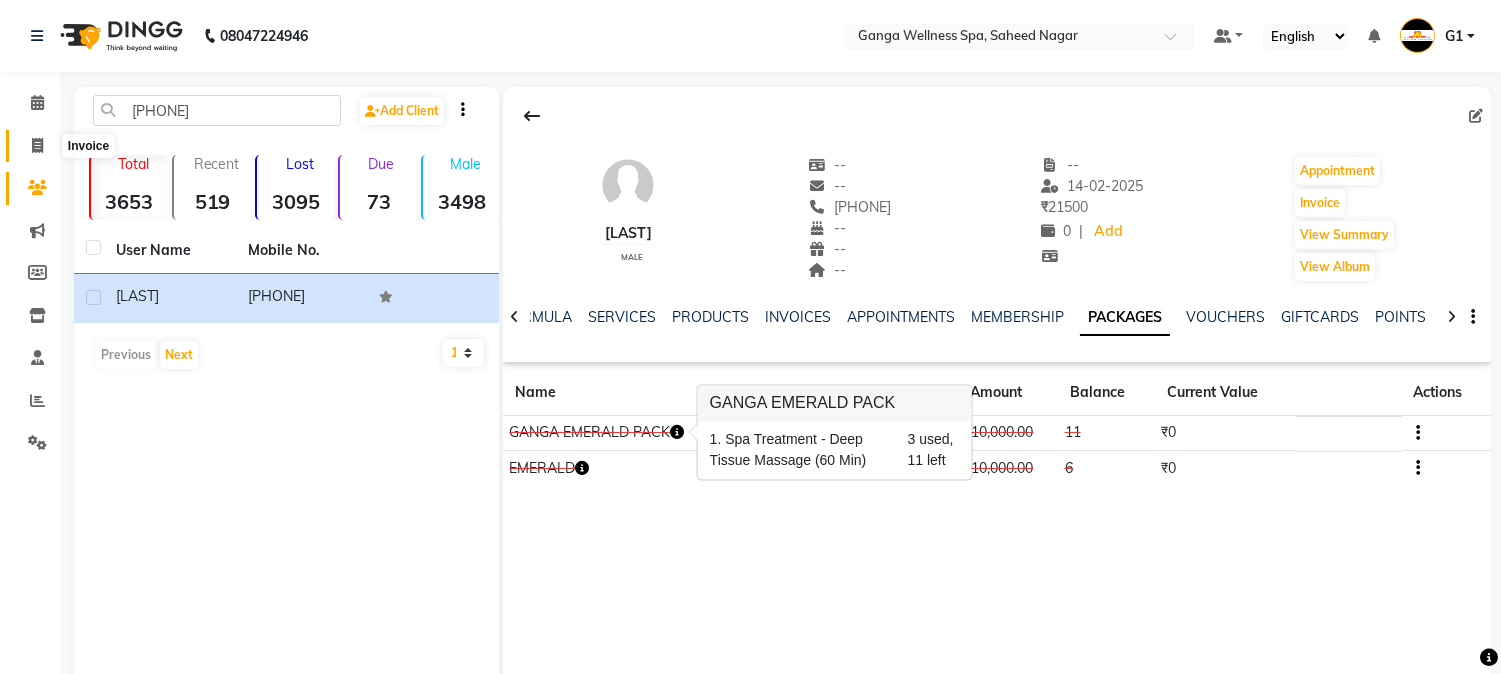 click 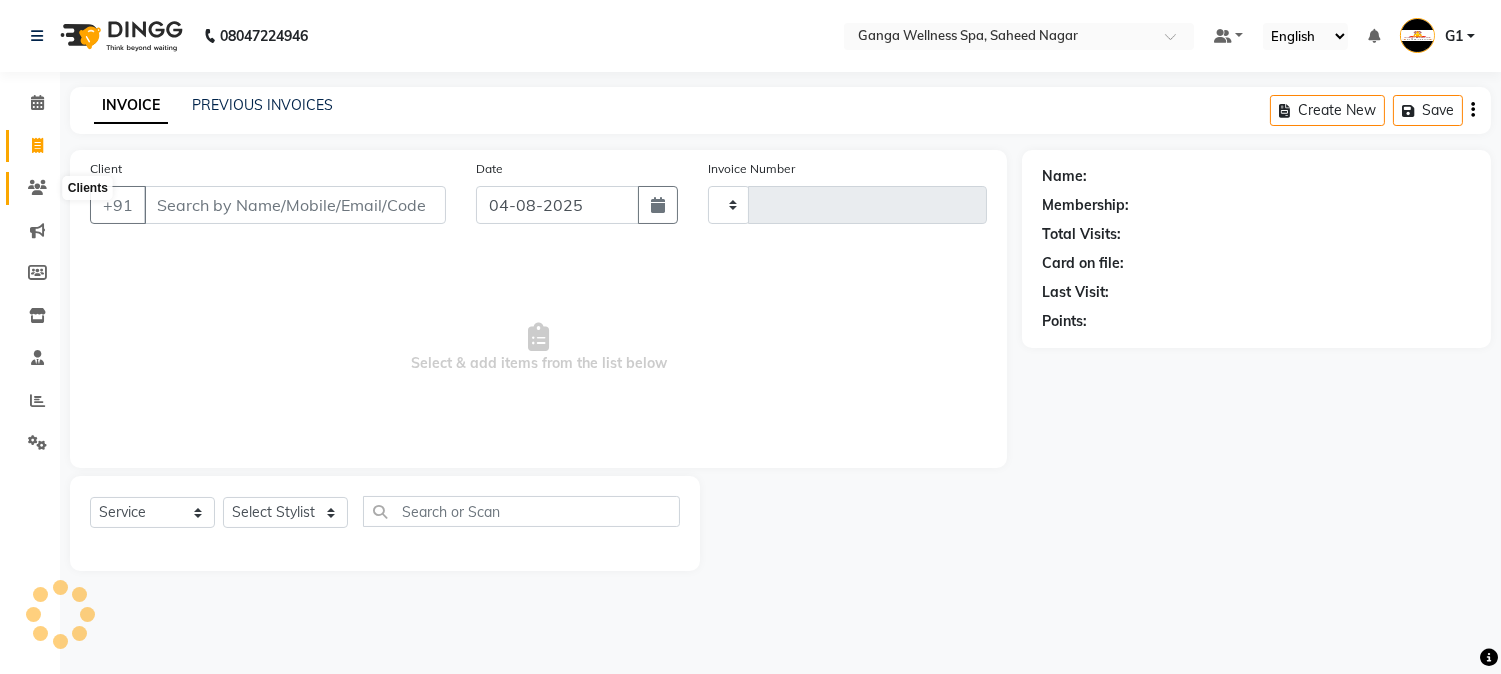 click 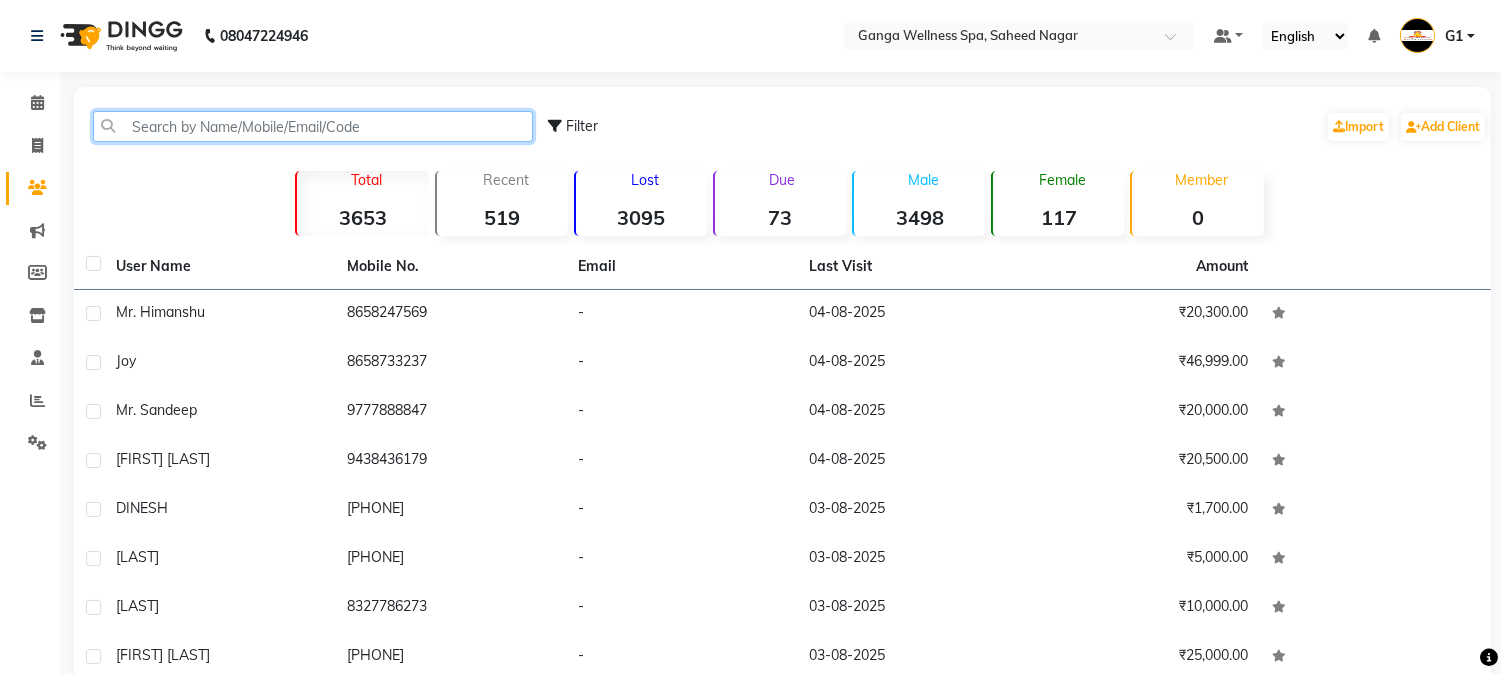 click 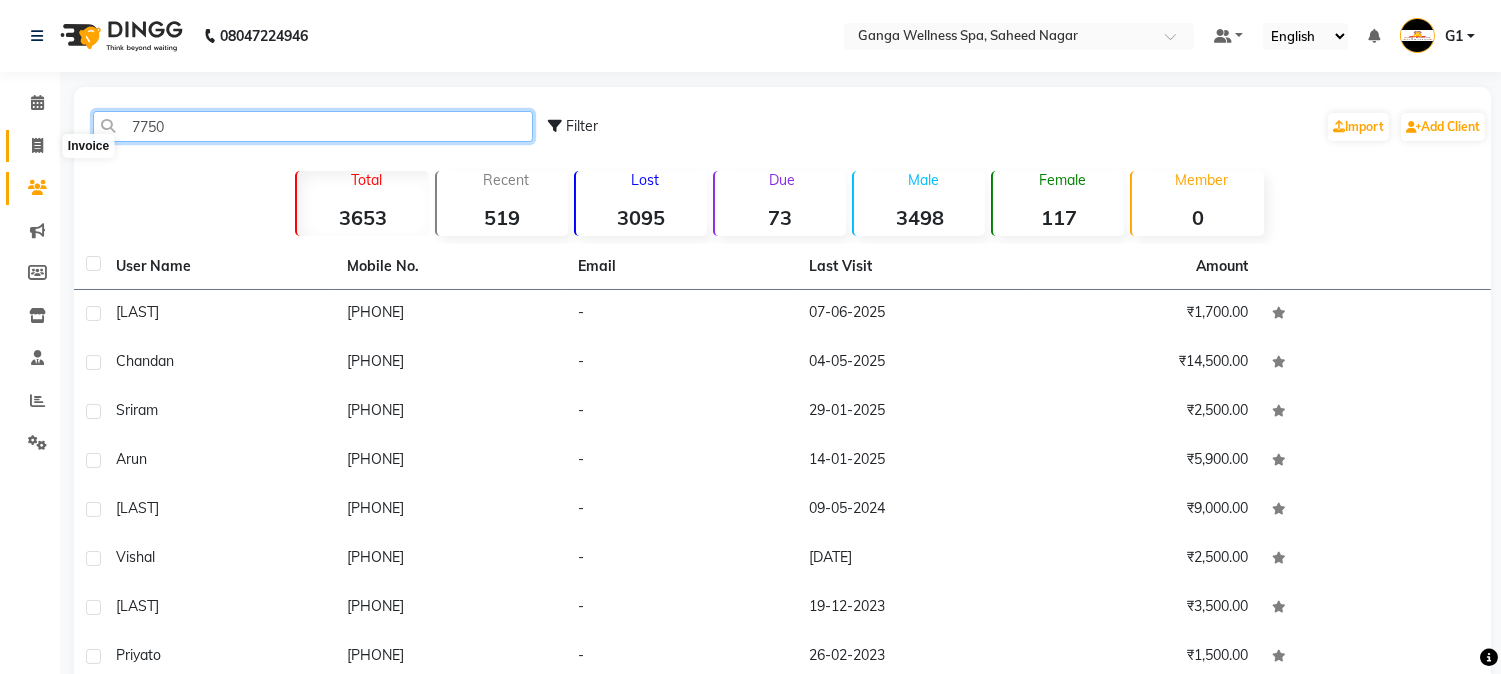 type on "7750" 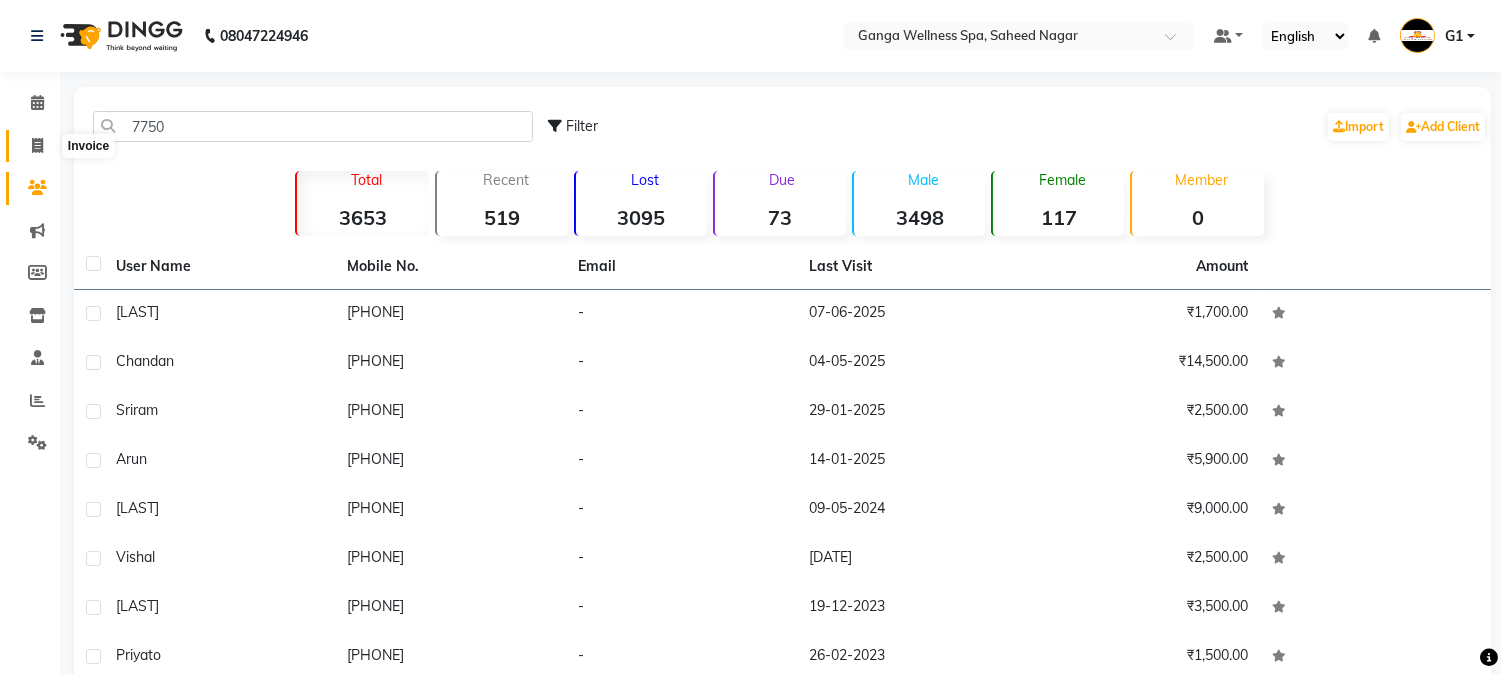 click 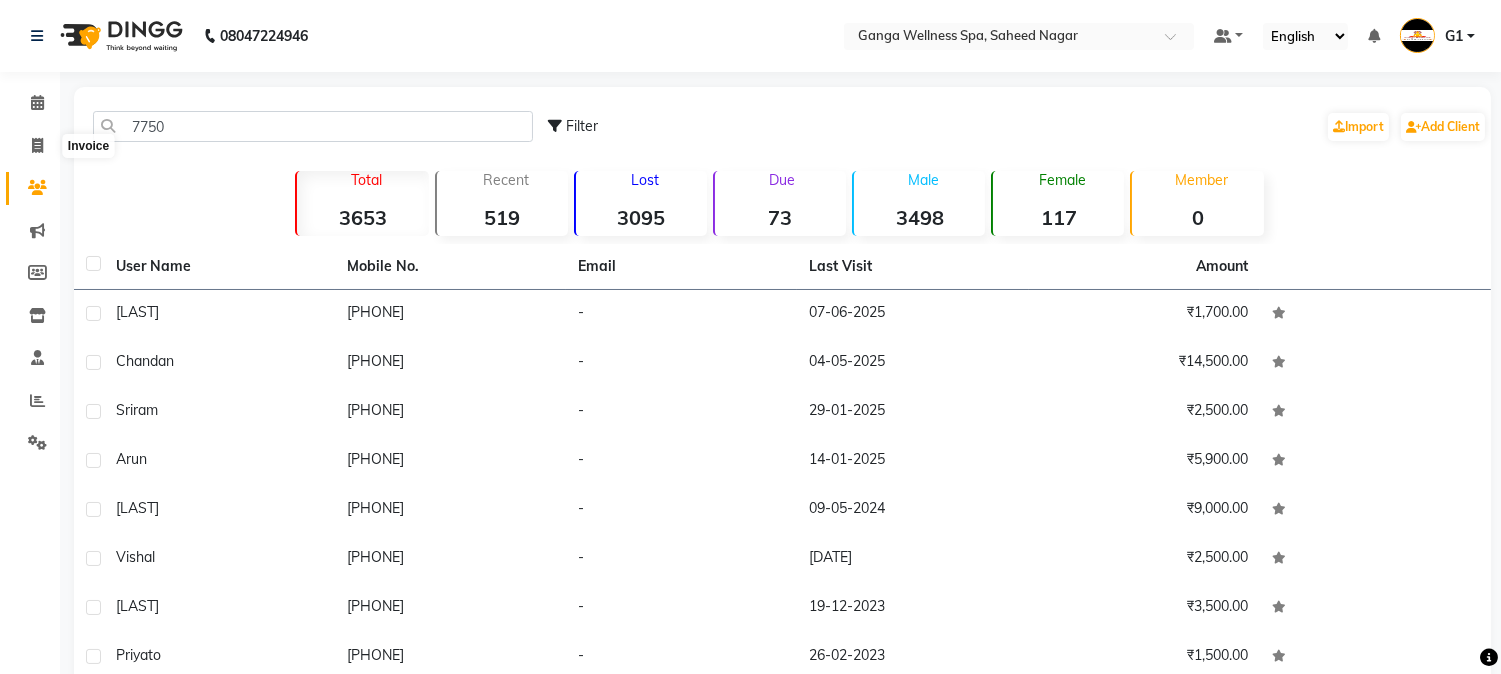 select on "service" 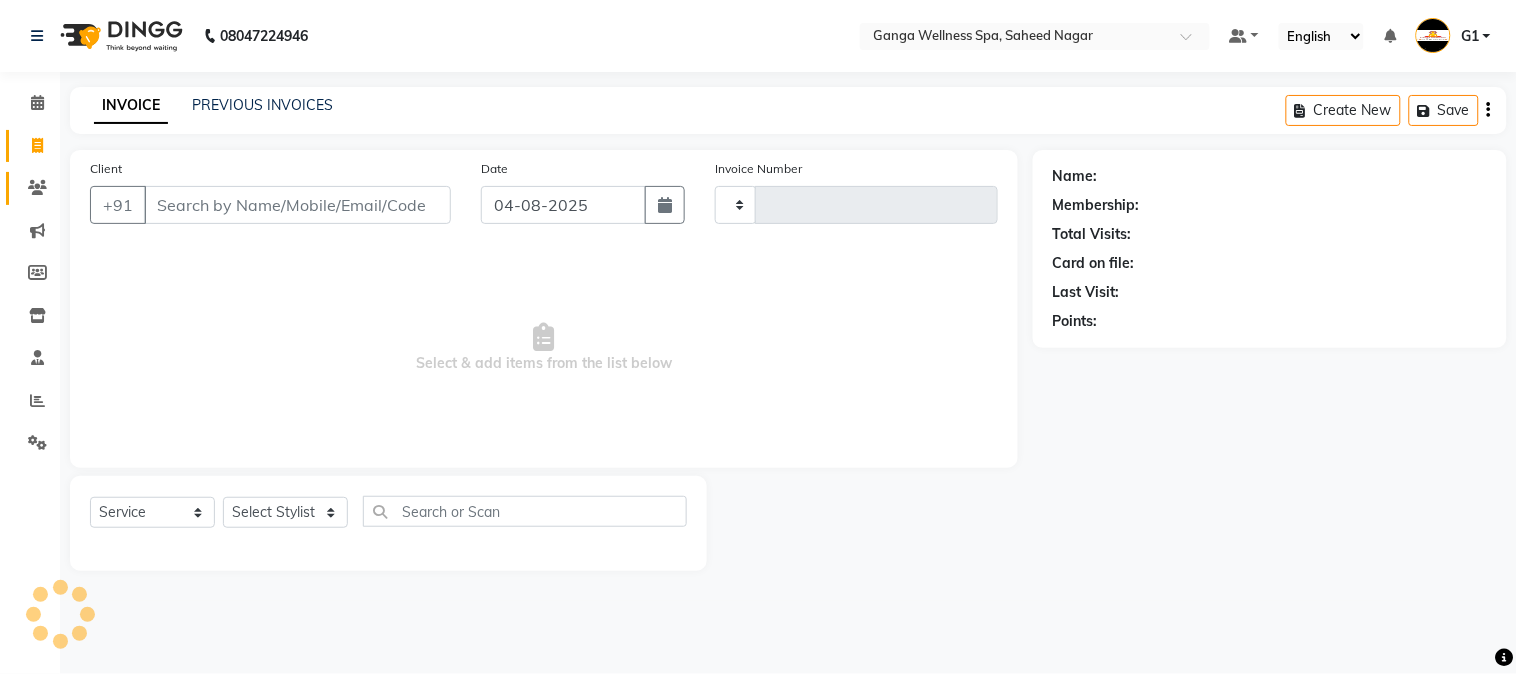 click on "Clients" 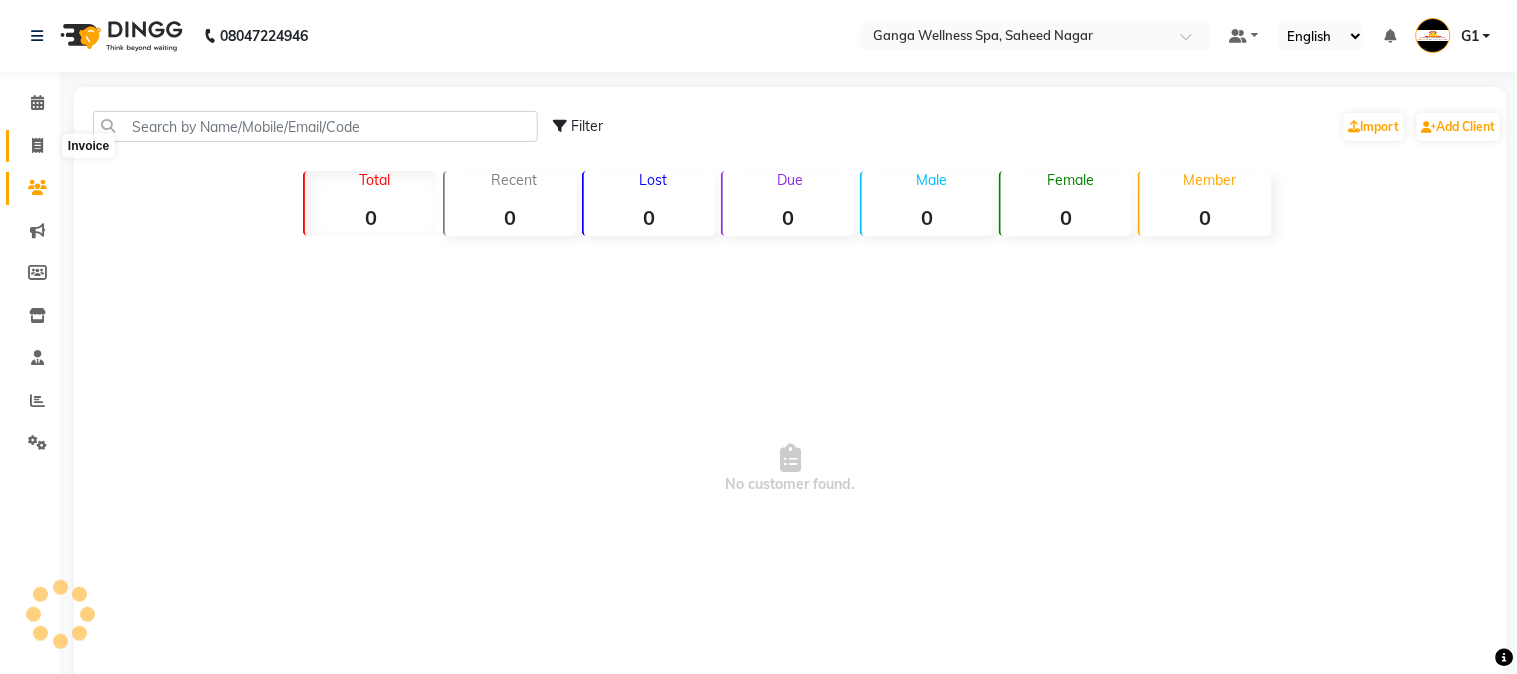 click 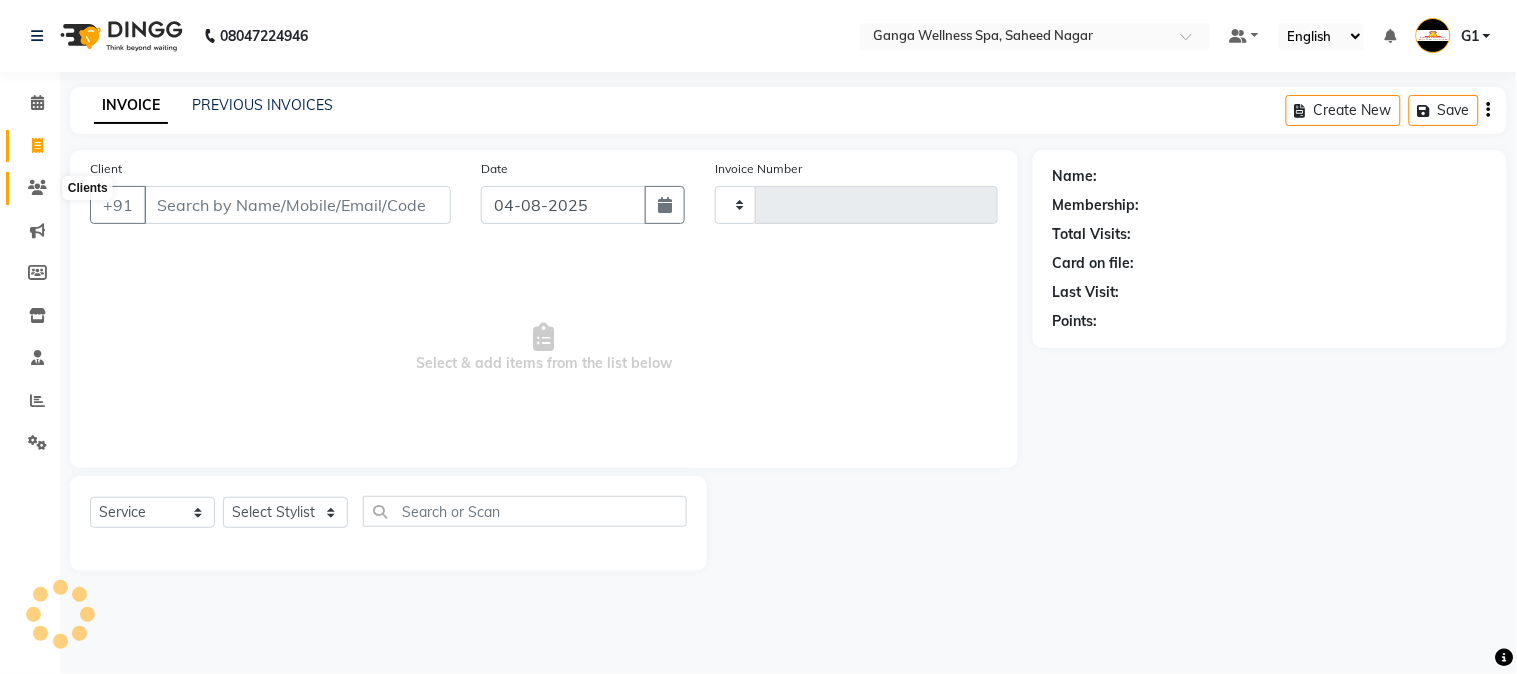 click 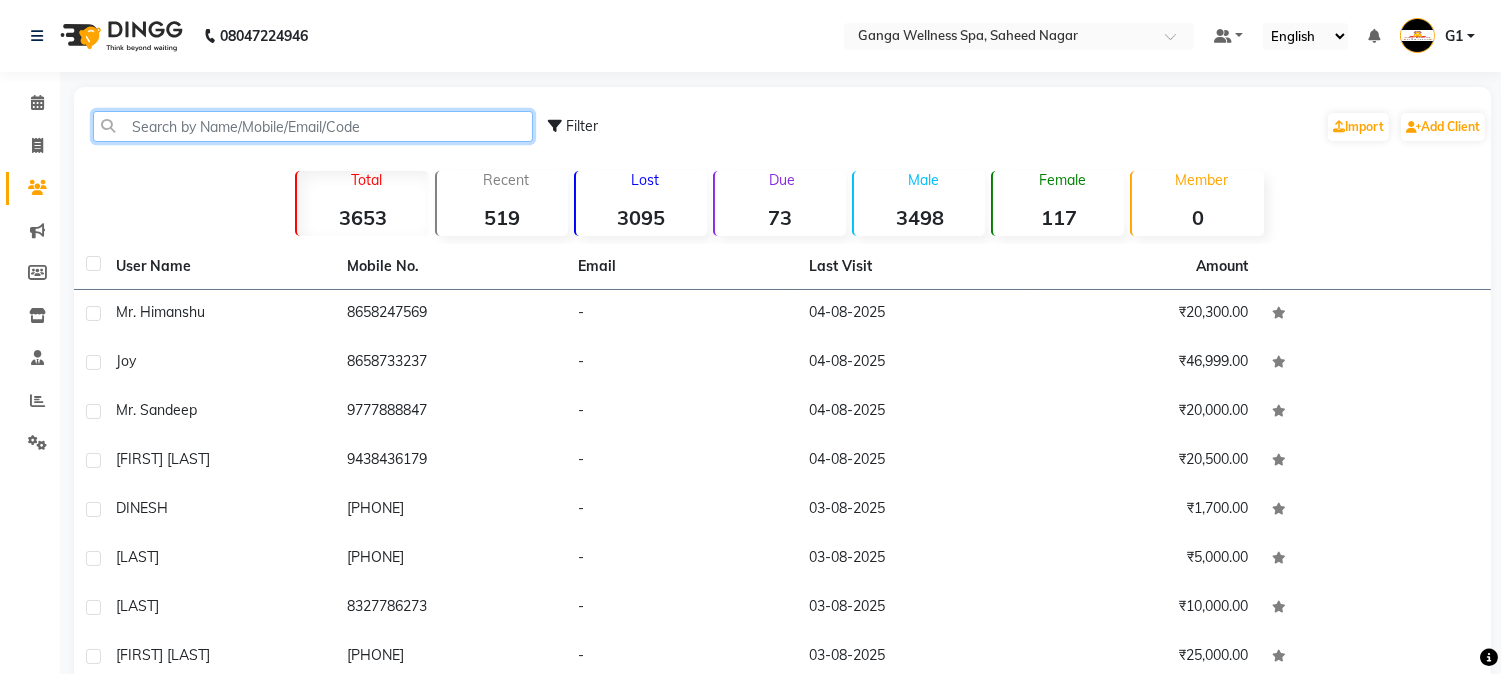 click 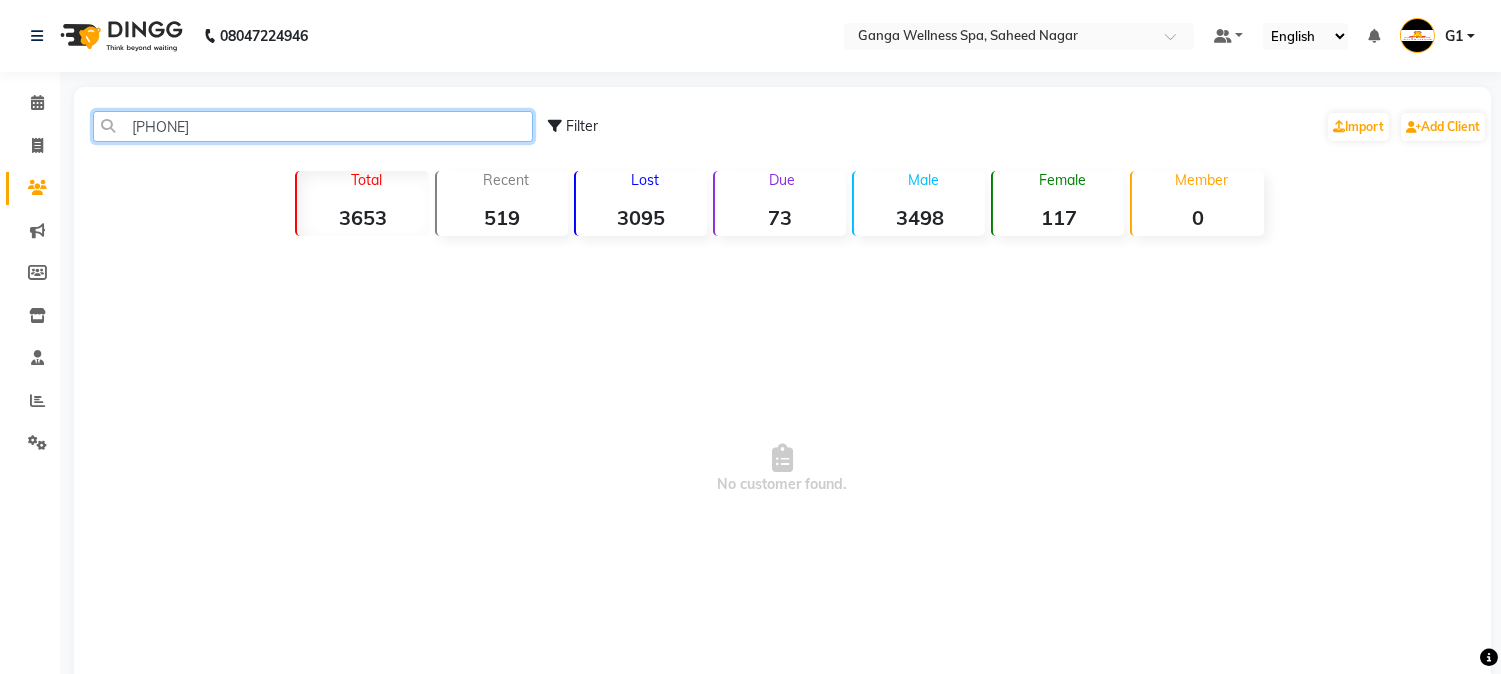 type on "9437222" 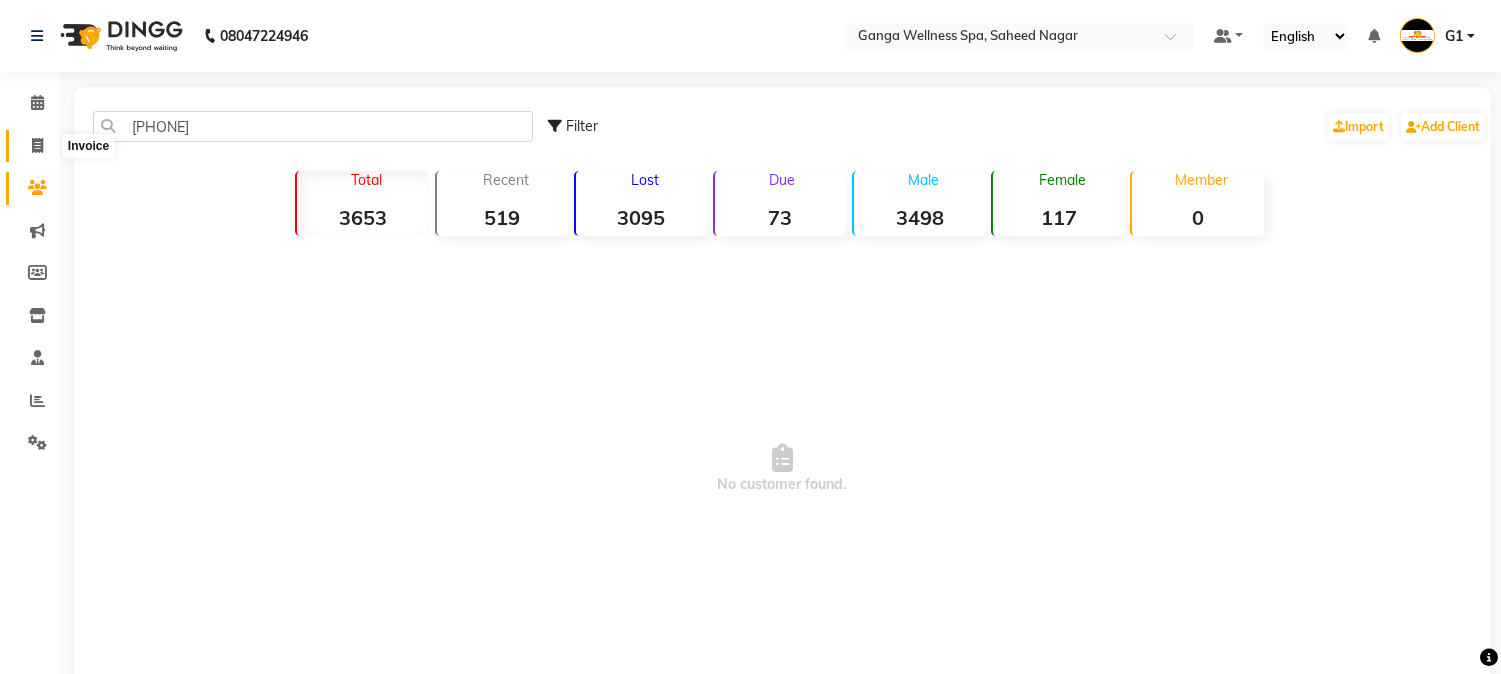 click 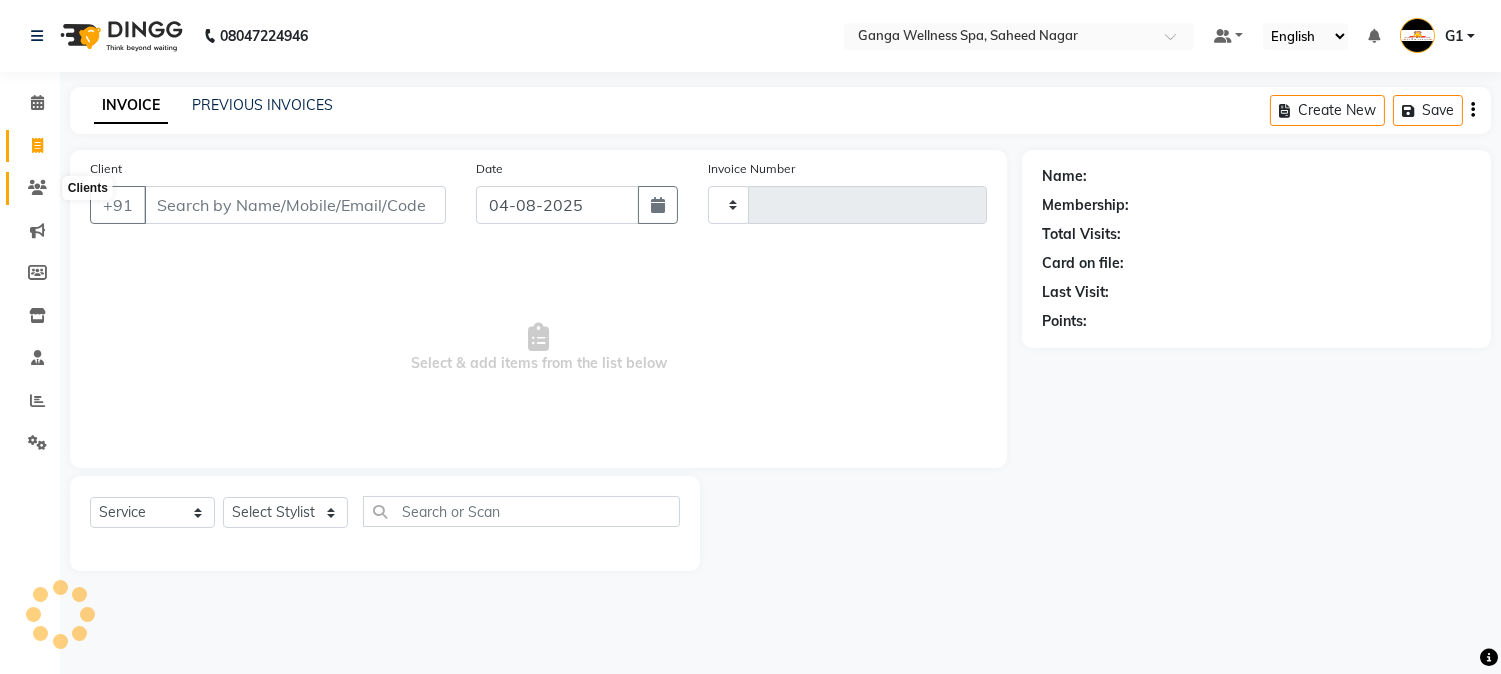 click 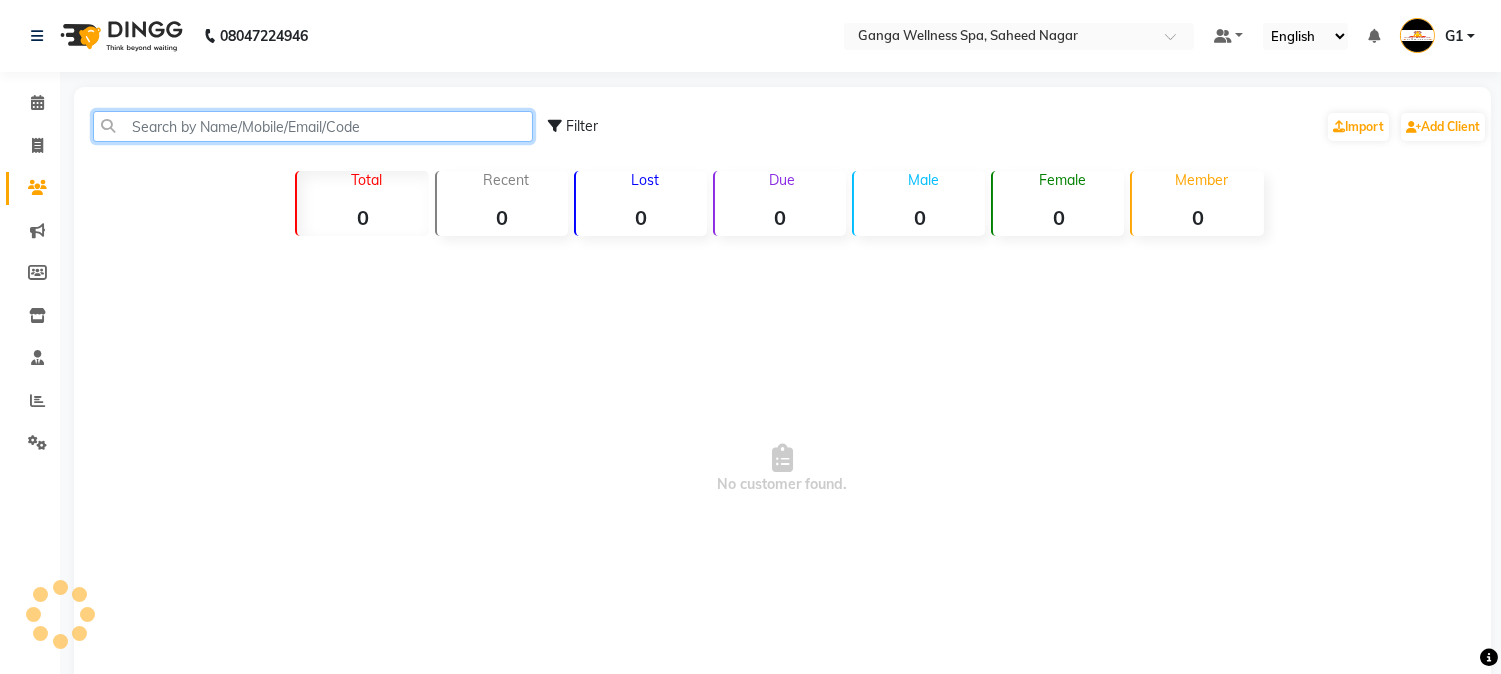 click 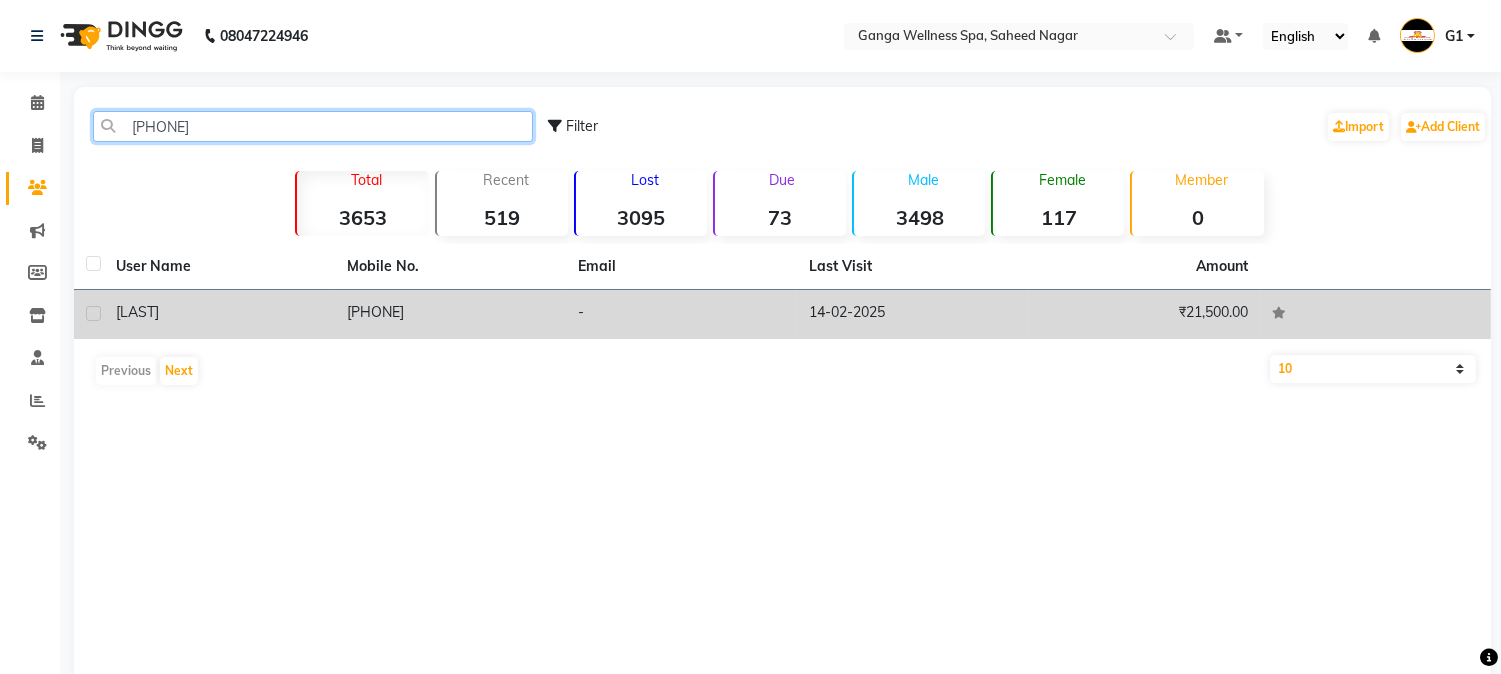 type on "700884340" 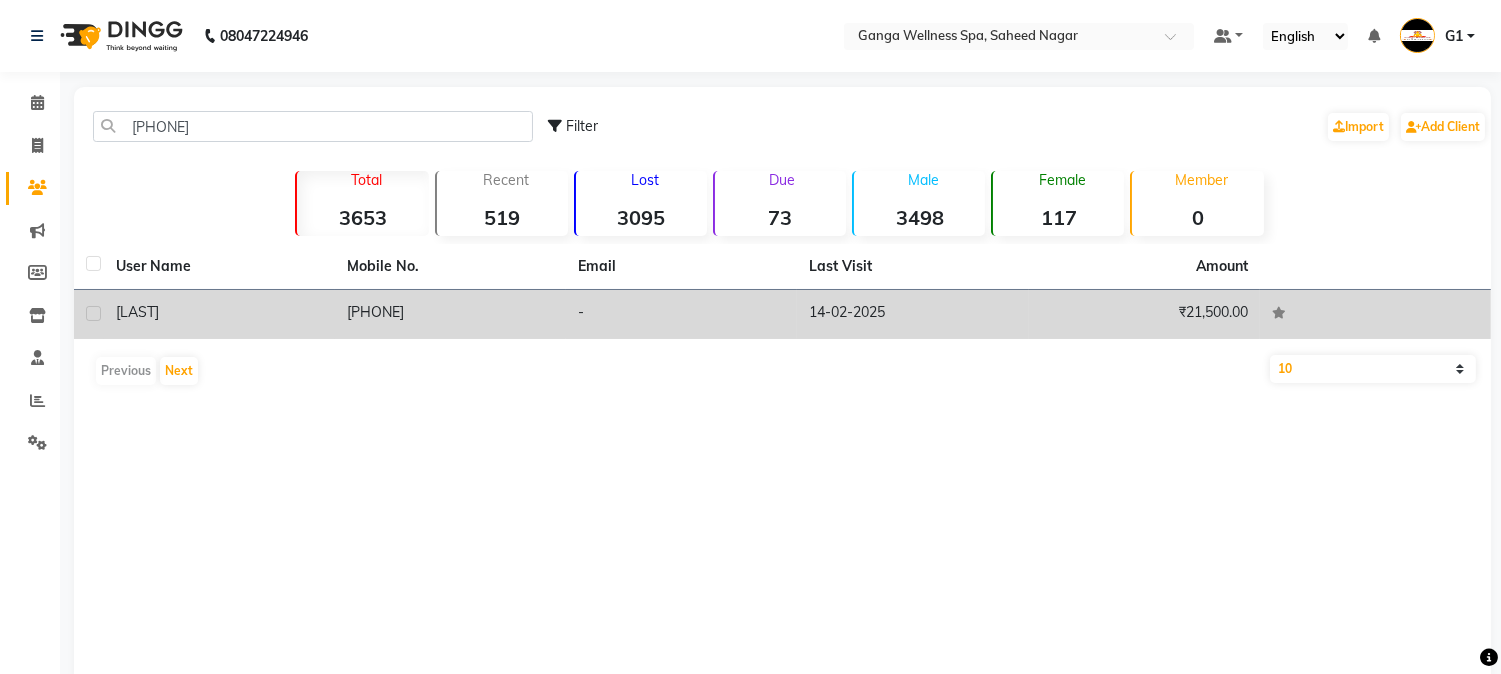 click on "s chakraboty" 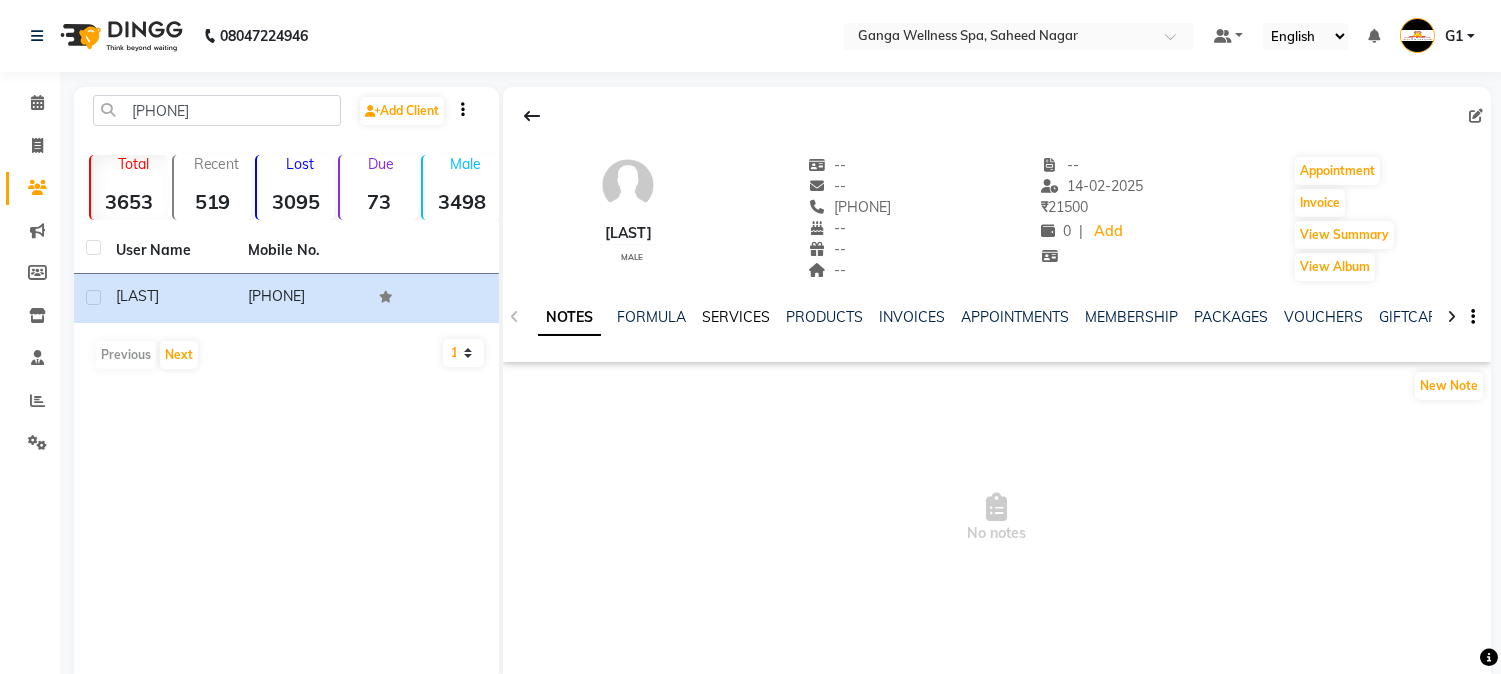 click on "SERVICES" 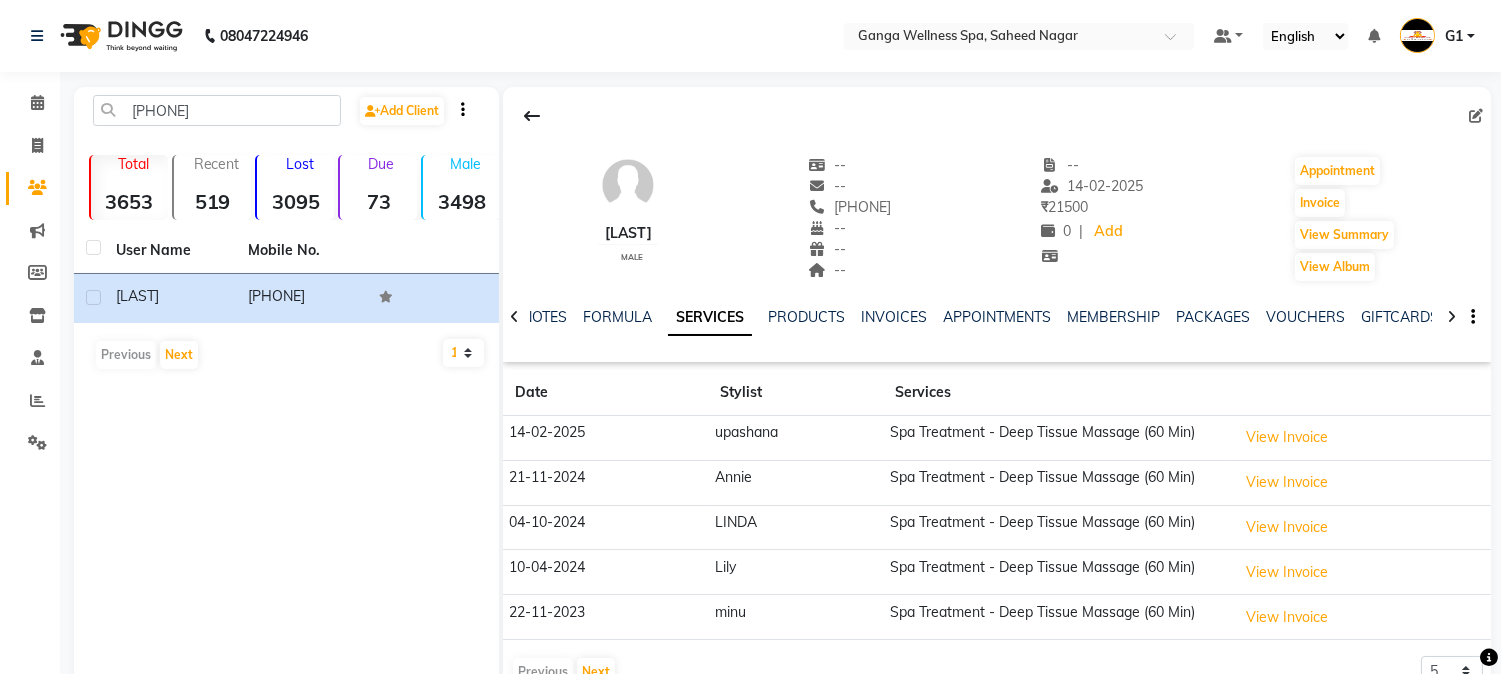 click on "SERVICES" 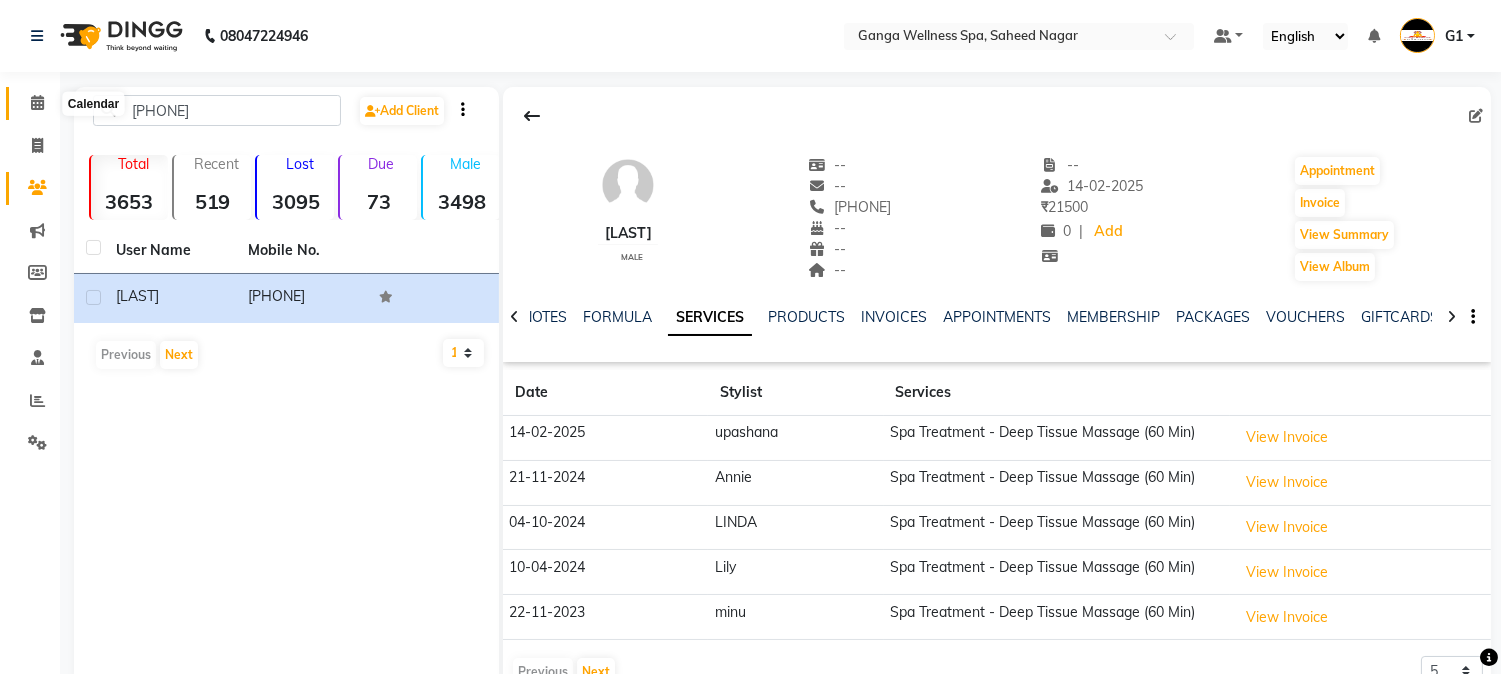 click 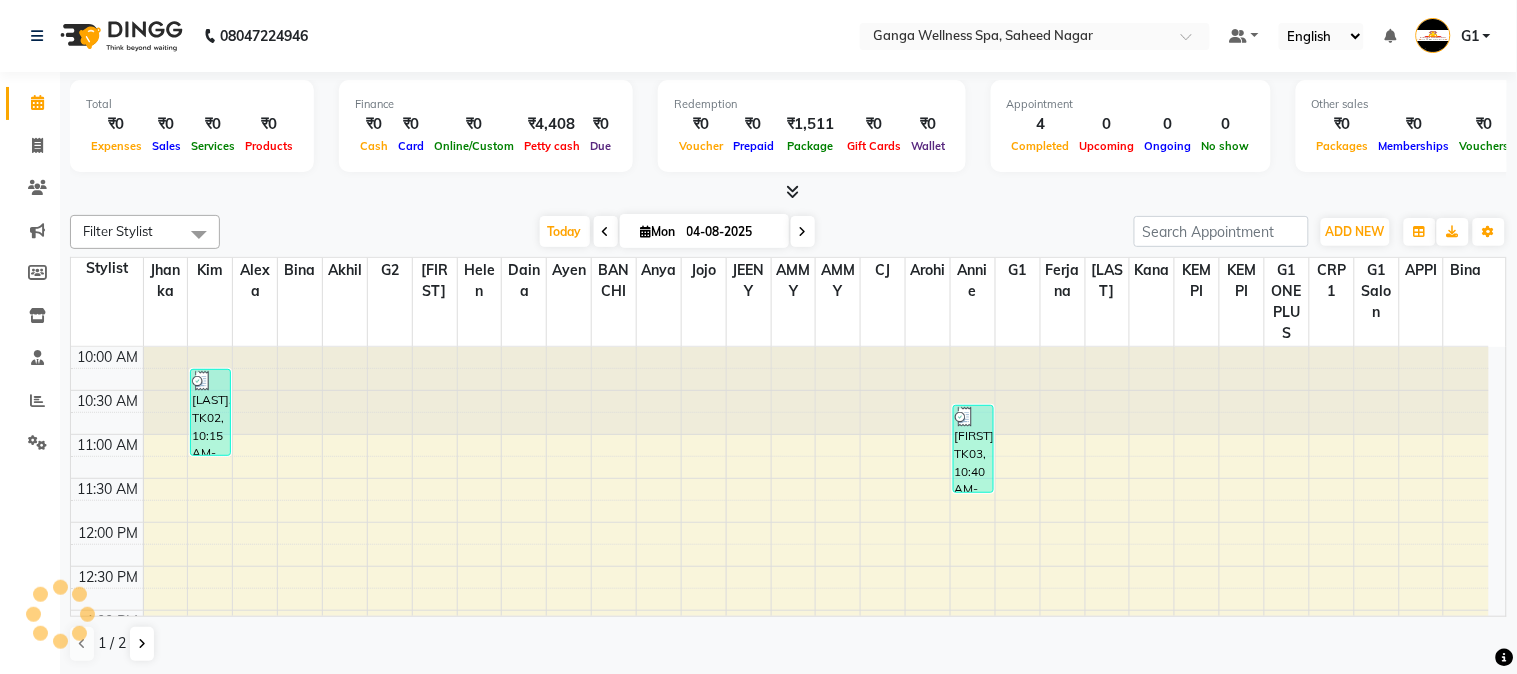 scroll, scrollTop: 0, scrollLeft: 0, axis: both 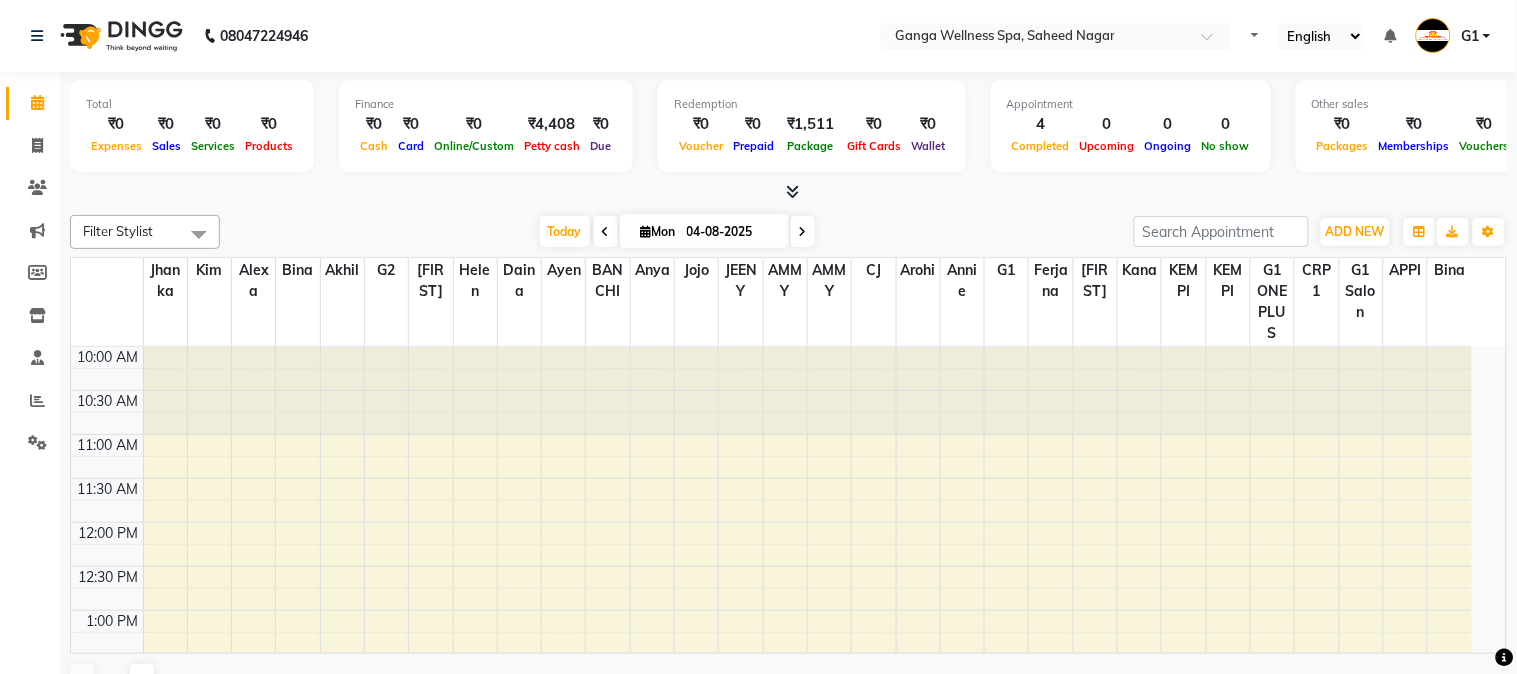select on "en" 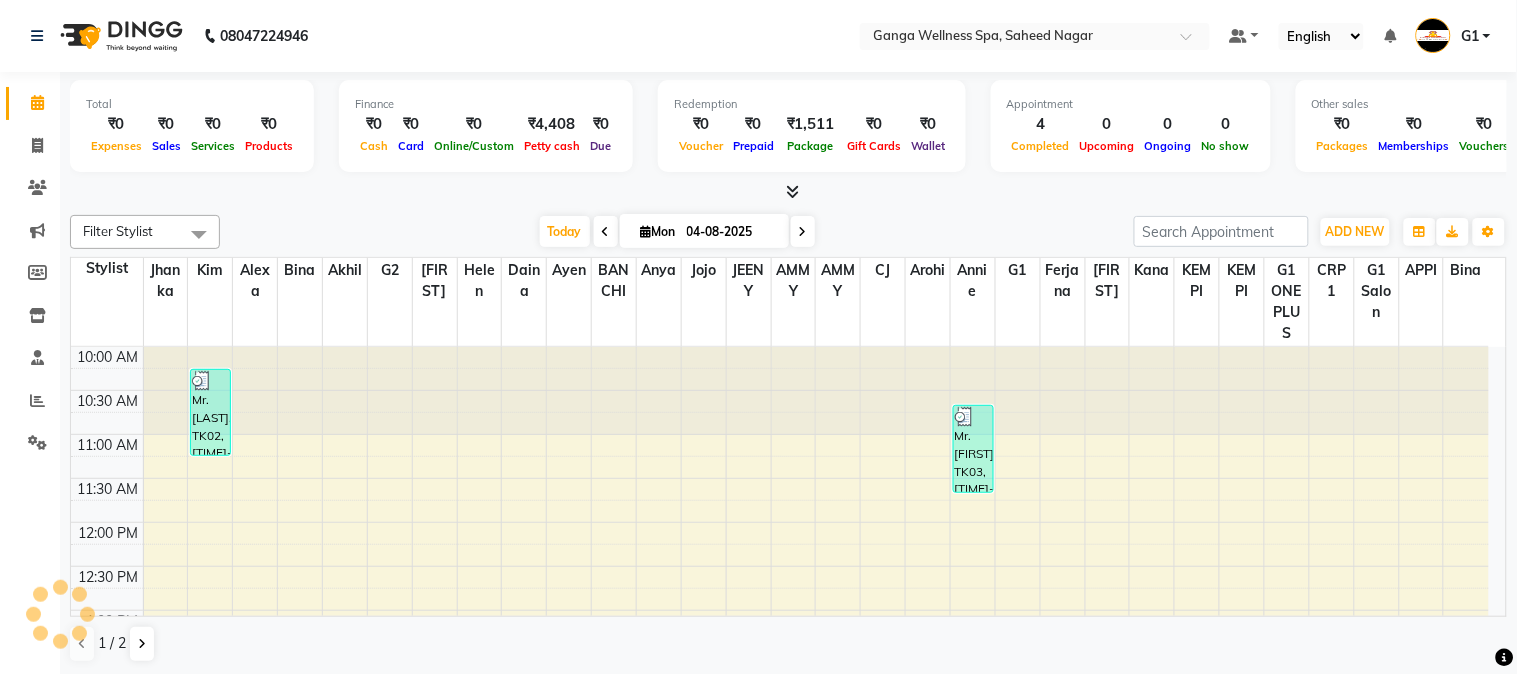 scroll, scrollTop: 0, scrollLeft: 0, axis: both 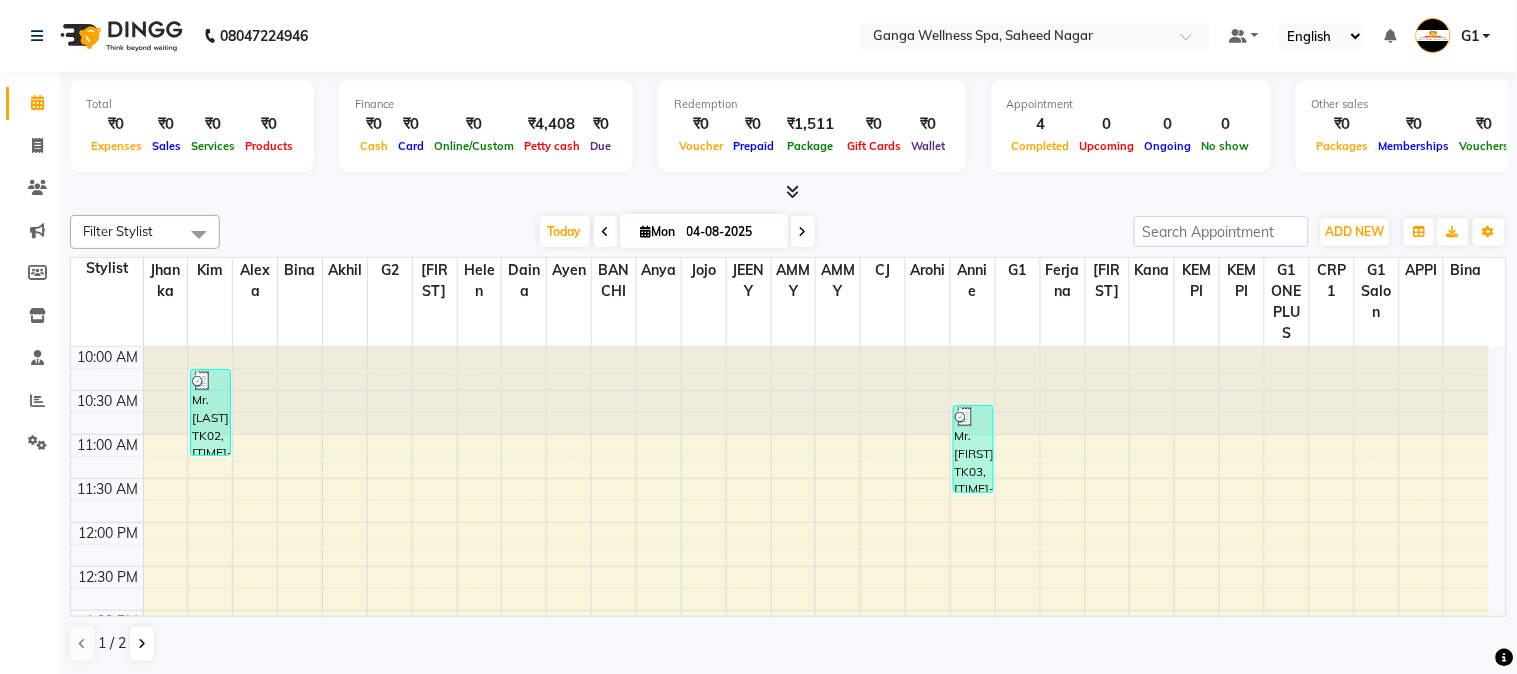 click on "08047224946 Select Location × Ganga Wellness Spa, Saheed Nagar Default Panel My Panel English ENGLISH Español العربية मराठी हिंदी ગુજરાતી தமிழ் 中文 Notifications nothing to show G1 Manage Profile Change Password Sign out  Version:3.16.0" 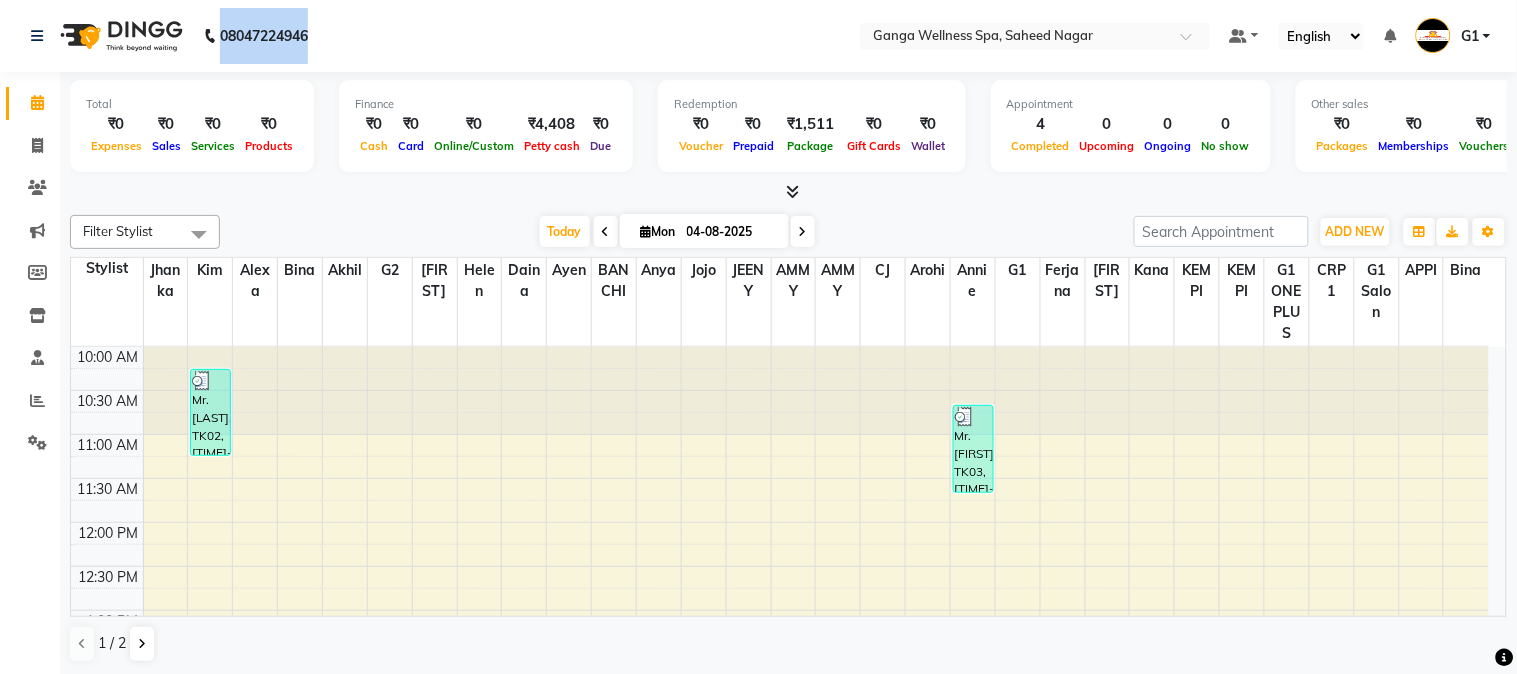 click on "08047224946 Select Location × Ganga Wellness Spa, Saheed Nagar Default Panel My Panel English ENGLISH Español العربية मराठी हिंदी ગુજરાતી தமிழ் 中文 Notifications nothing to show G1 Manage Profile Change Password Sign out  Version:3.16.0" 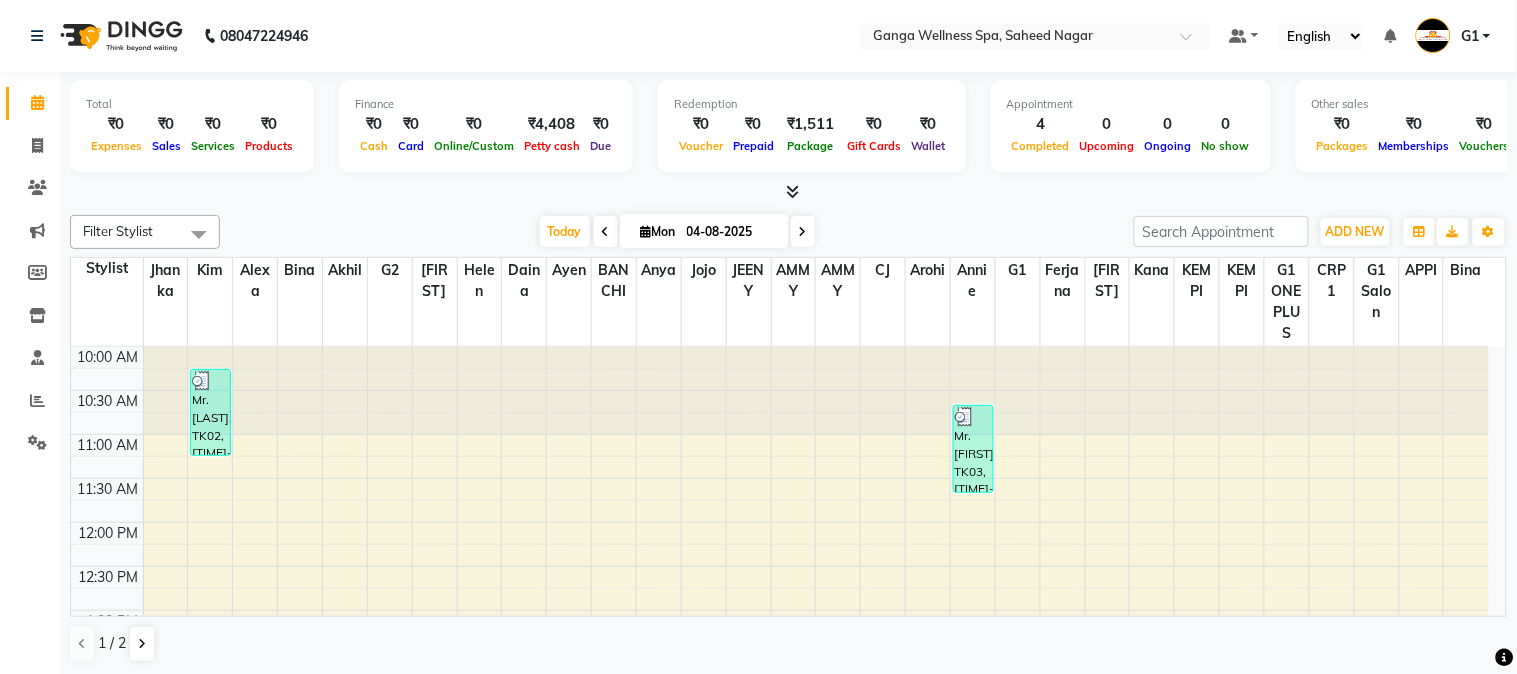 click on "08047224946 Select Location × Ganga Wellness Spa, Saheed Nagar Default Panel My Panel English ENGLISH Español العربية मराठी हिंदी ગુજરાતી தமிழ் 中文 Notifications nothing to show G1 Manage Profile Change Password Sign out  Version:3.16.0" 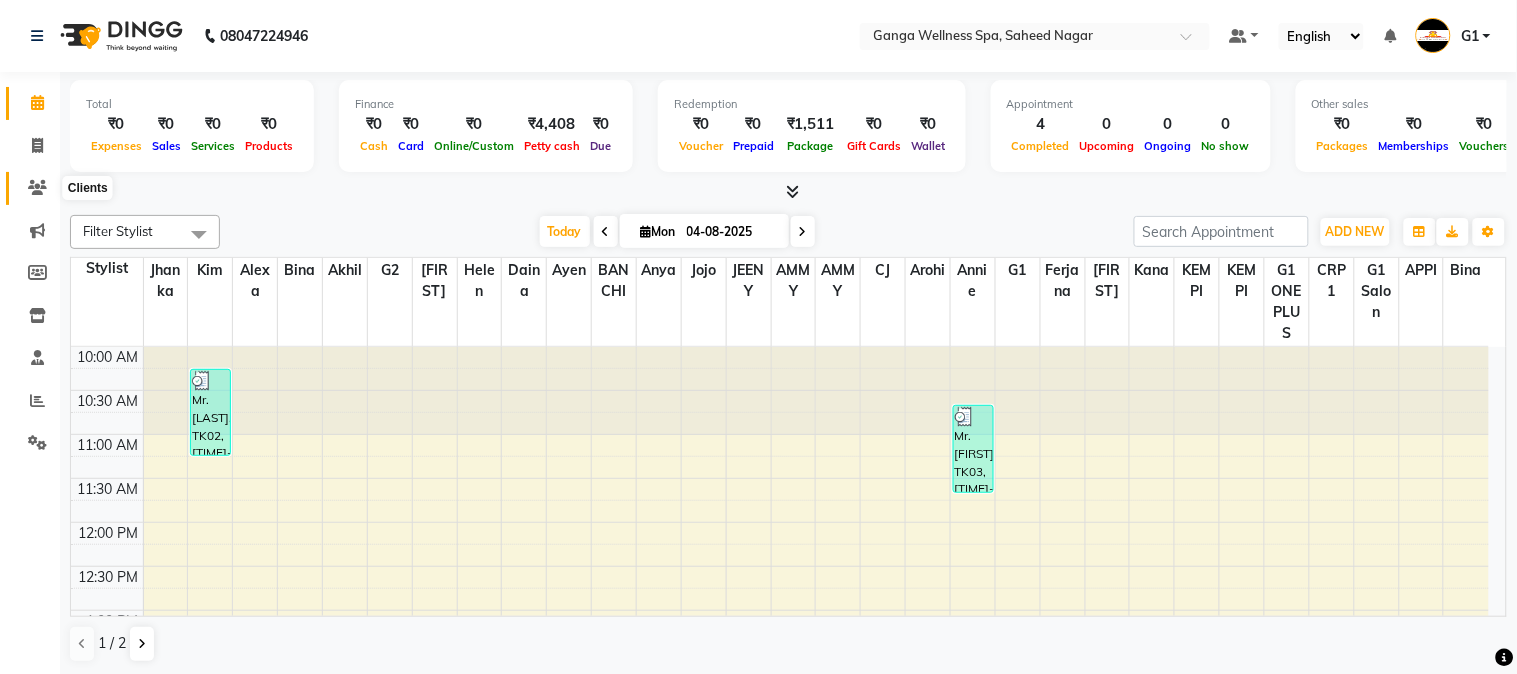 click 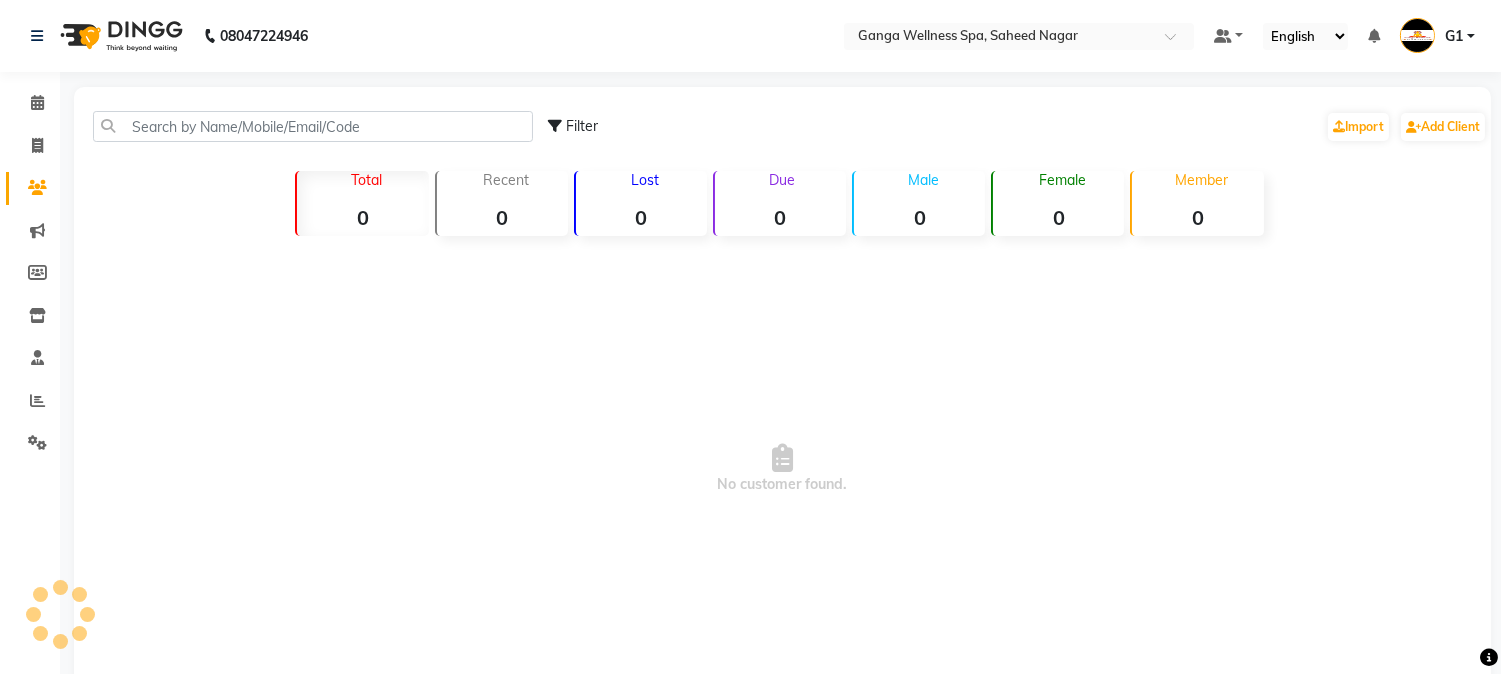 click 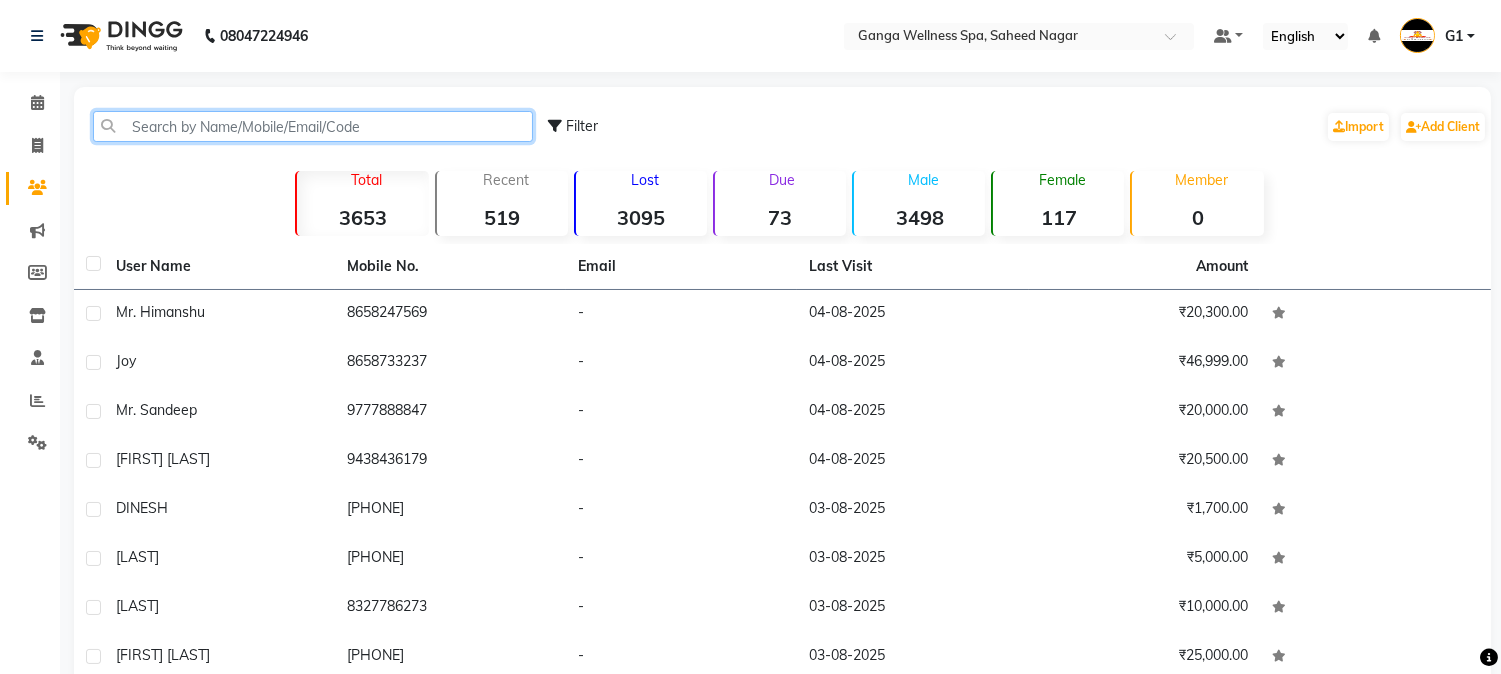 click 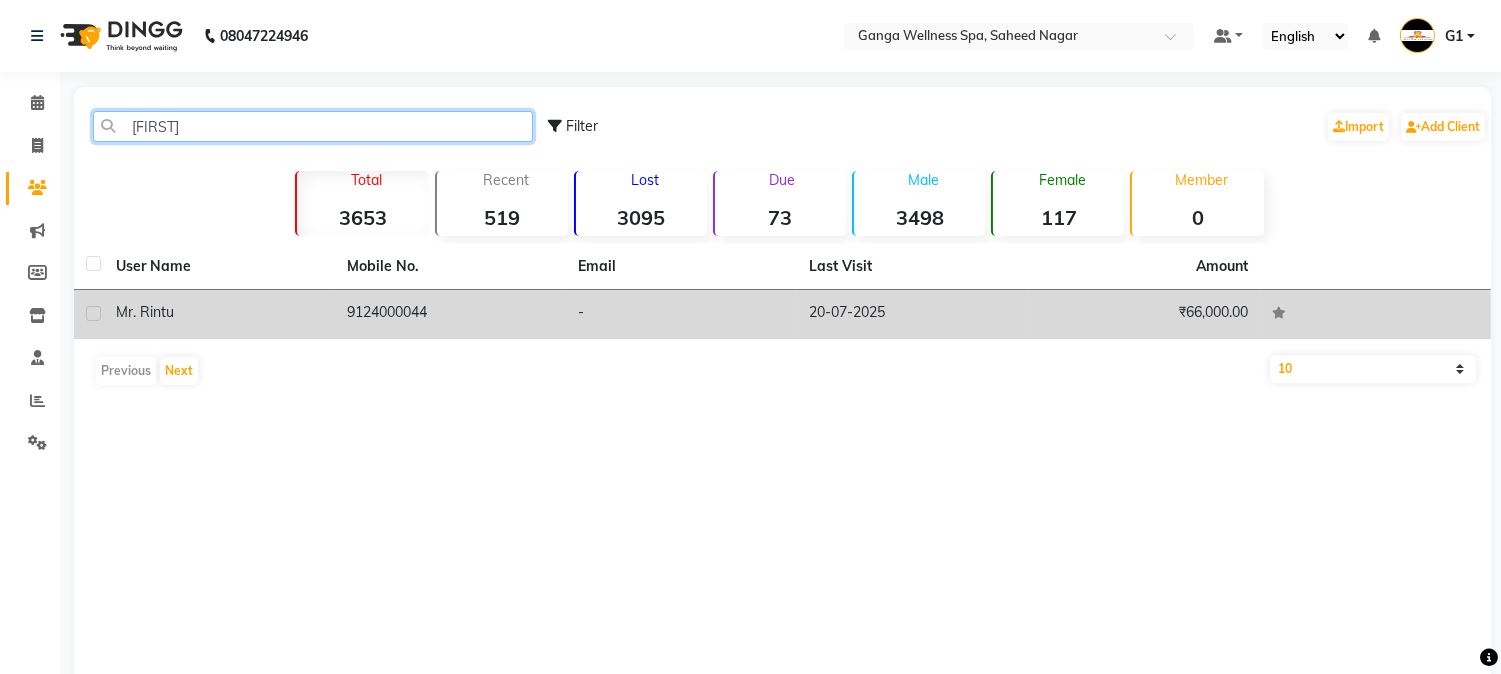 type on "RINTU" 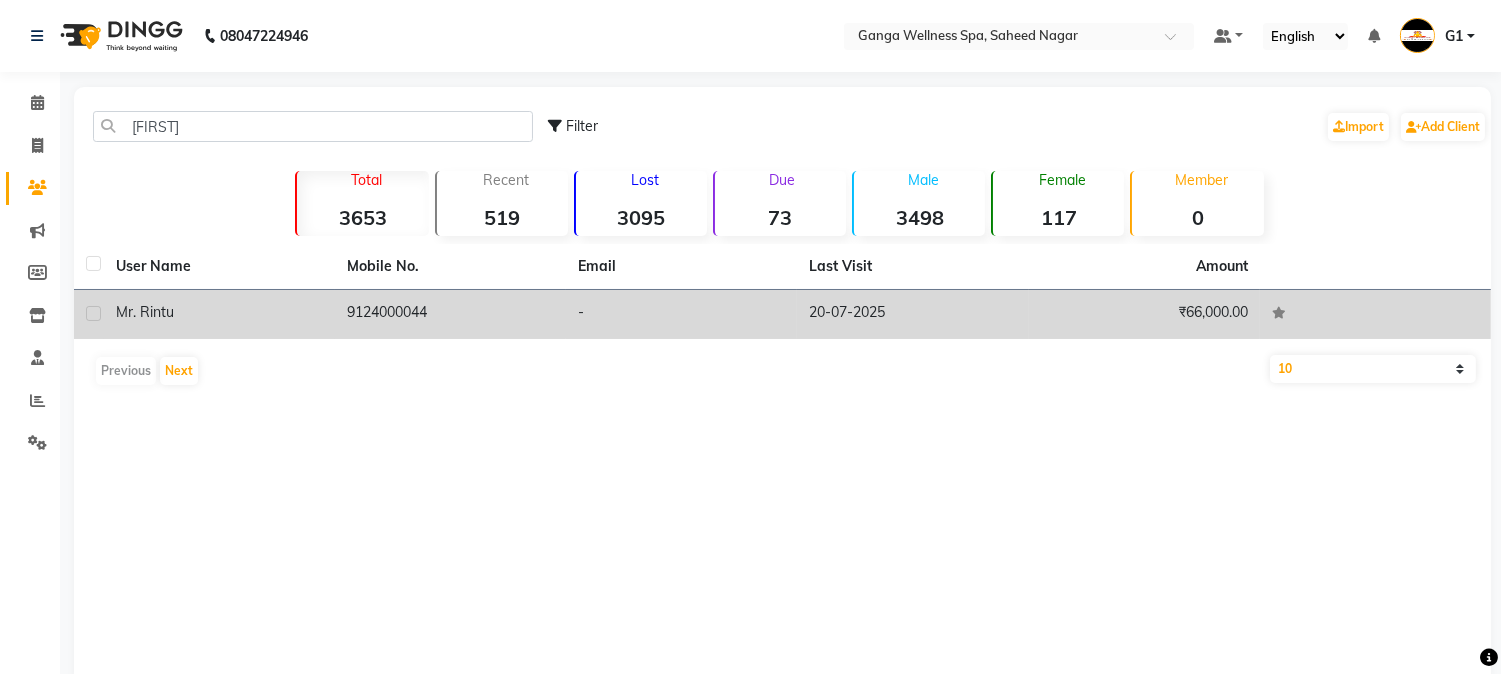 click on "Mr. Rintu" 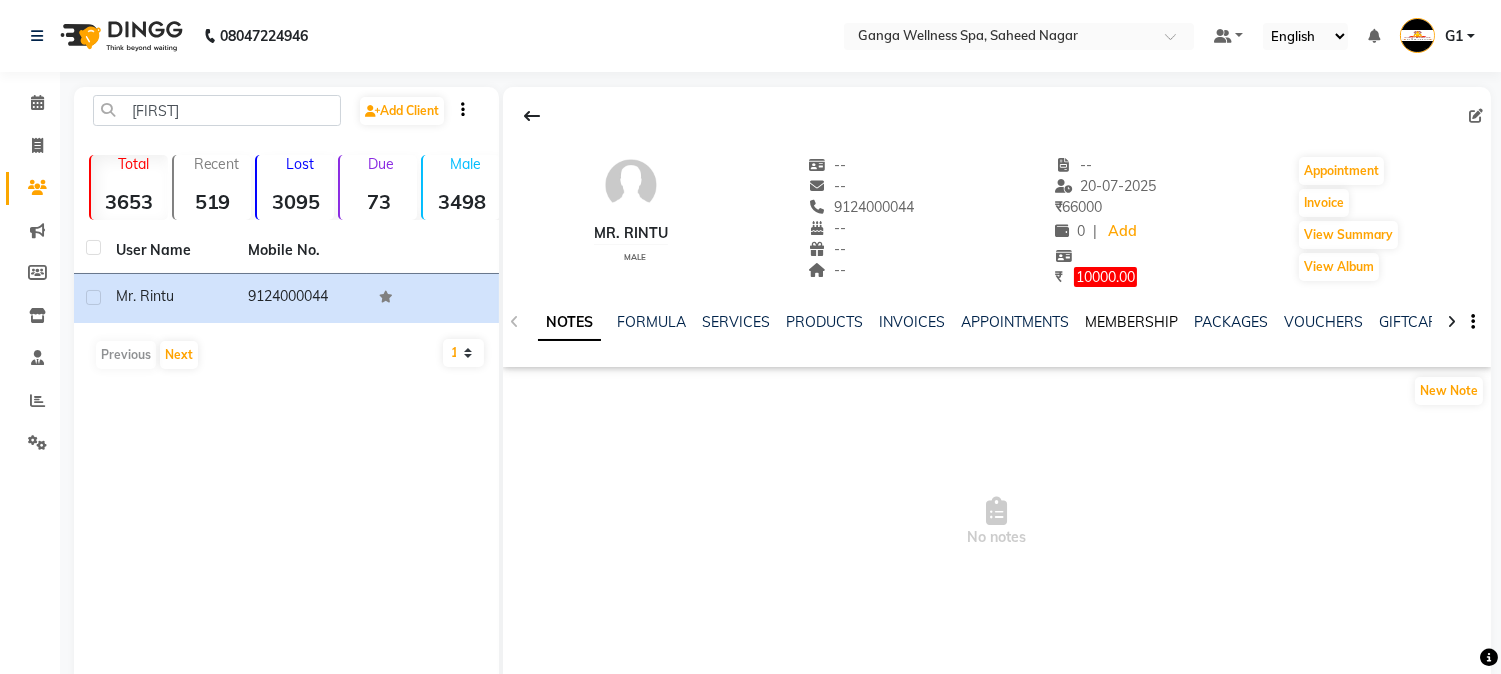 click on "MEMBERSHIP" 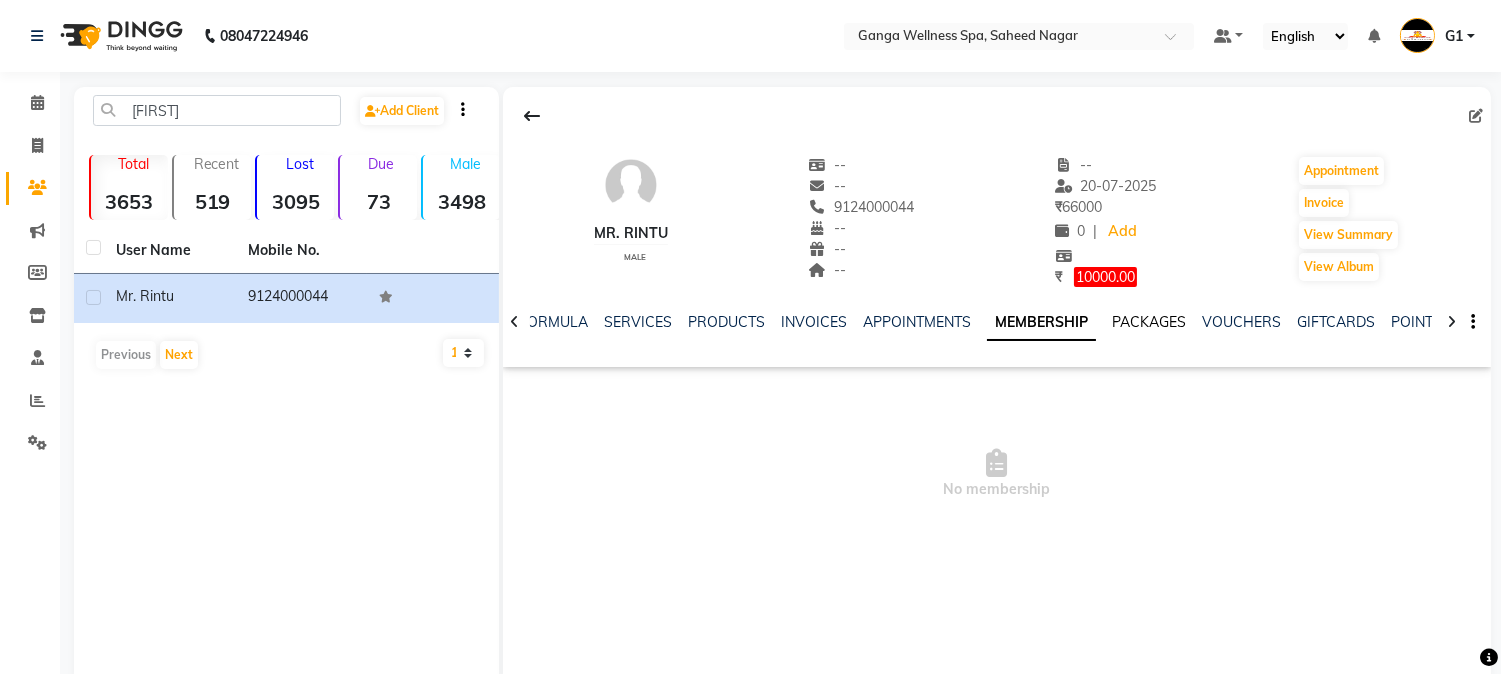 click on "PACKAGES" 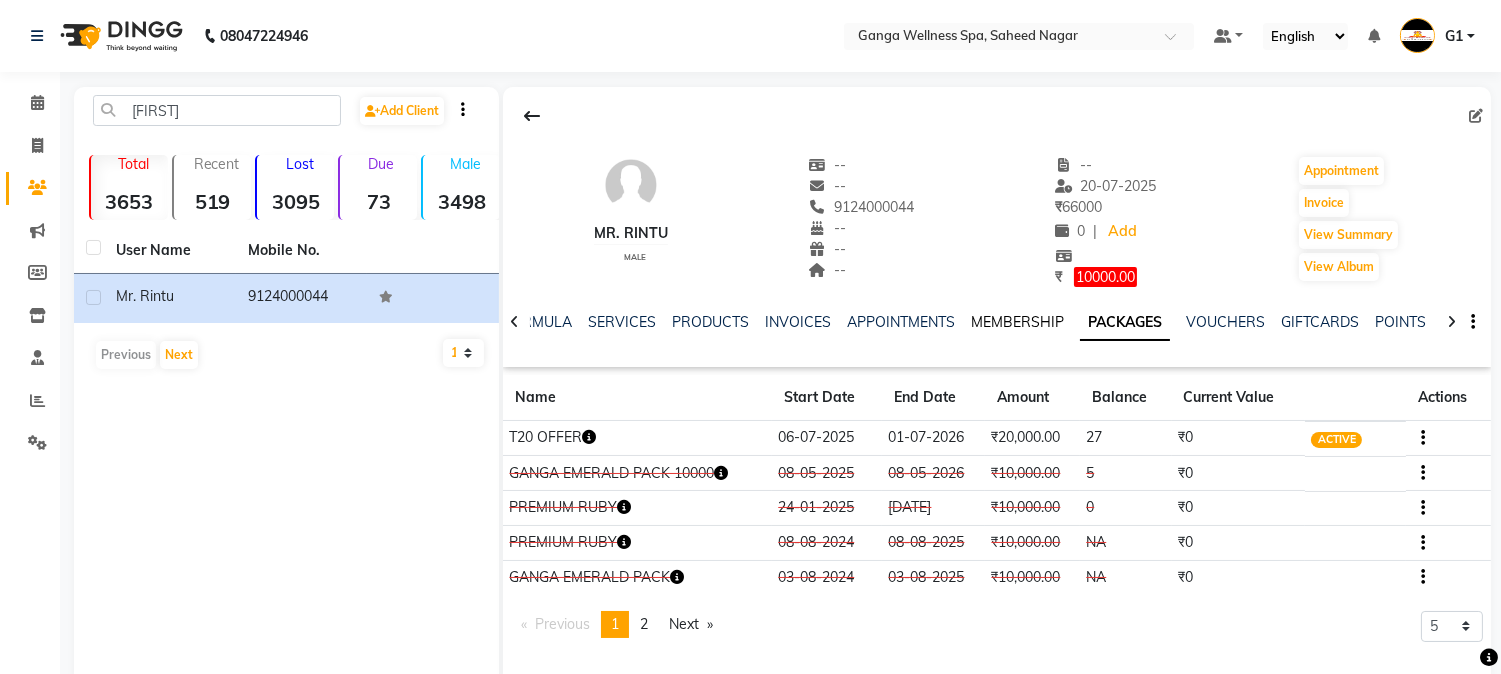 click on "MEMBERSHIP" 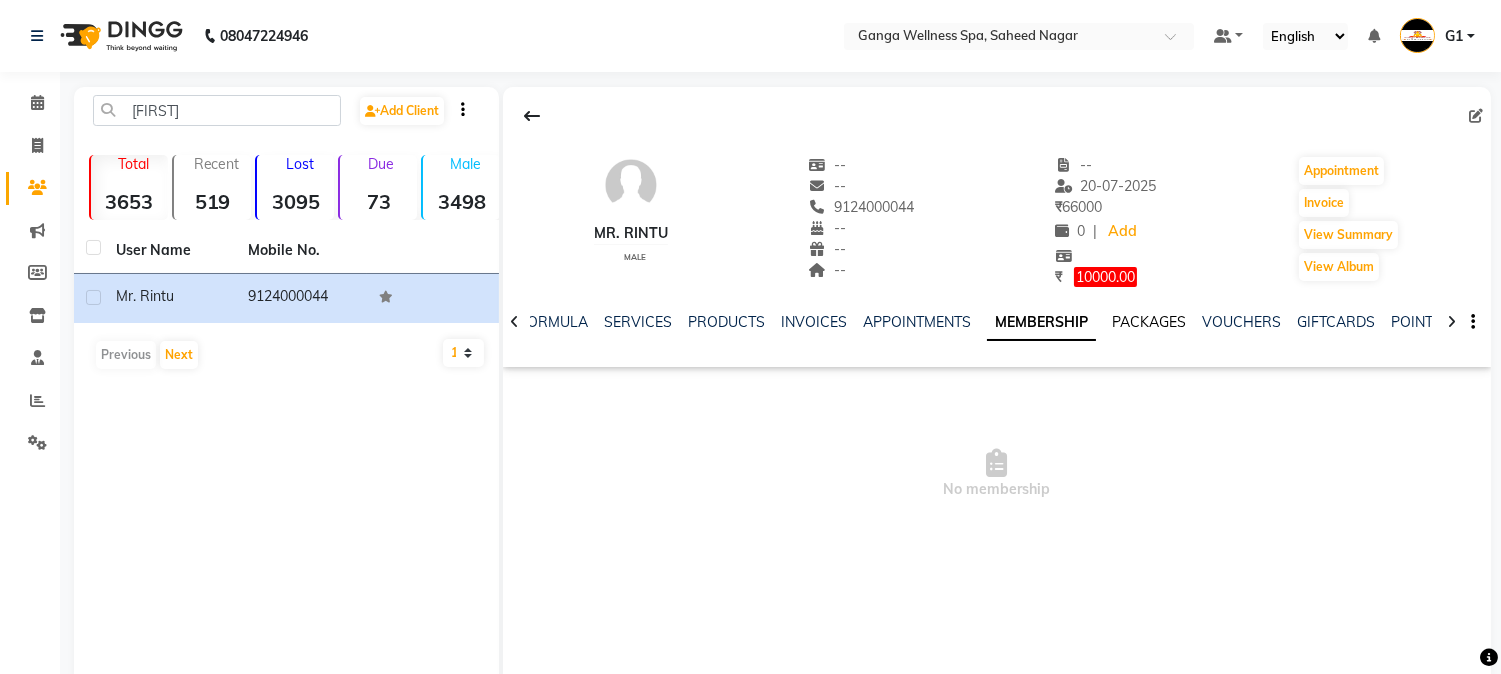 click on "PACKAGES" 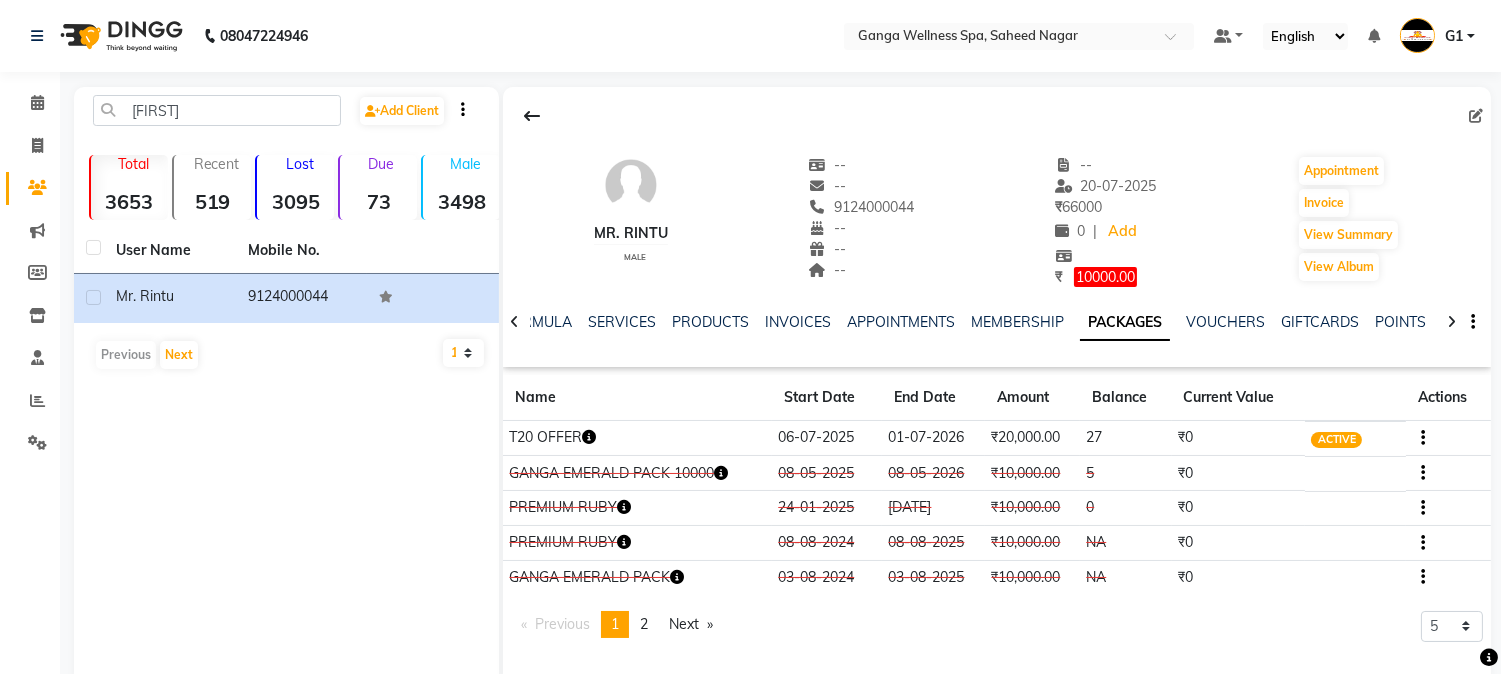 click on "T20 OFFER" 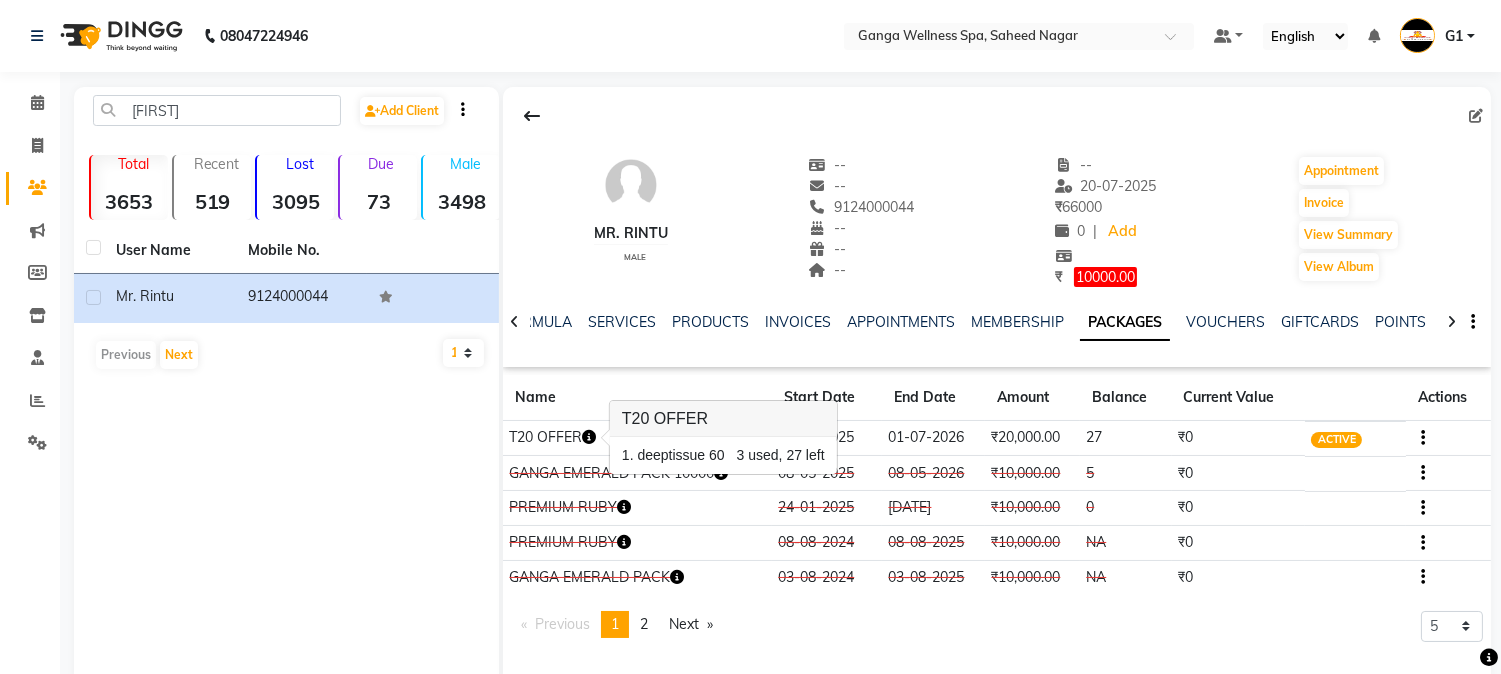 click at bounding box center [605, 438] 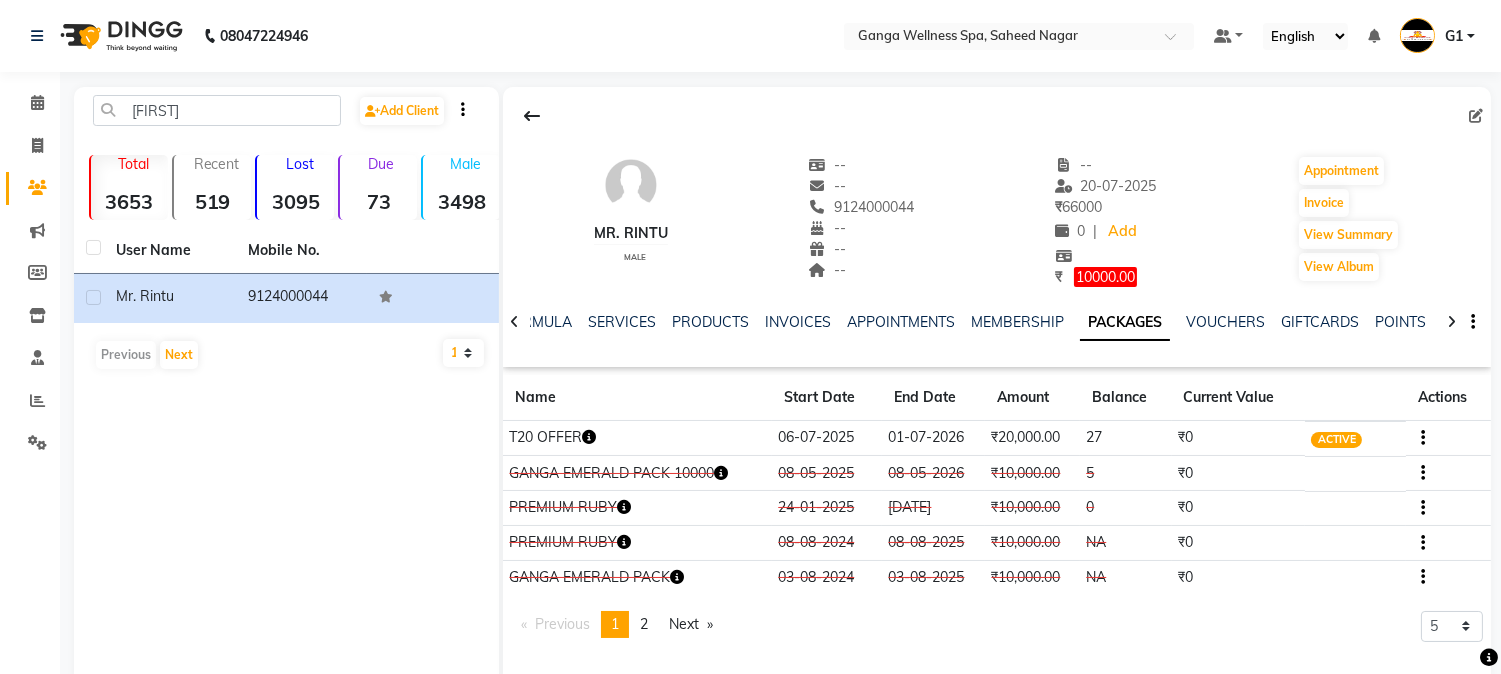 click 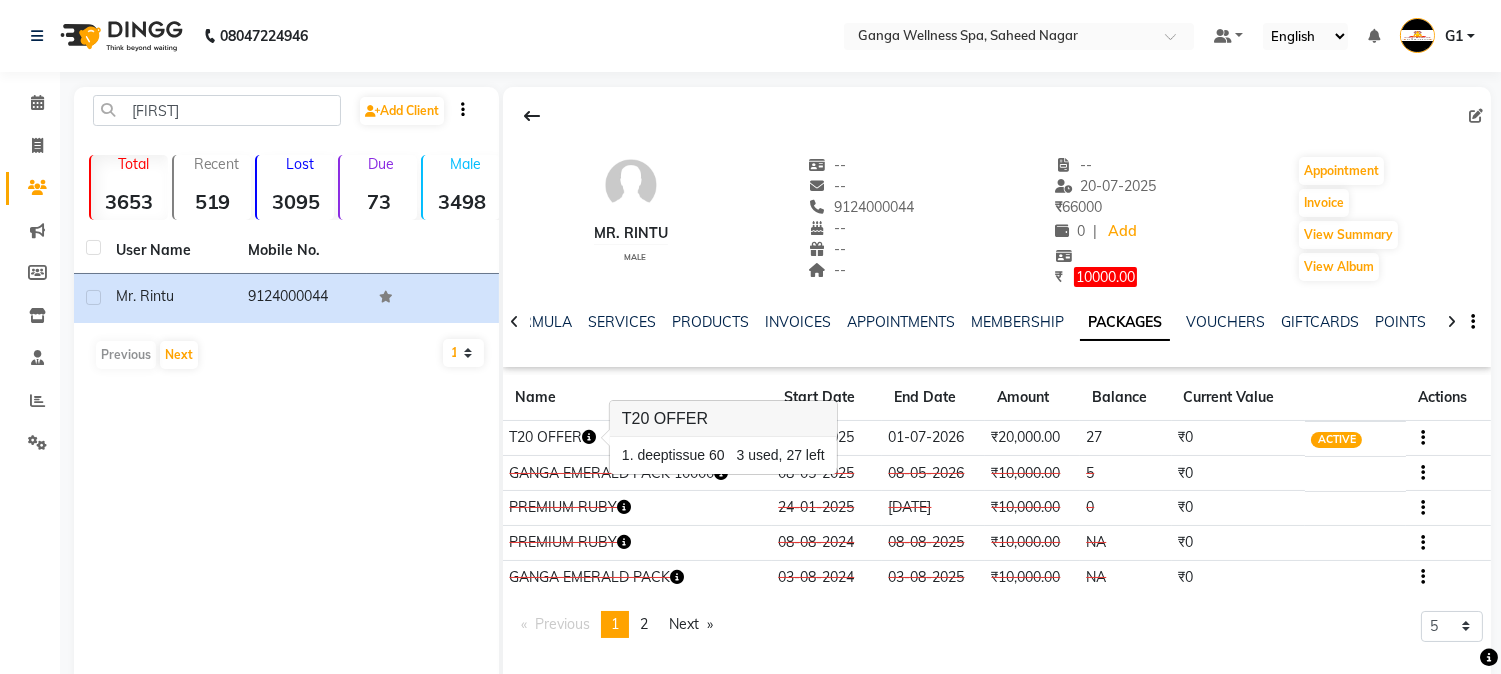 click at bounding box center (605, 438) 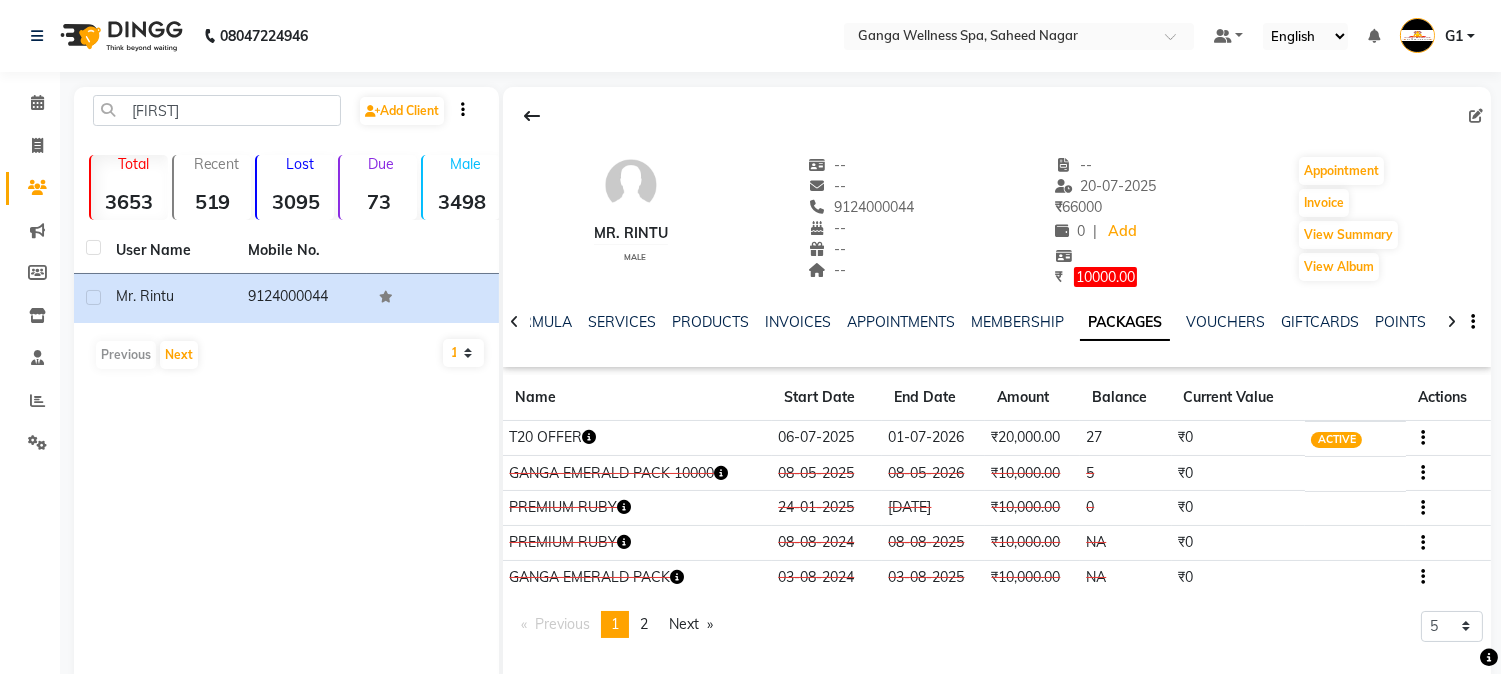 click 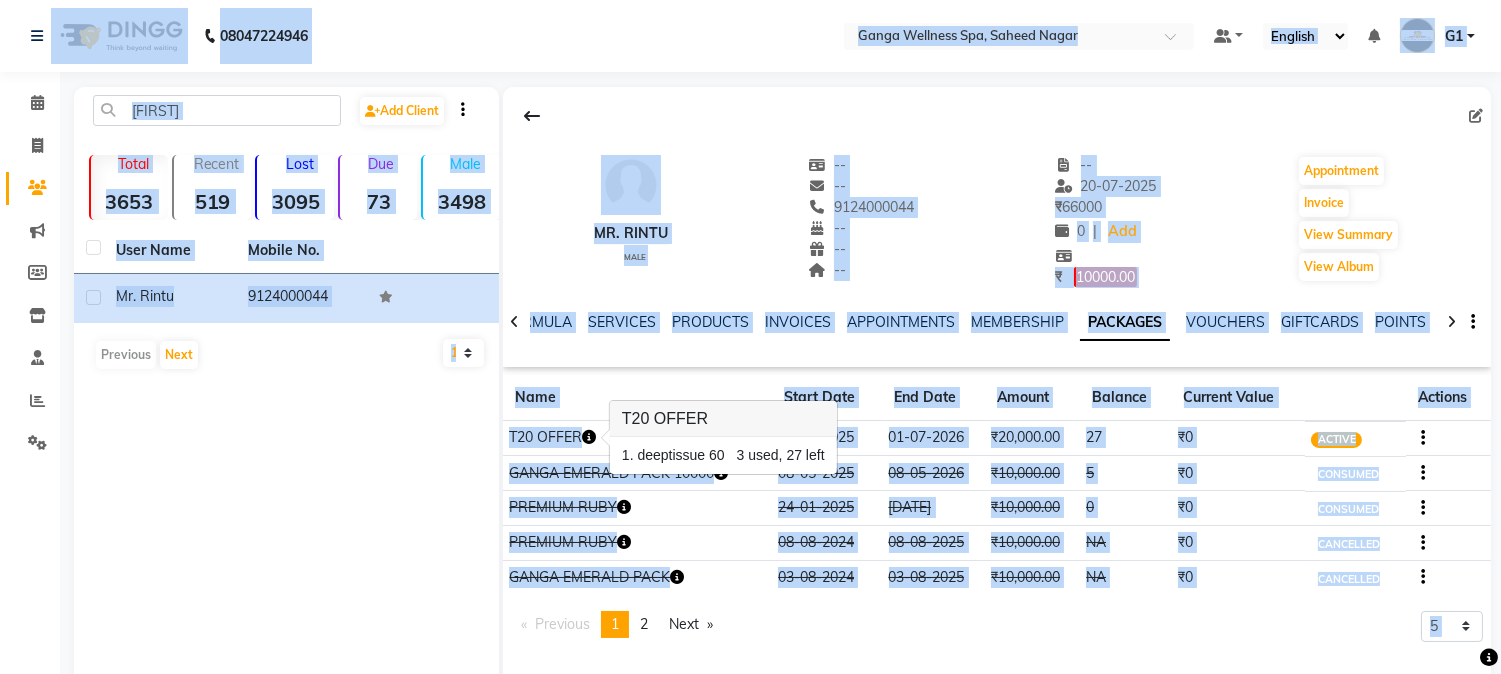 click at bounding box center [605, 438] 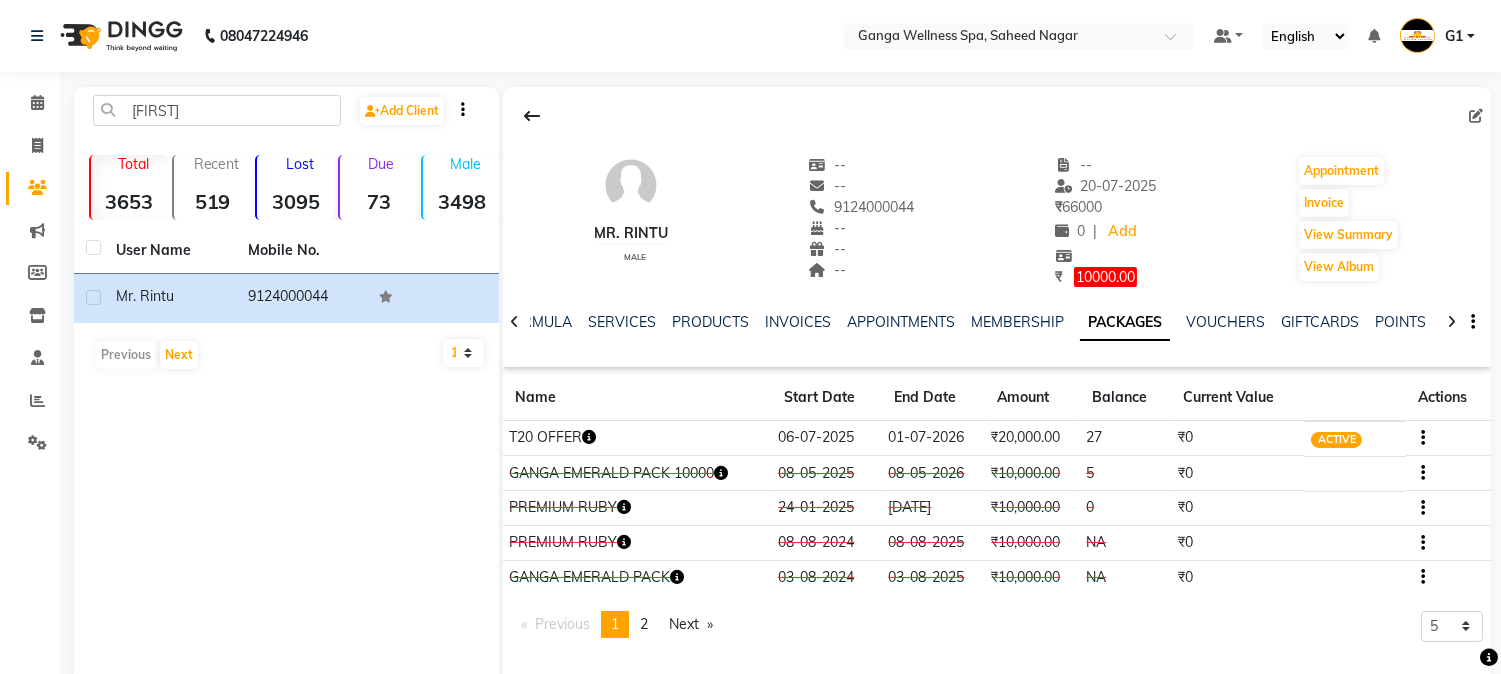 click 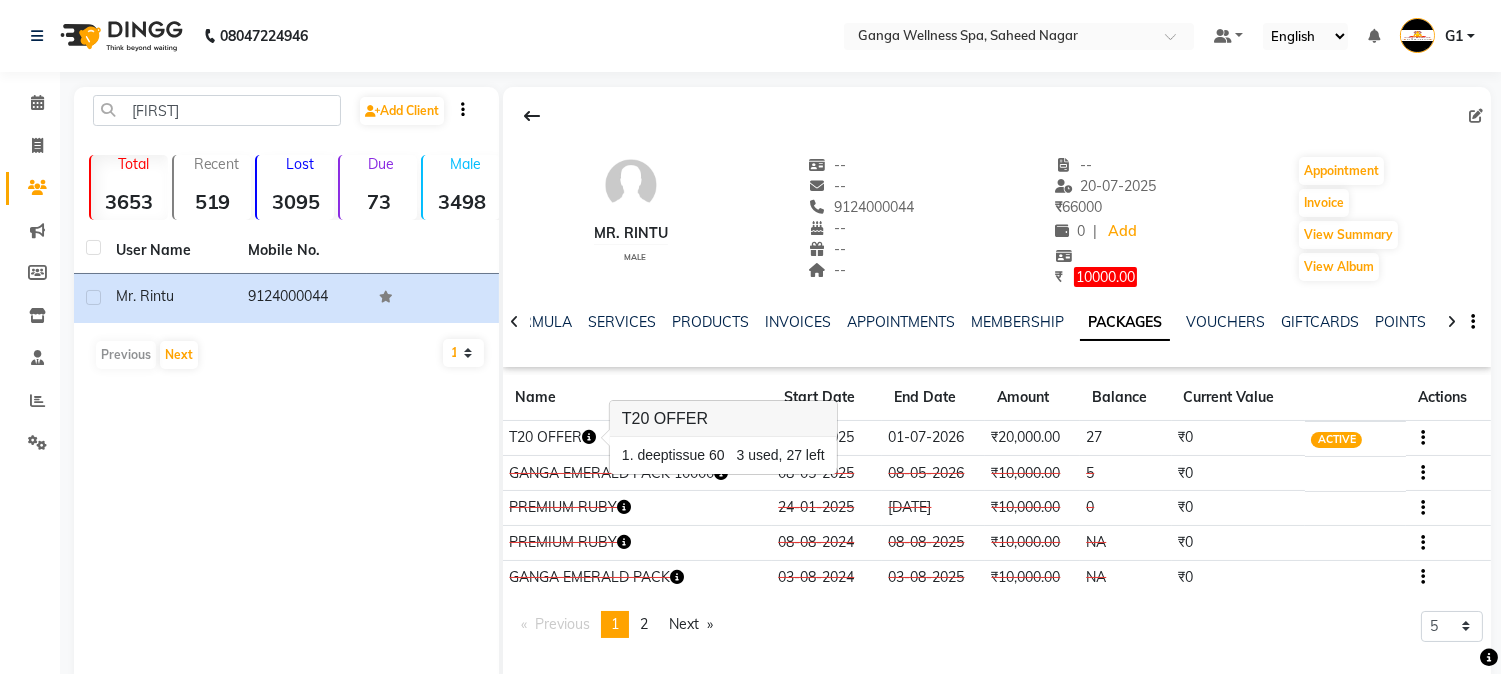 click at bounding box center [605, 438] 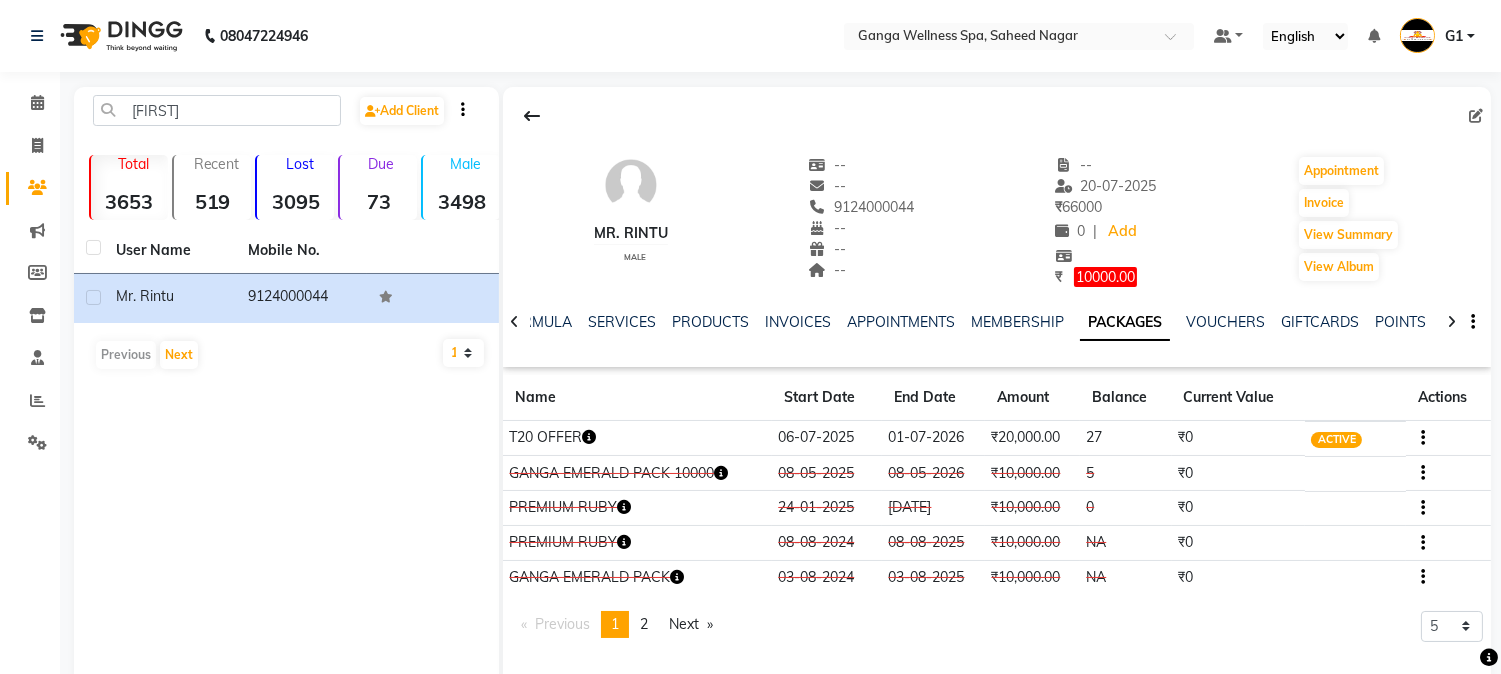 click 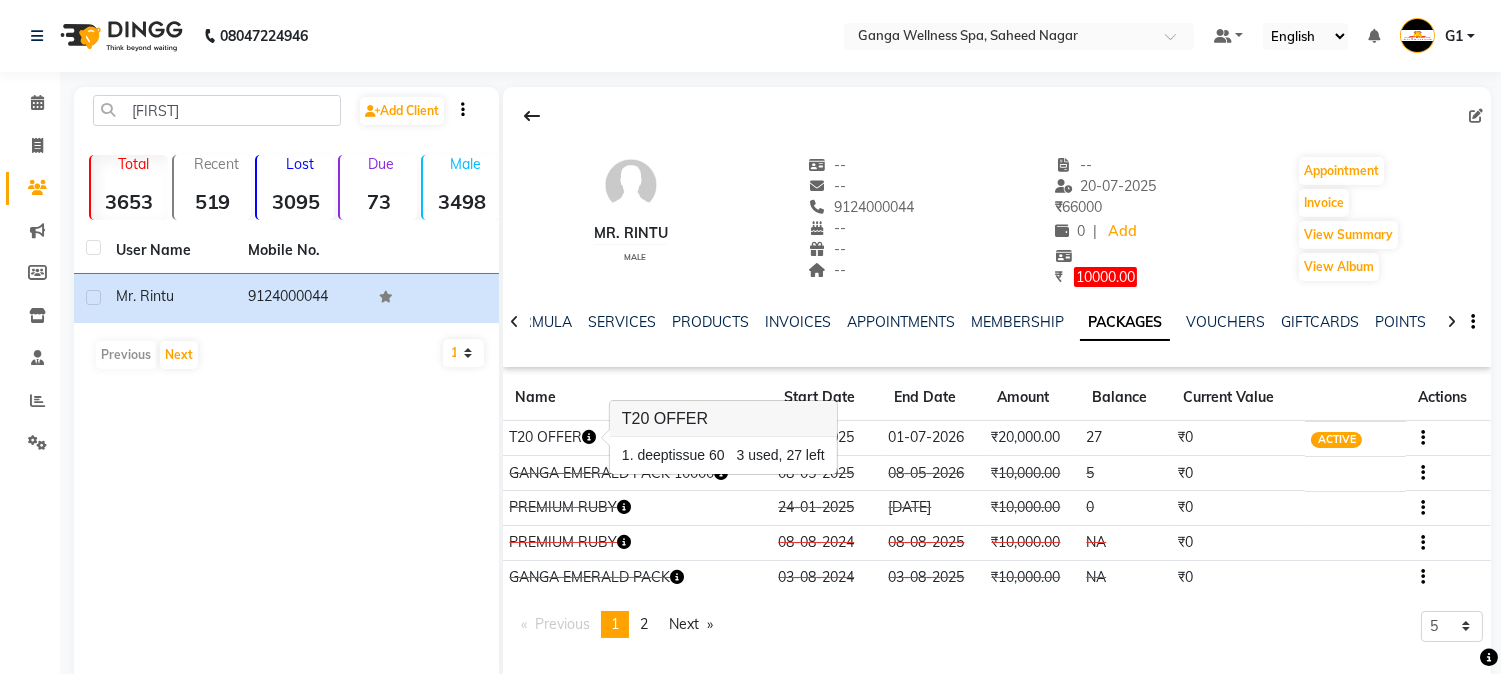 click at bounding box center (605, 438) 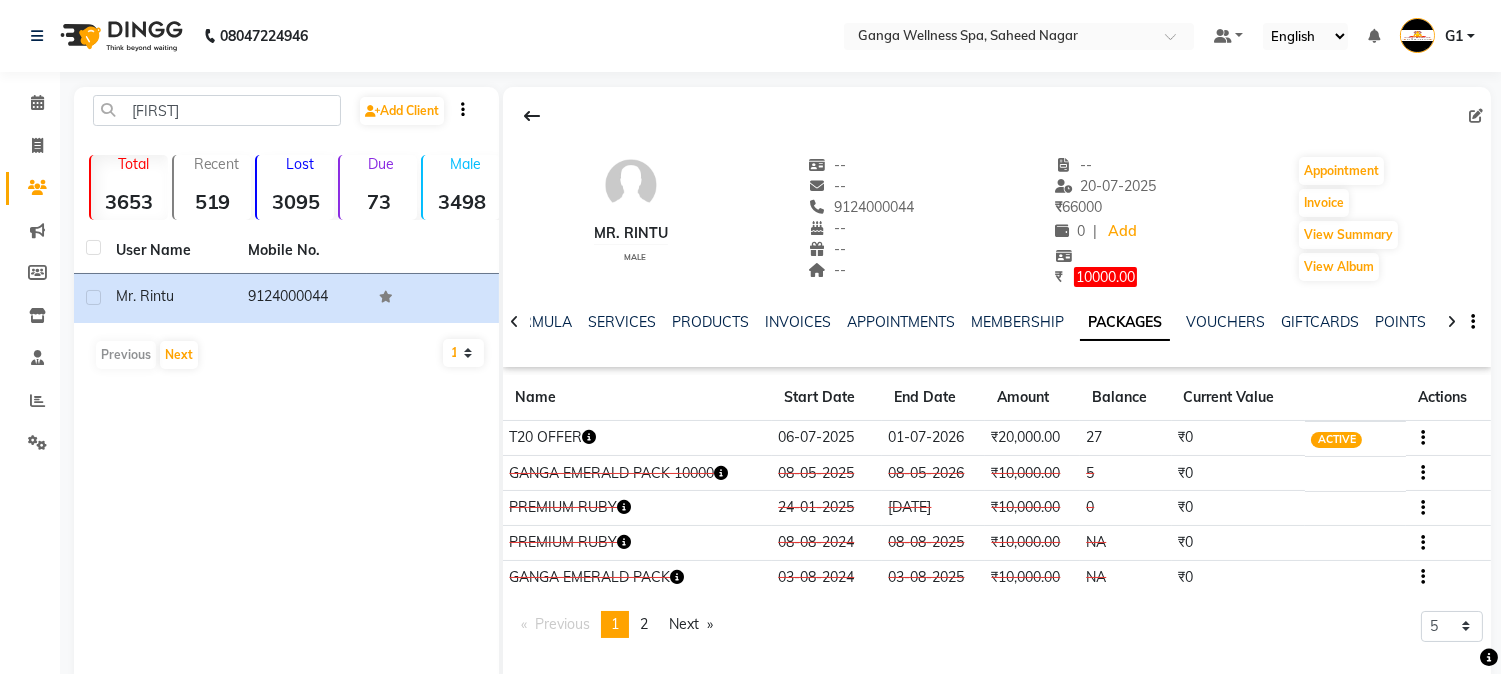 click 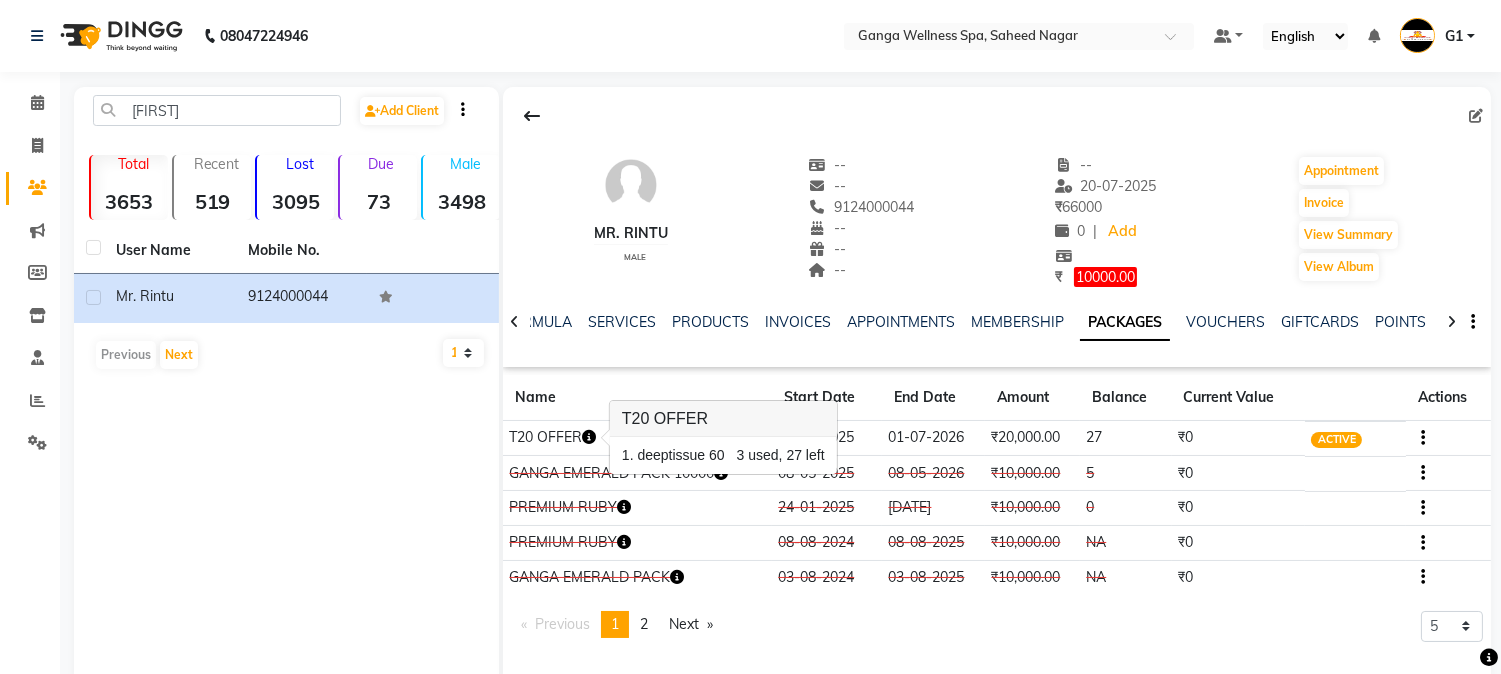 click 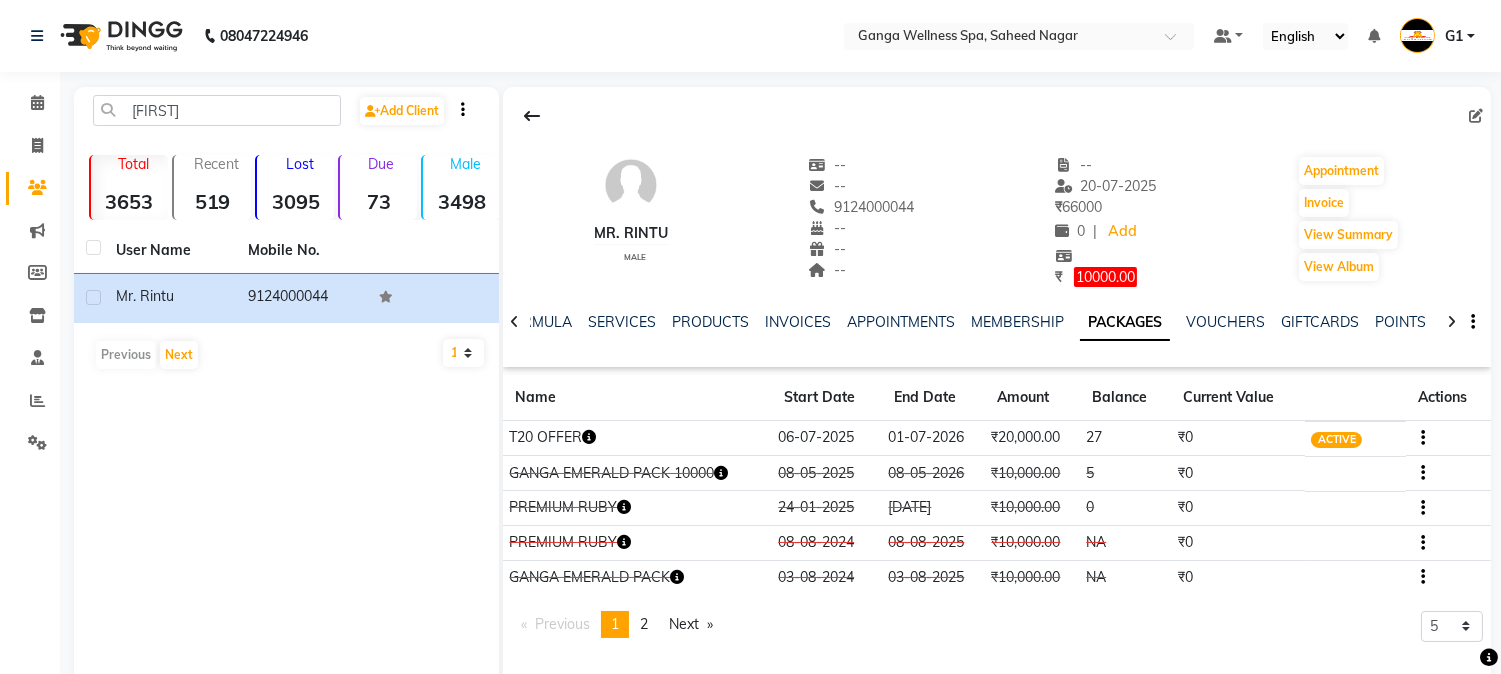 click 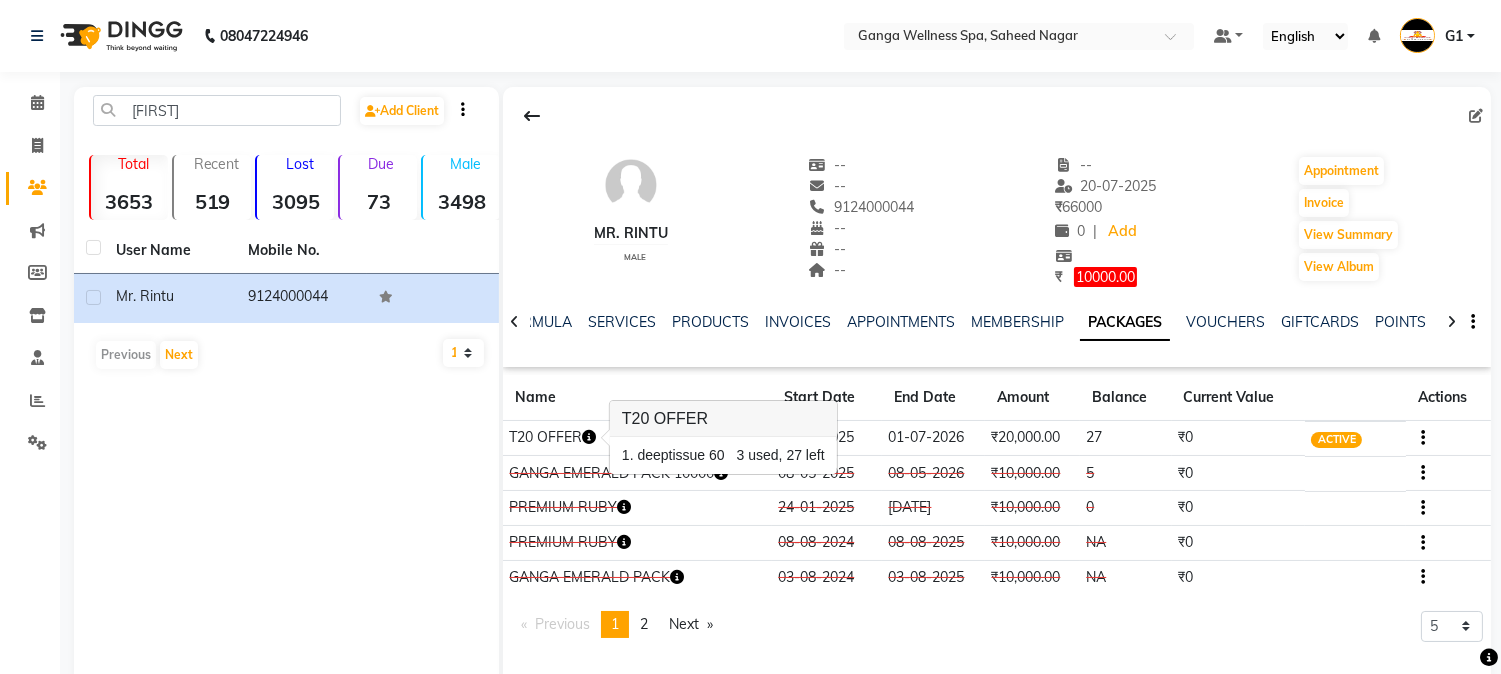click 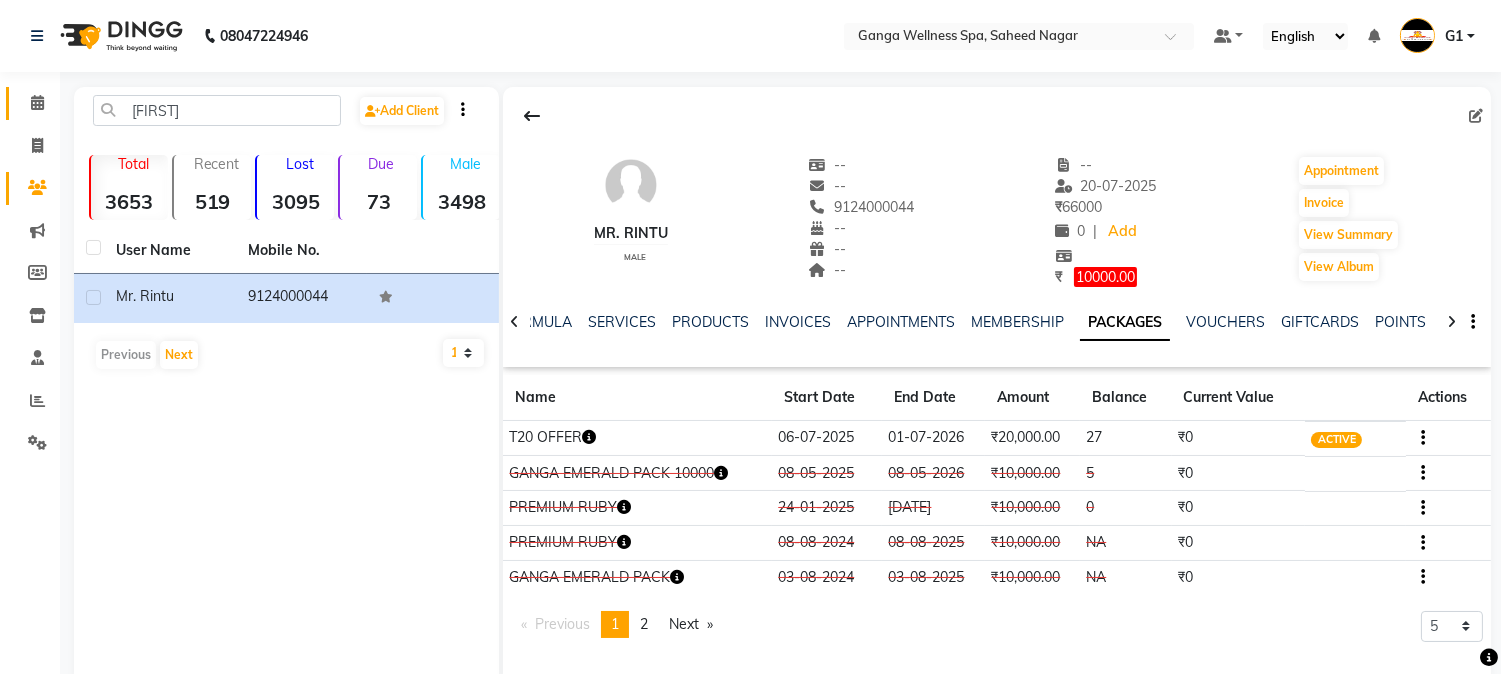 click on "Calendar" 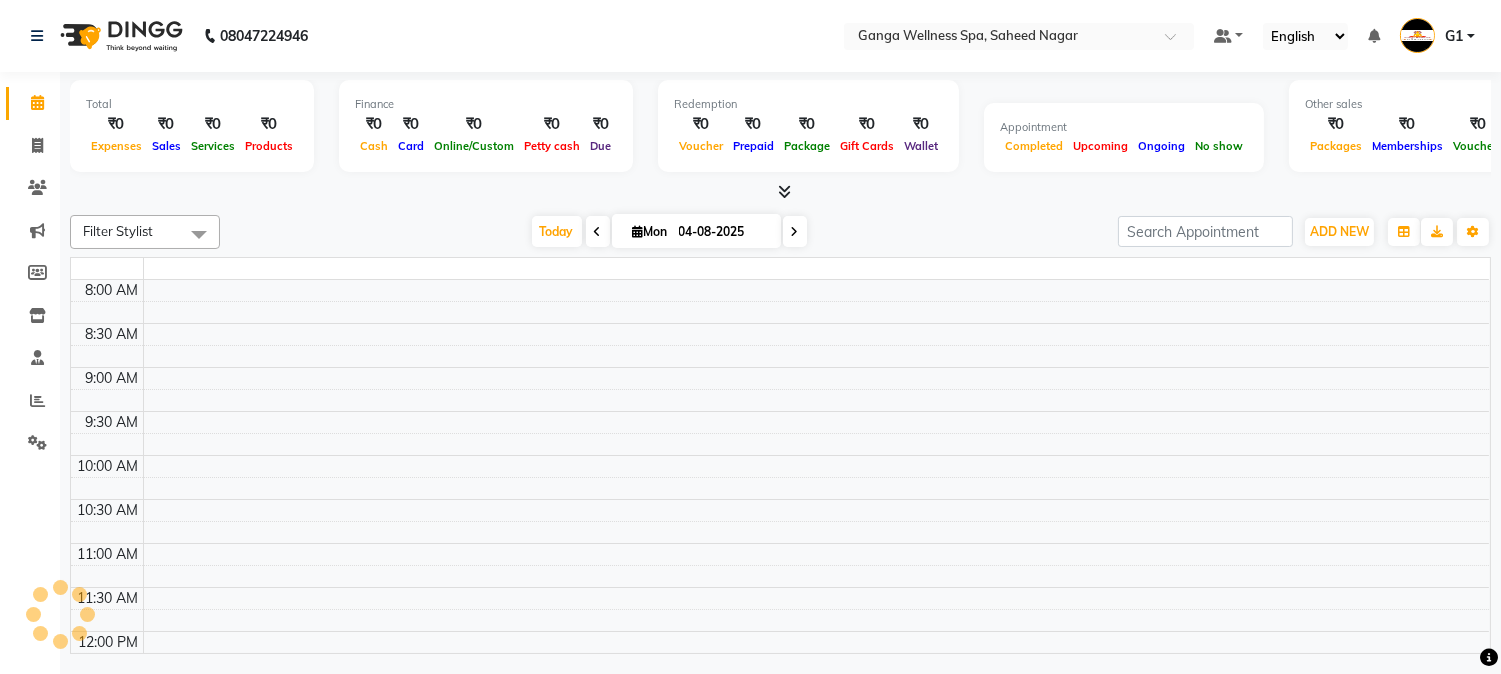 click on "Calendar" 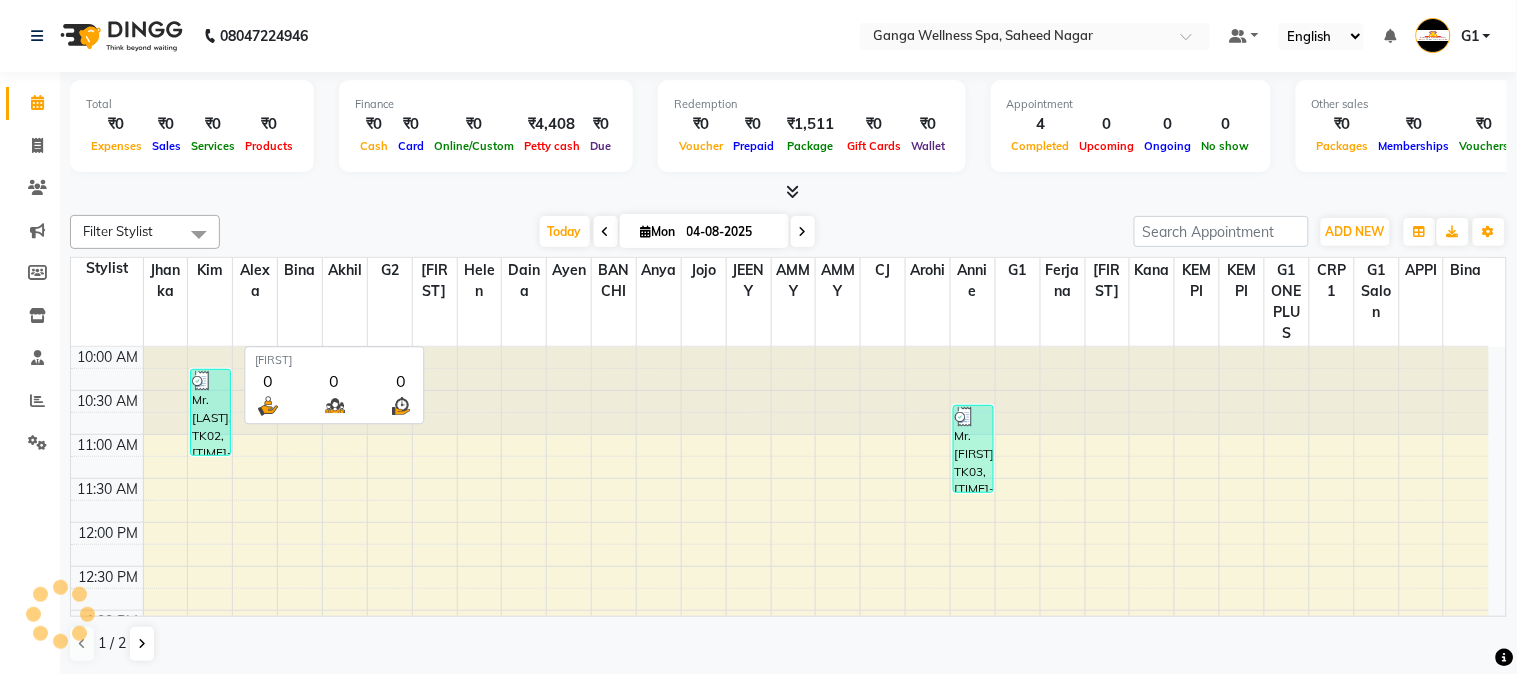 scroll, scrollTop: 0, scrollLeft: 0, axis: both 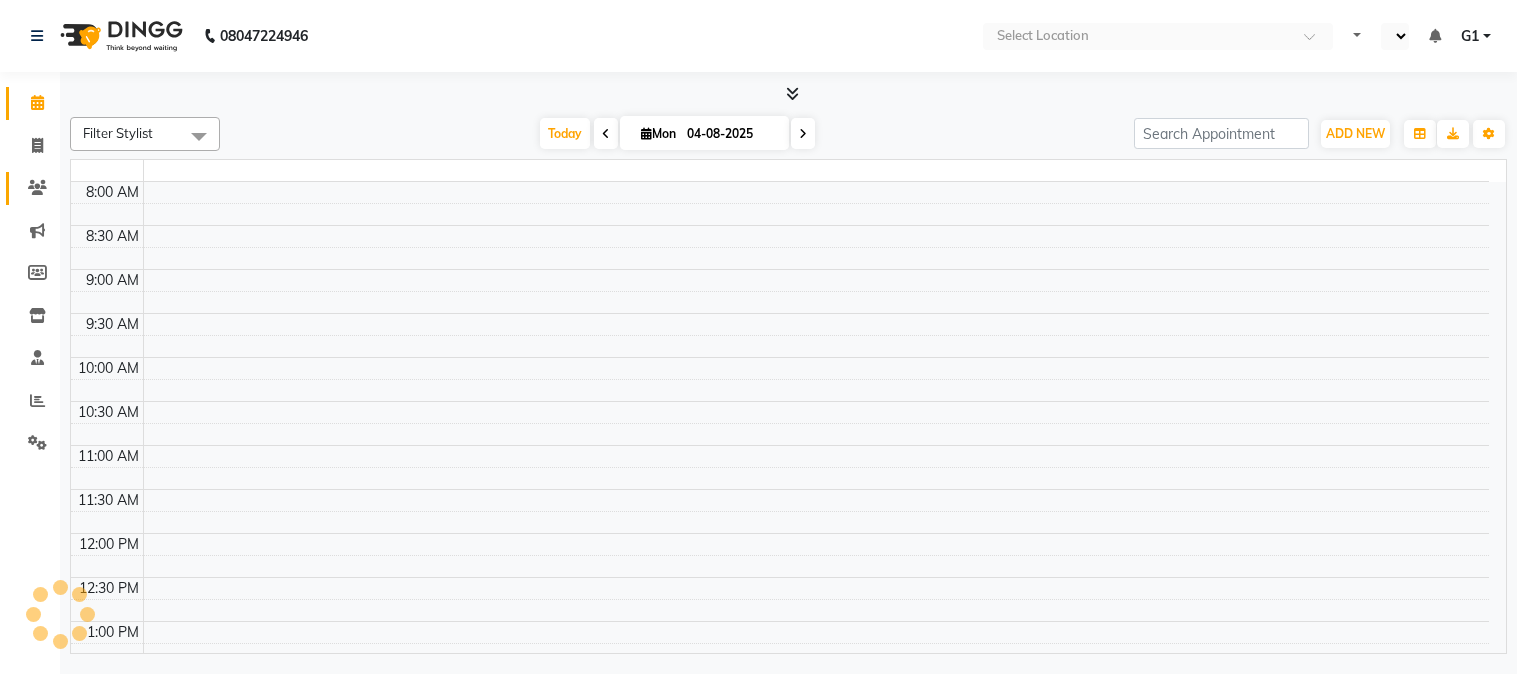 select on "en" 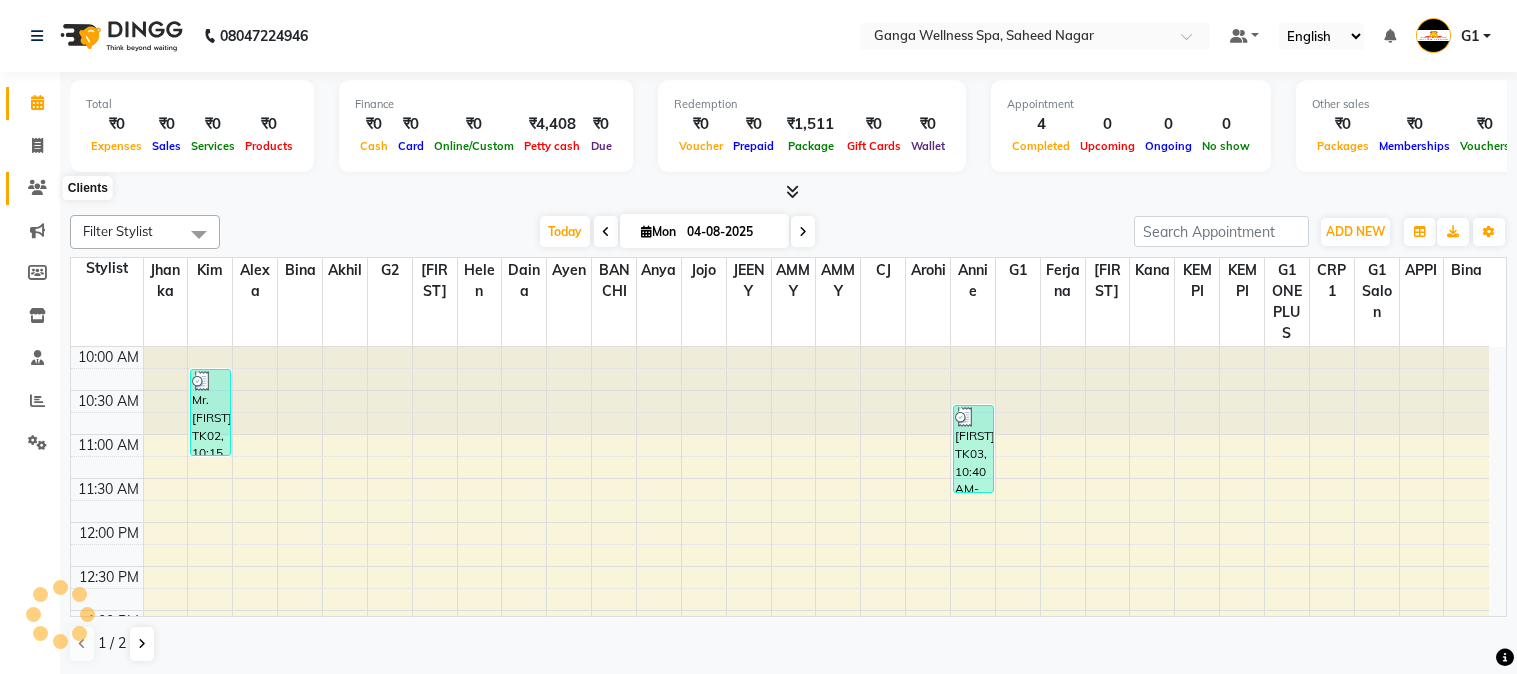 click 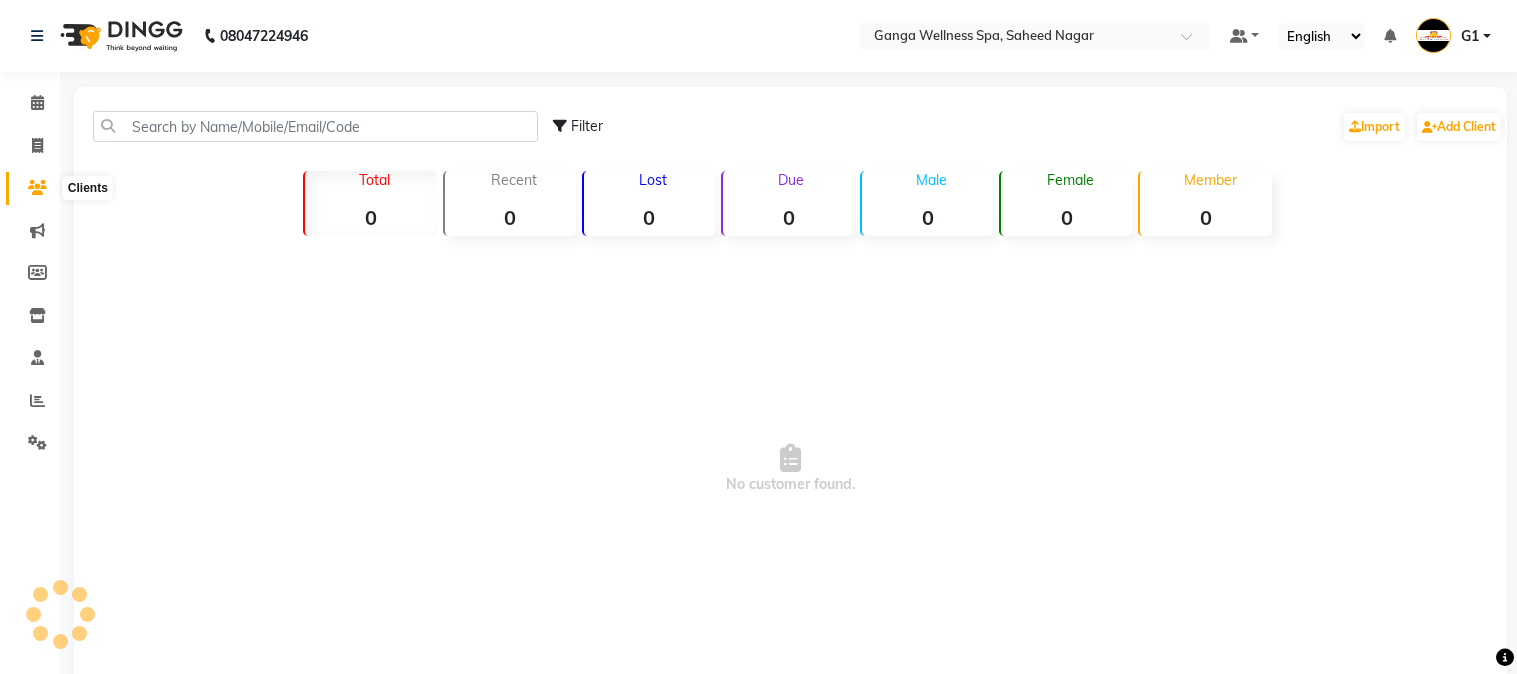 click 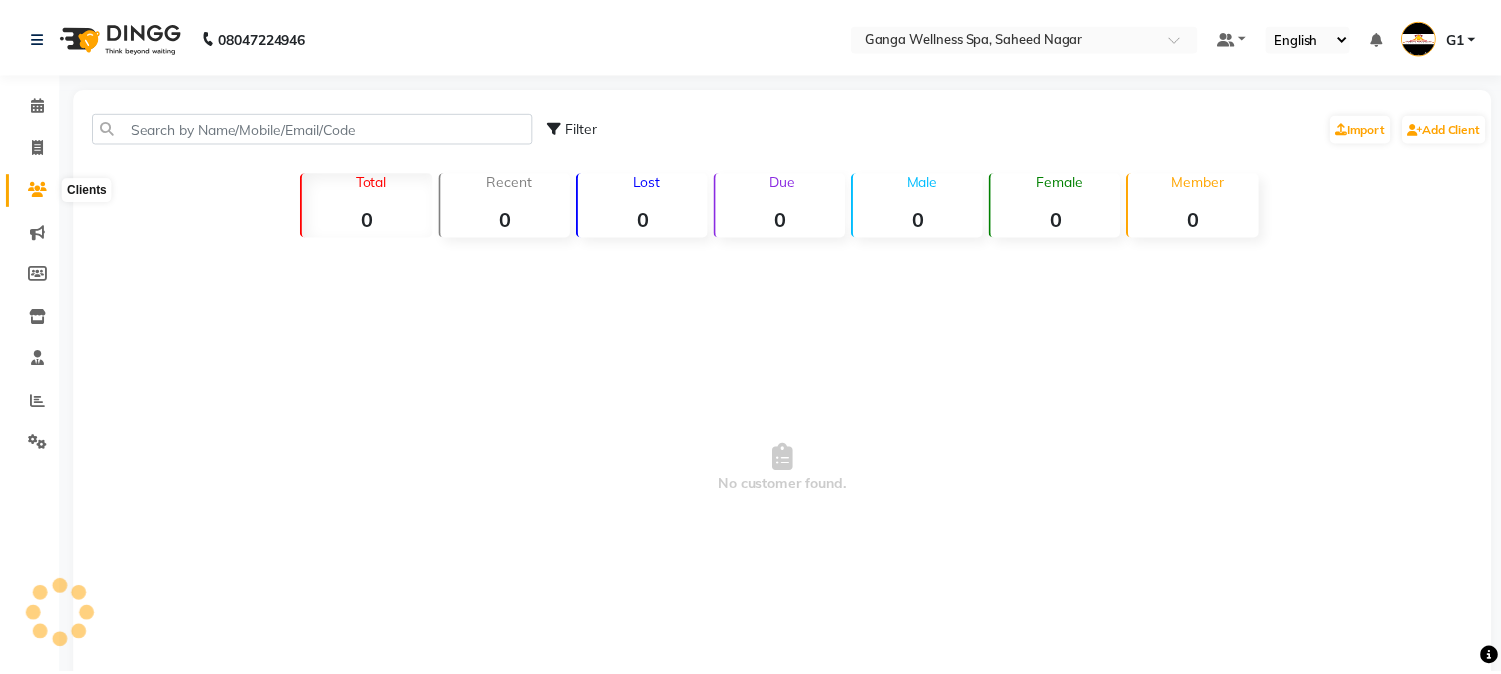 scroll, scrollTop: 0, scrollLeft: 0, axis: both 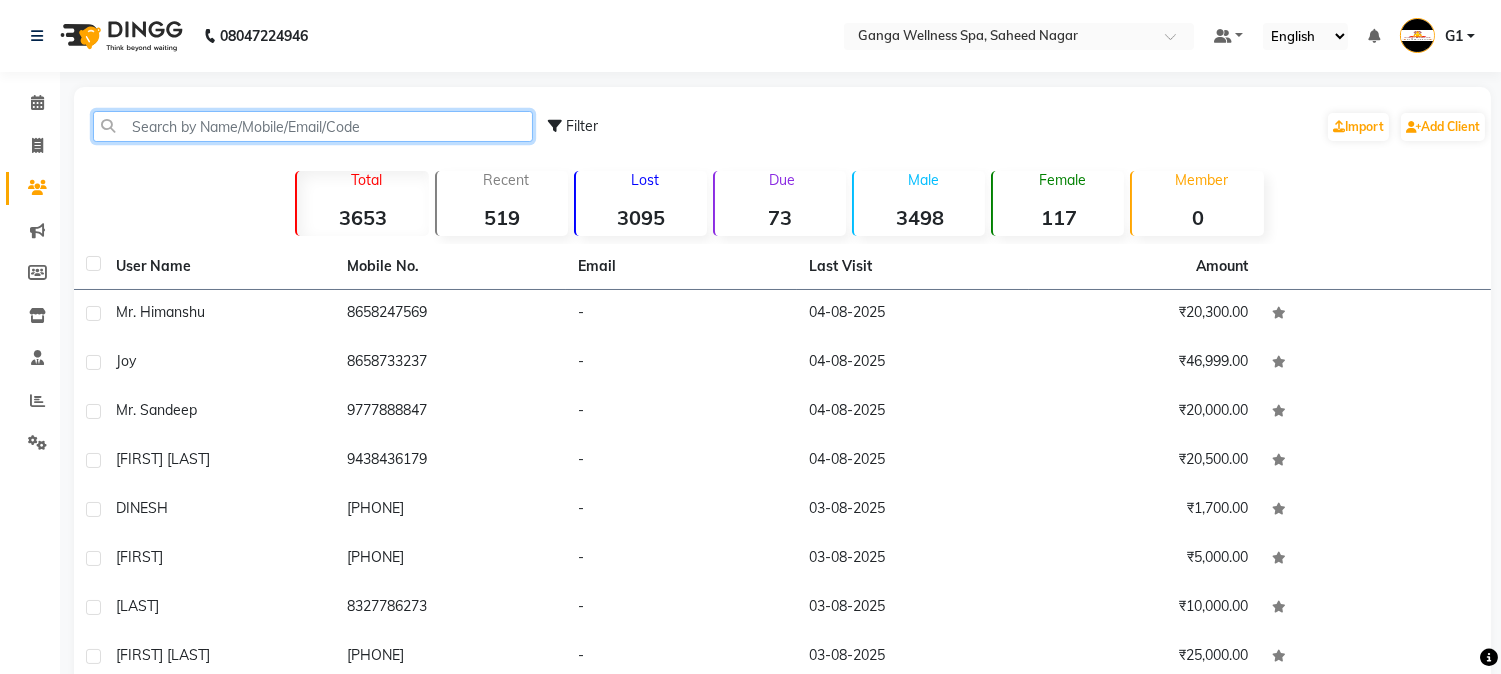 click 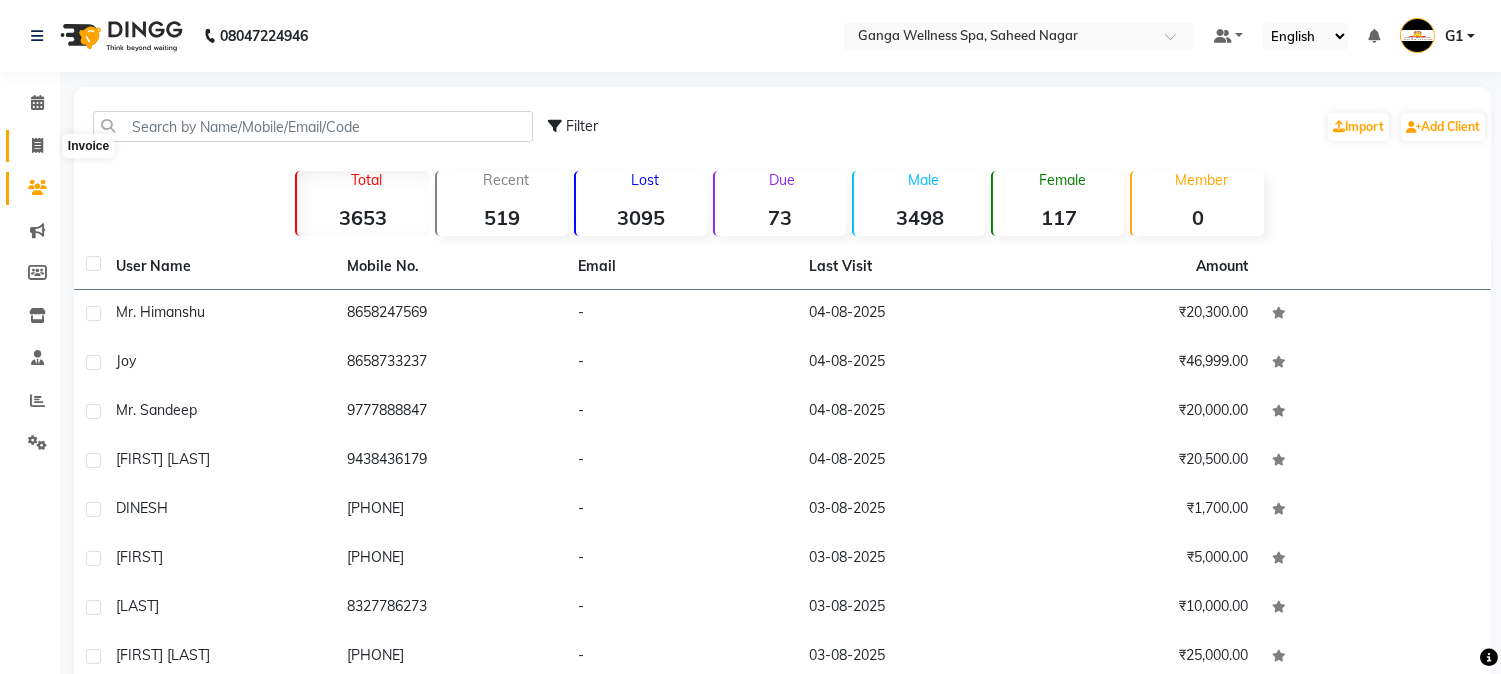 click 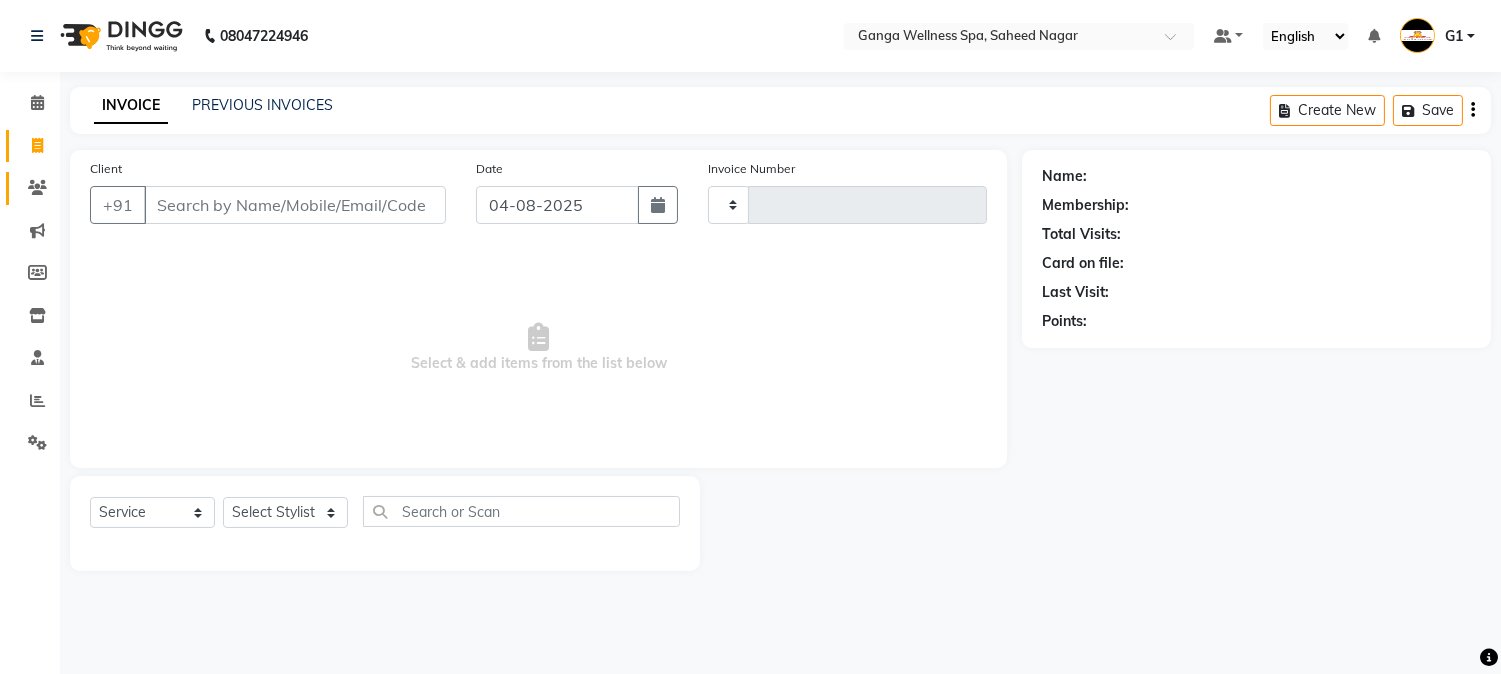 click on "Clients" 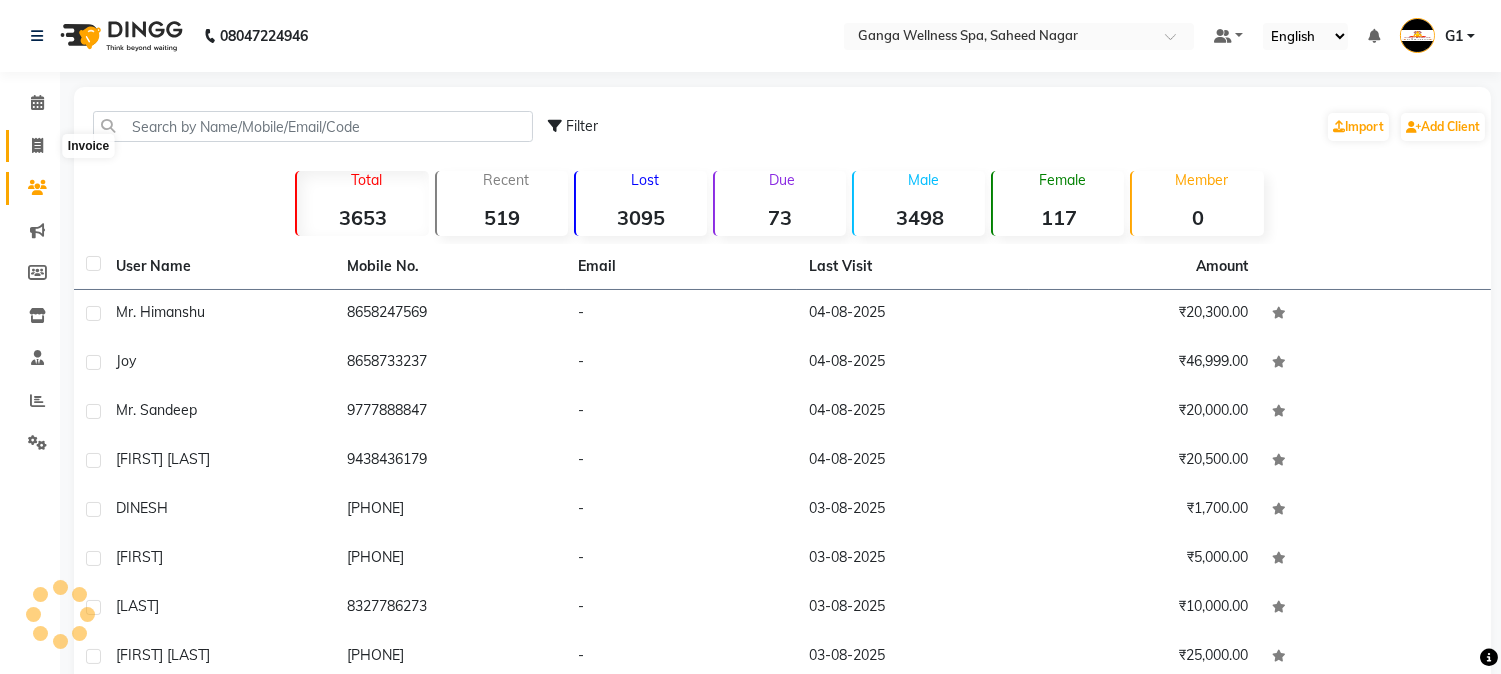 click 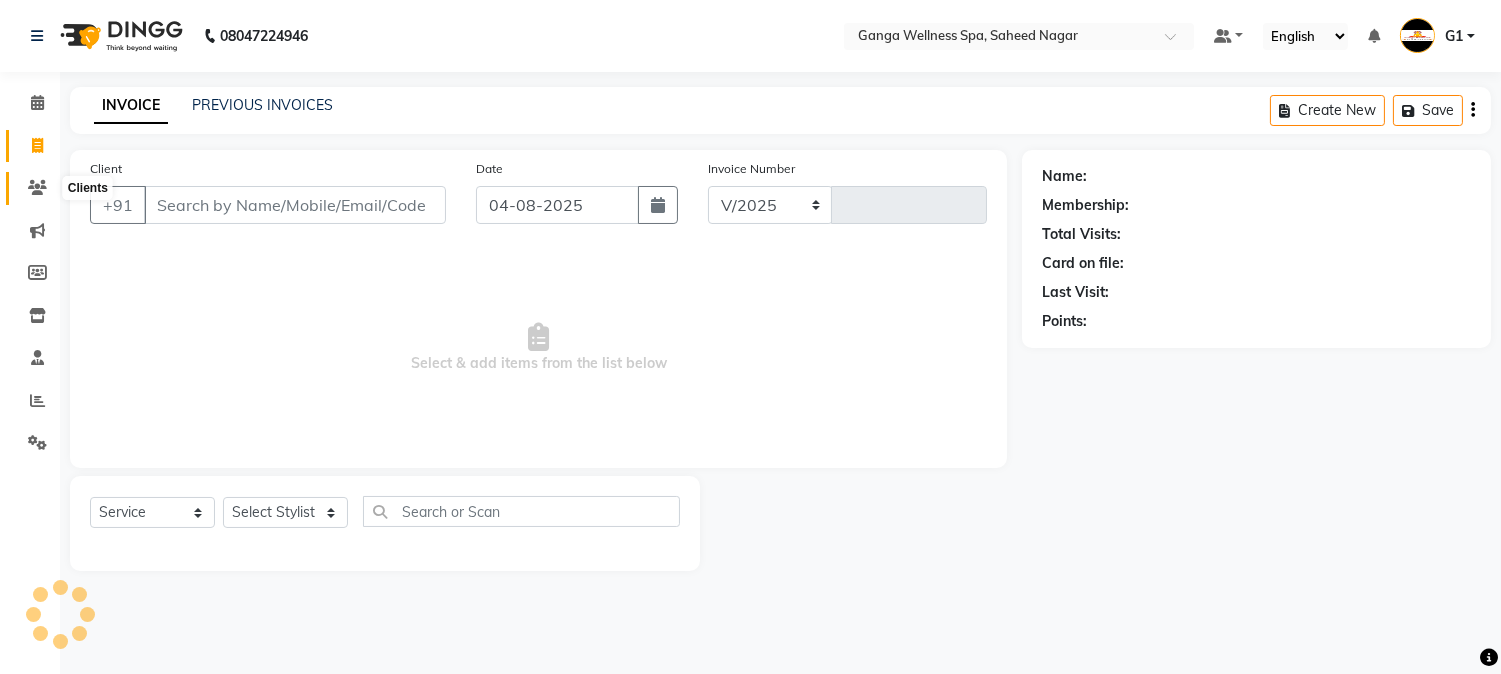select on "762" 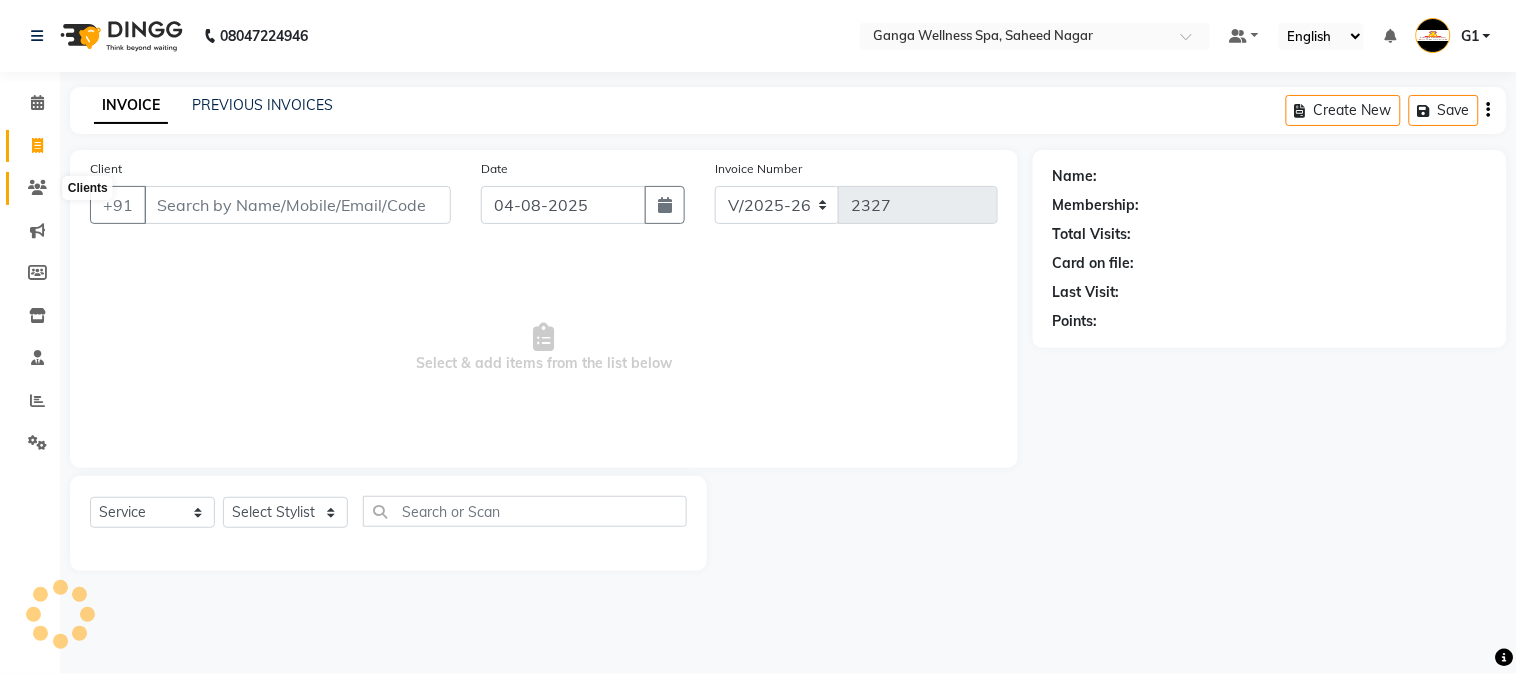 click 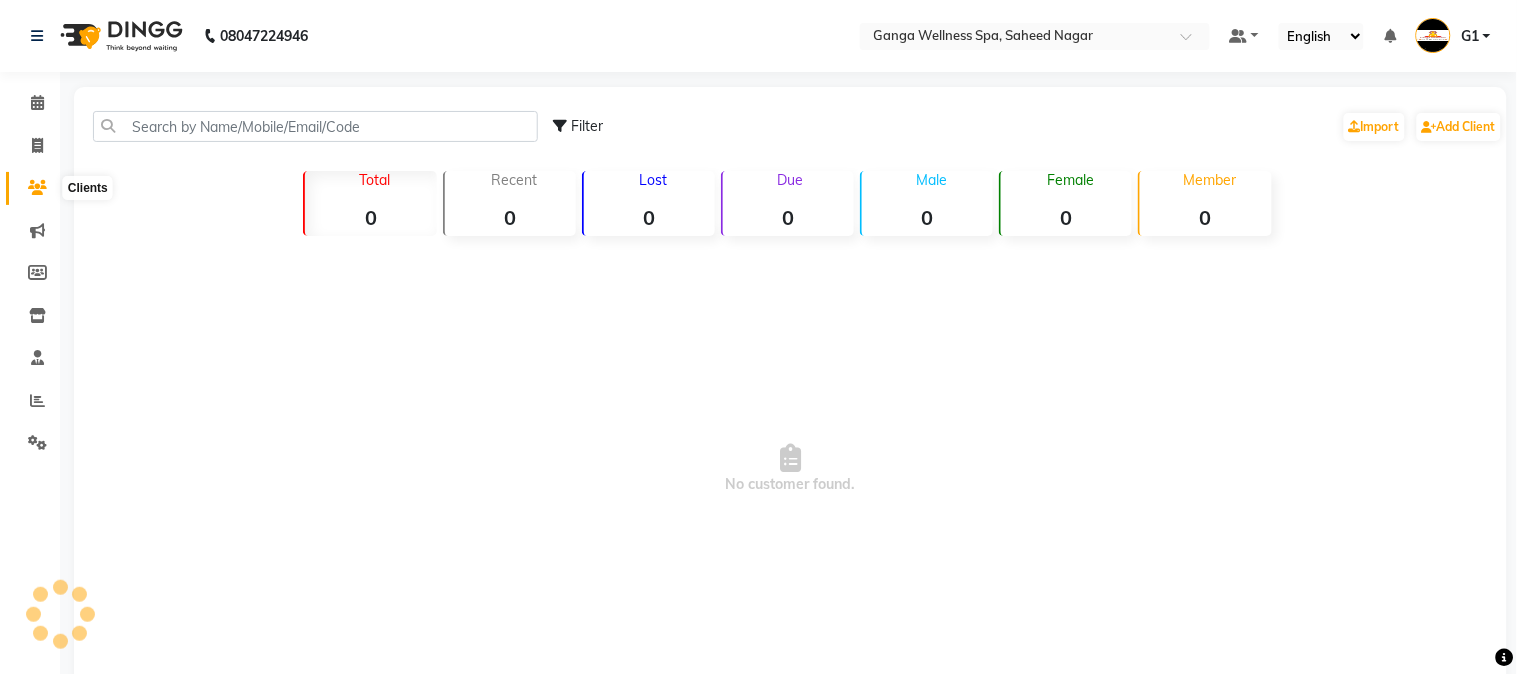 click 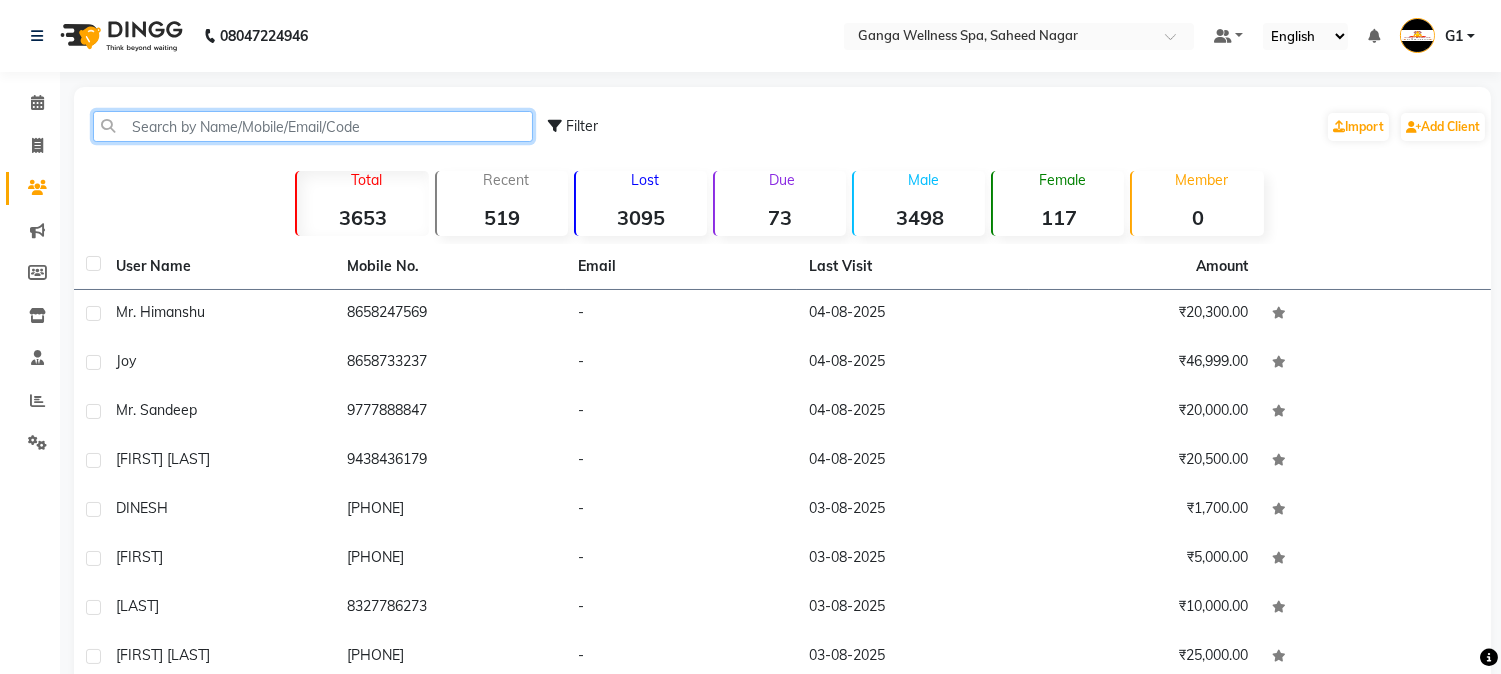 click 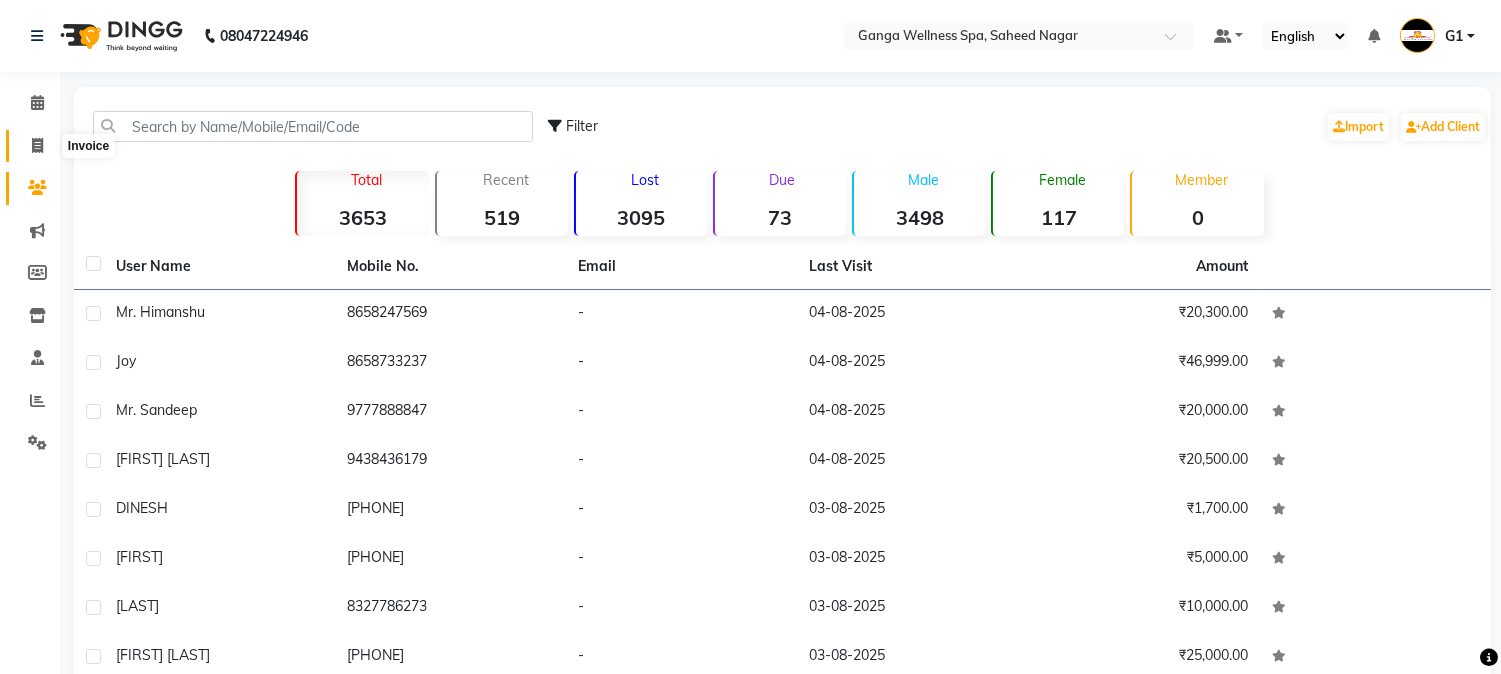 click 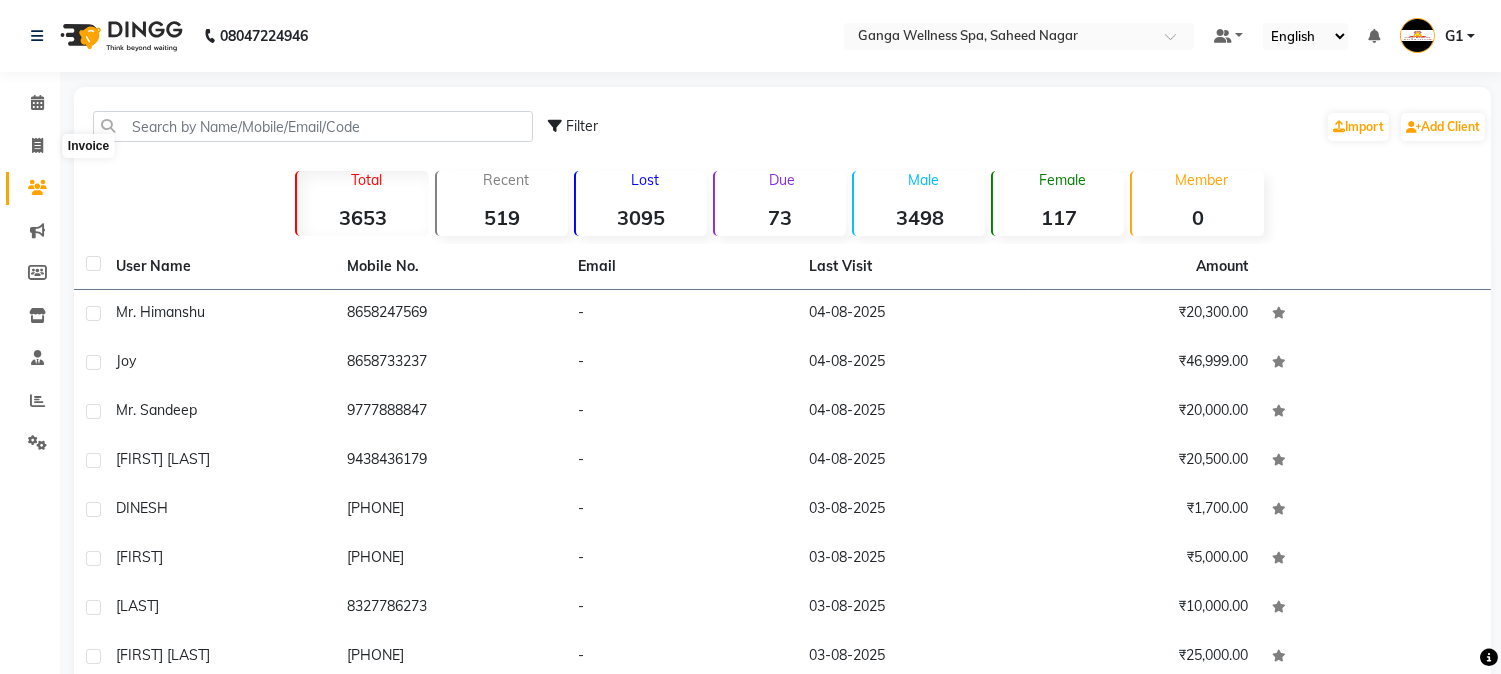 select on "service" 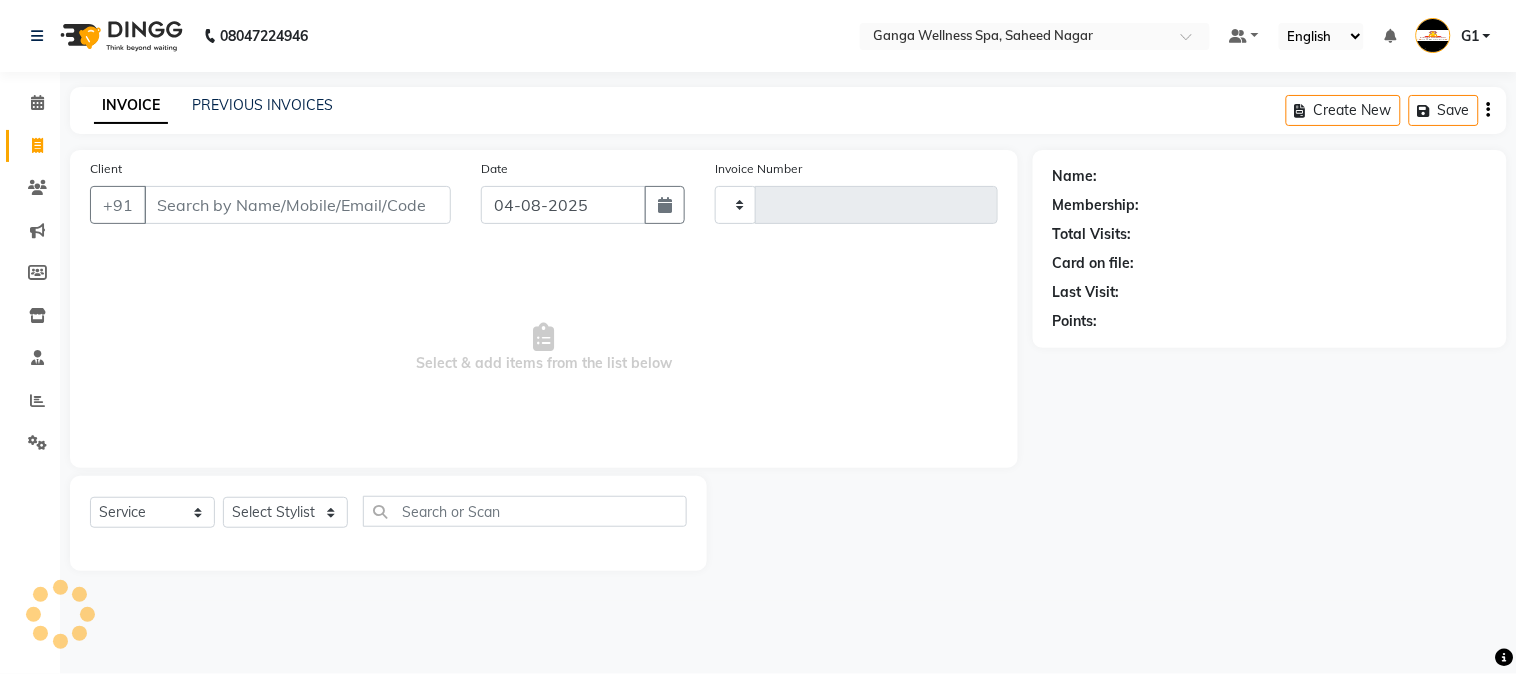 click on "Client" at bounding box center (297, 205) 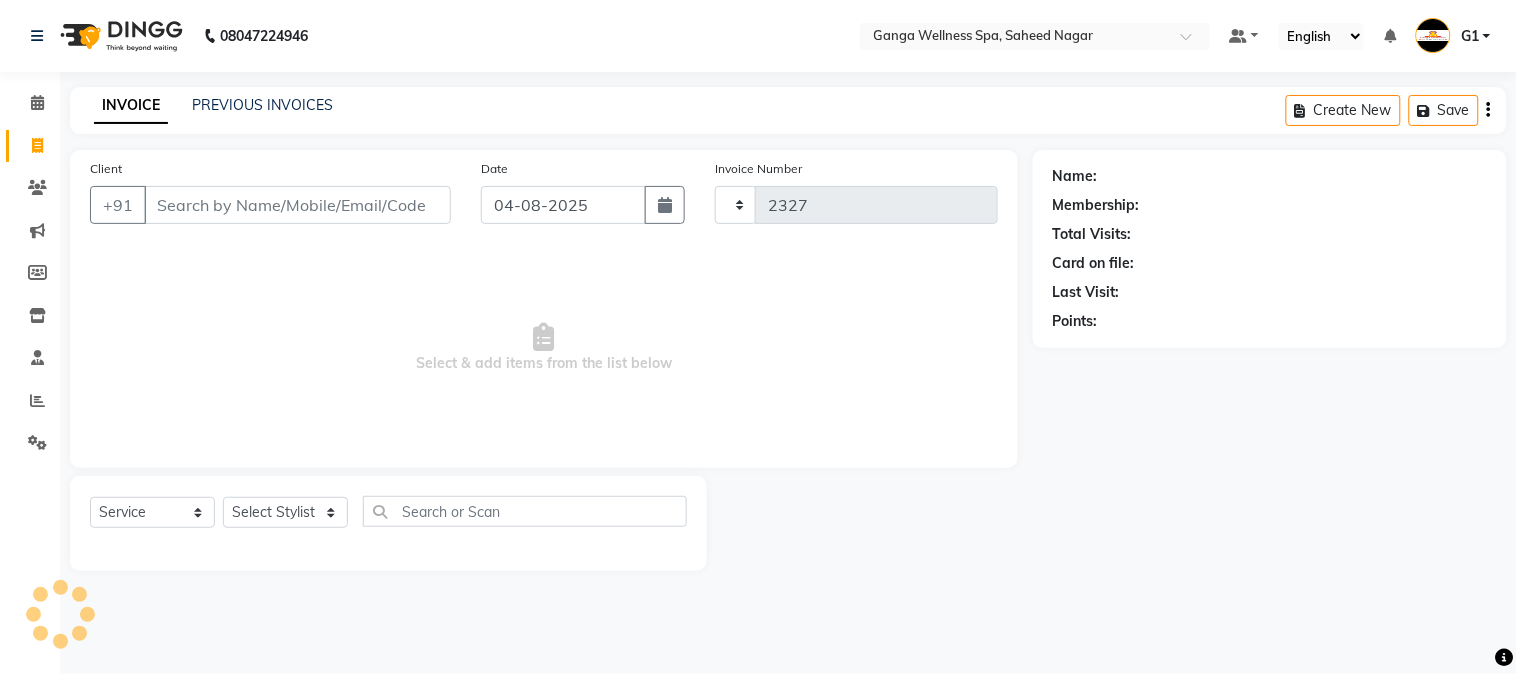 select on "762" 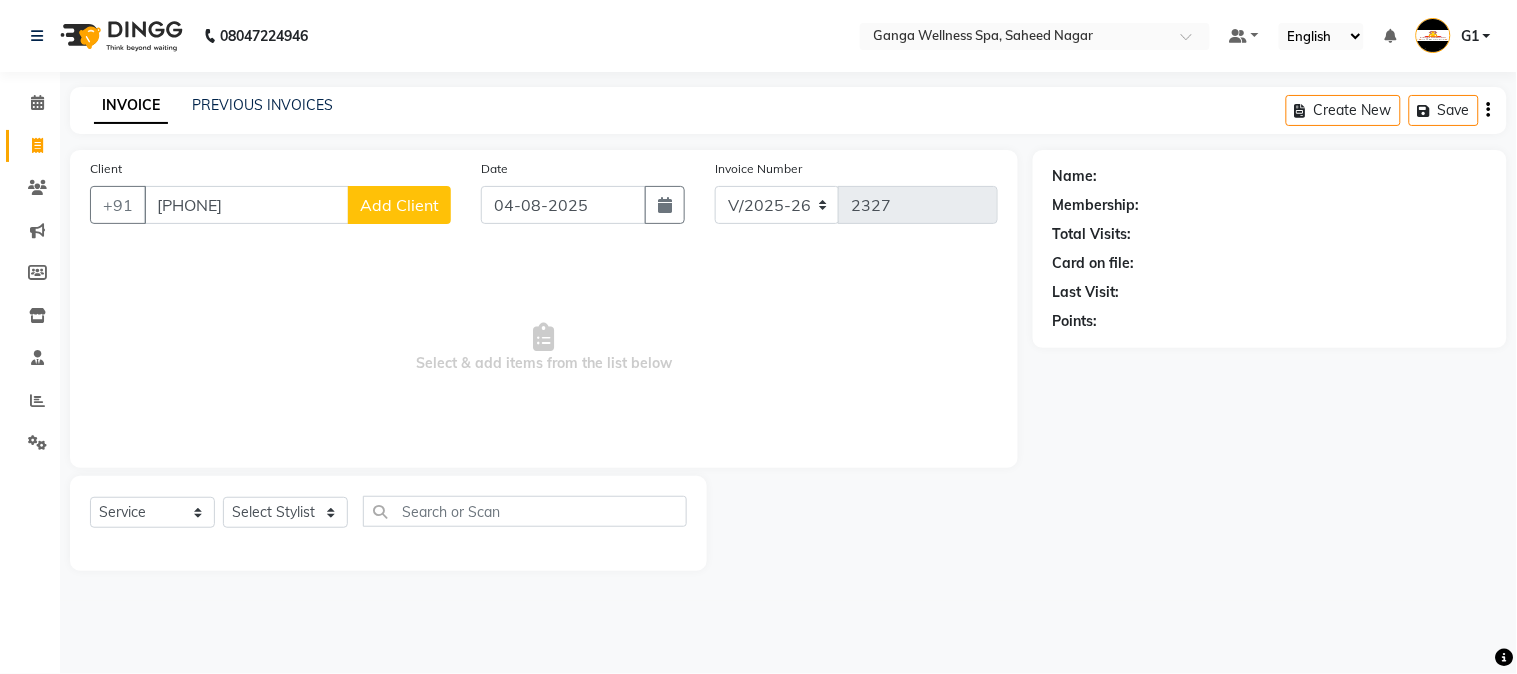 type on "[PHONE]" 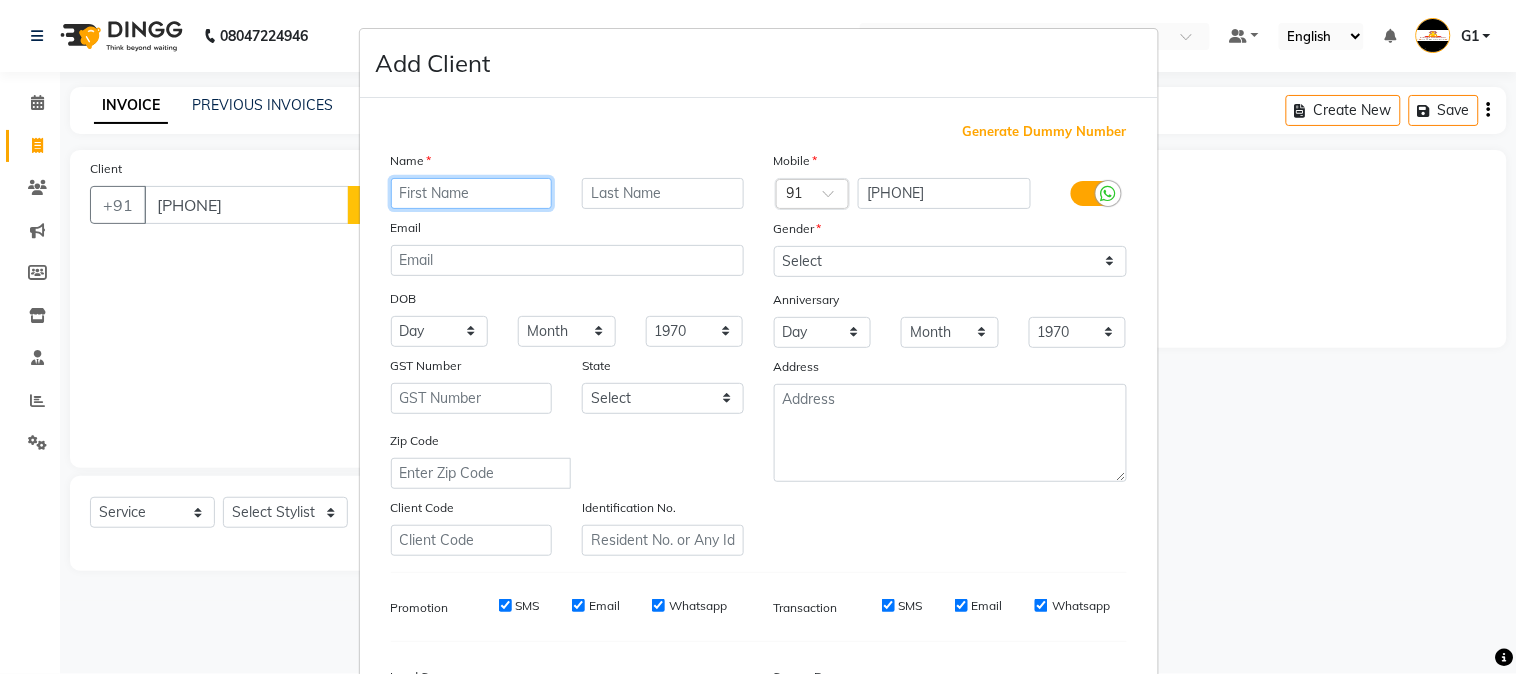 drag, startPoint x: 454, startPoint y: 192, endPoint x: 442, endPoint y: 191, distance: 12.0415945 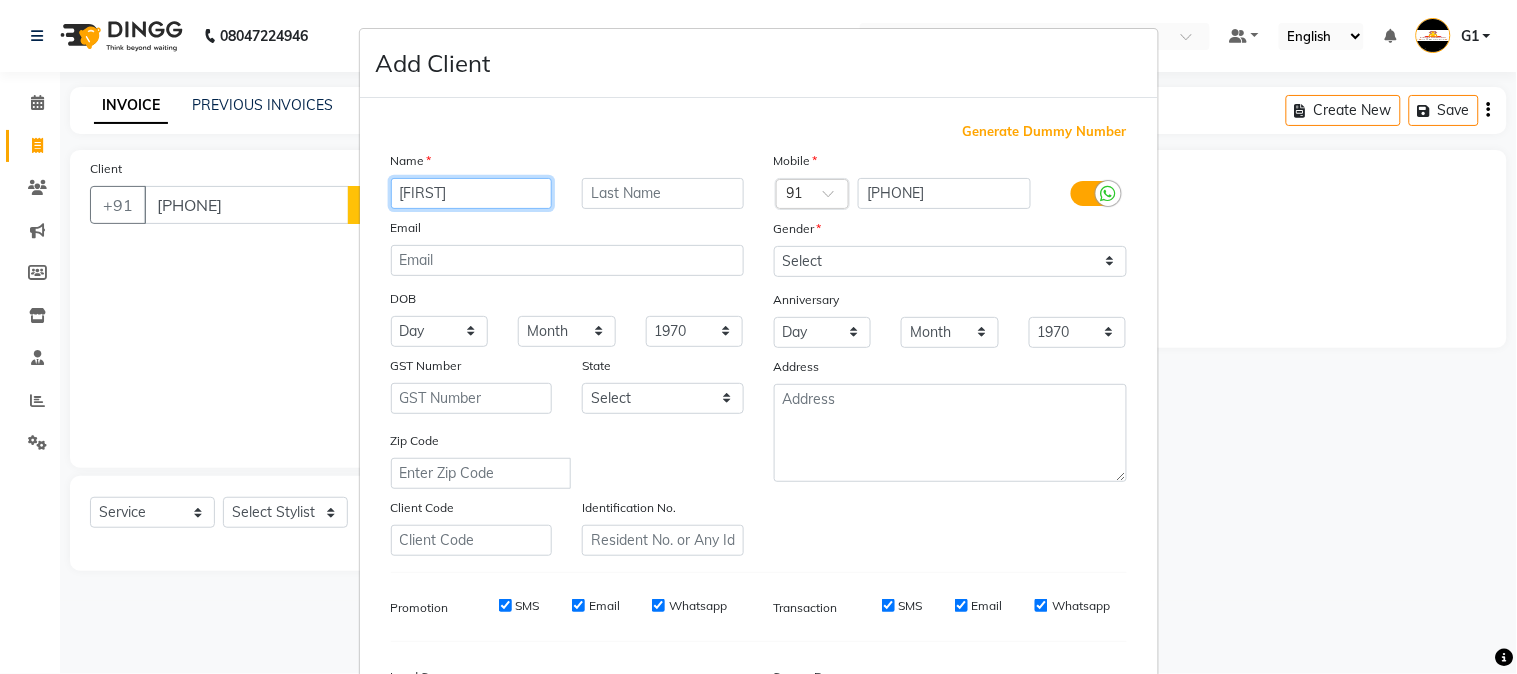 type on "[FIRST]" 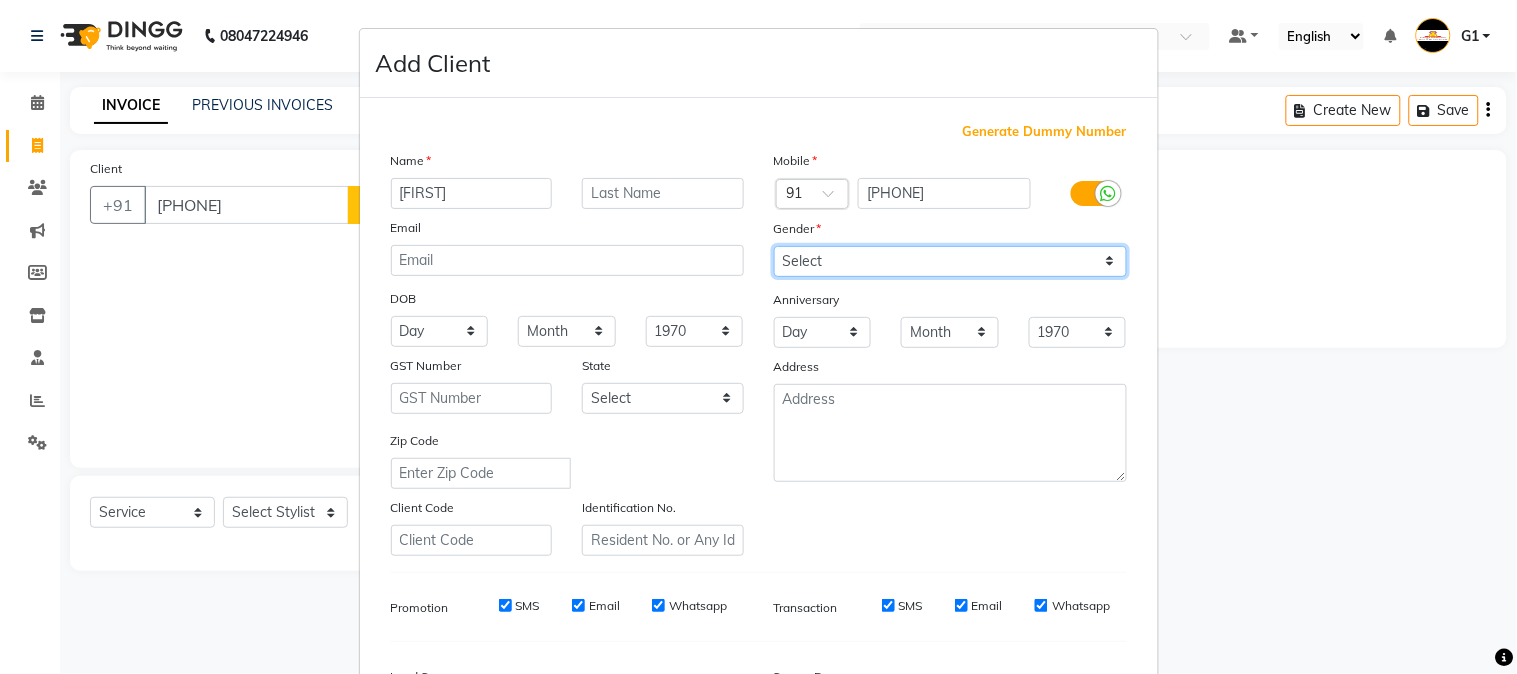 click on "Select Male Female Other Prefer Not To Say" at bounding box center (950, 261) 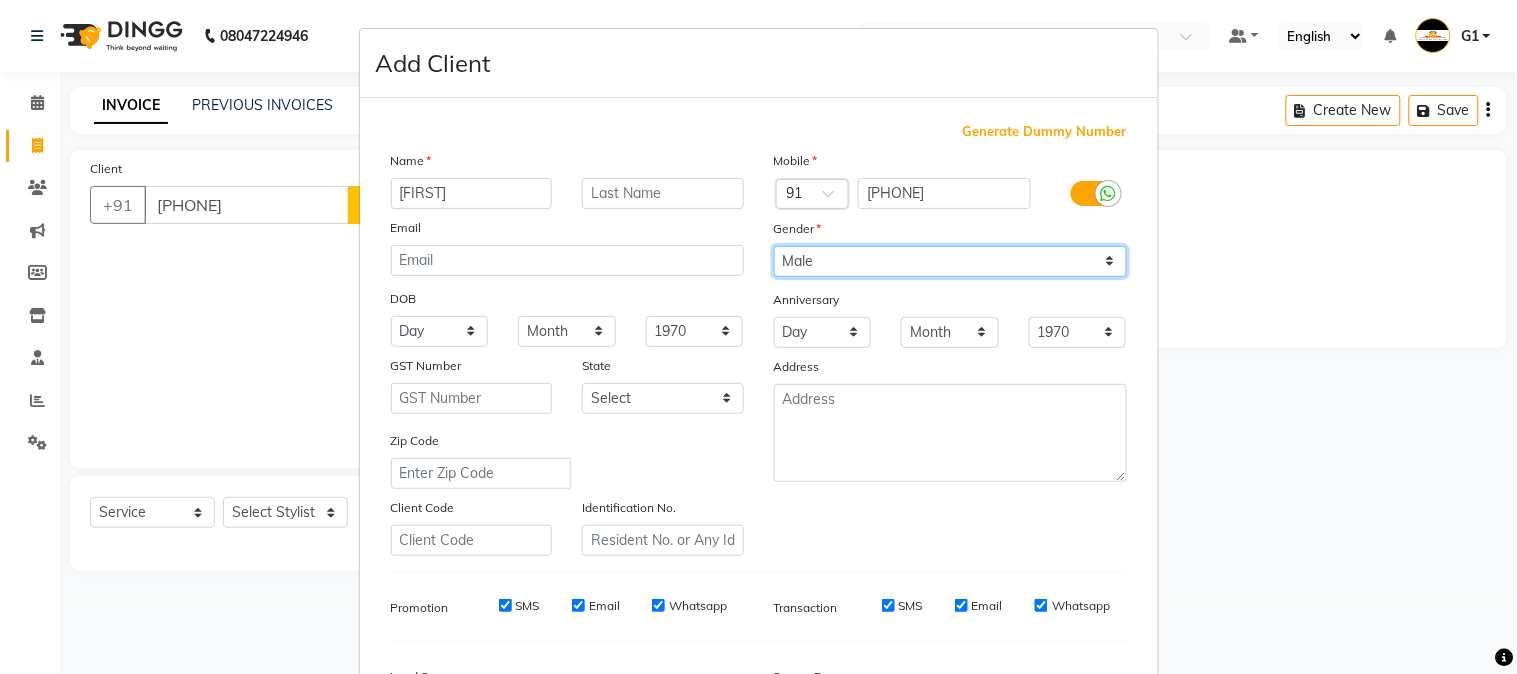 click on "Select Male Female Other Prefer Not To Say" at bounding box center [950, 261] 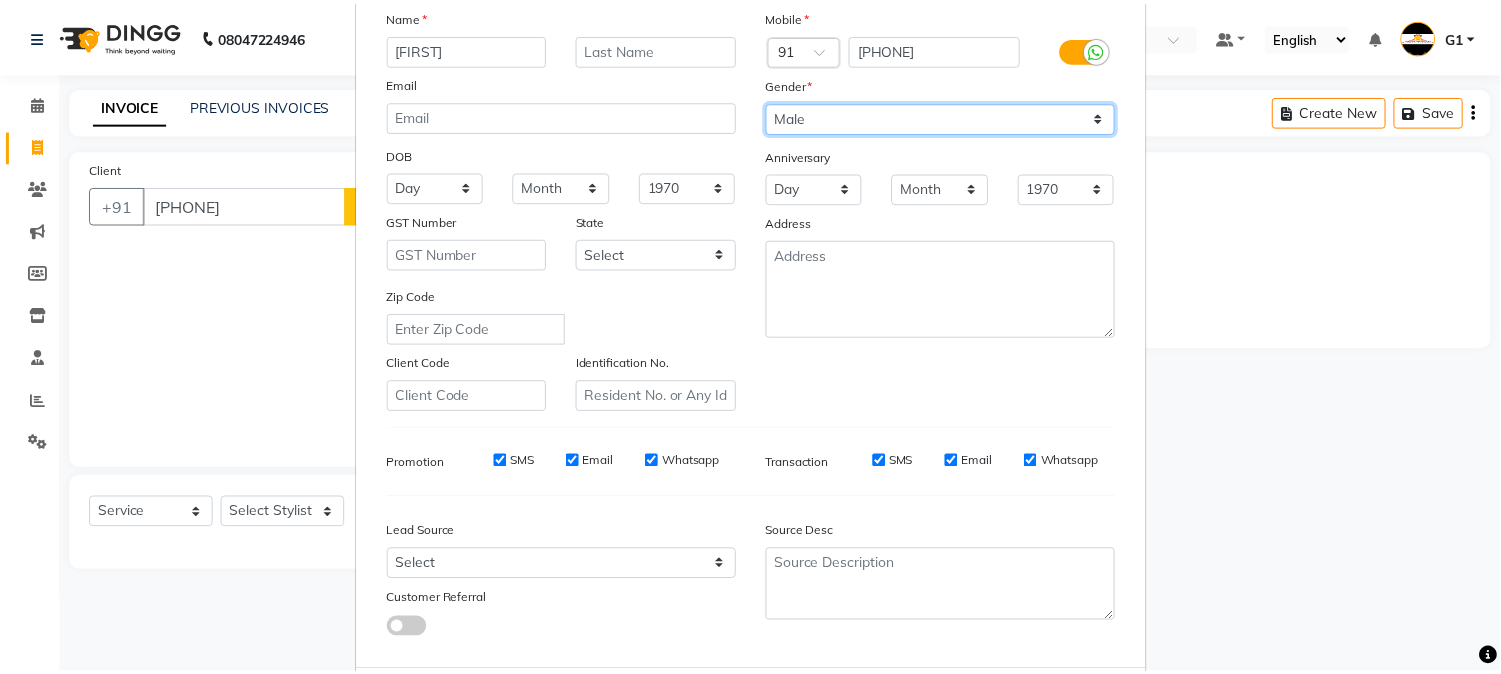 scroll, scrollTop: 250, scrollLeft: 0, axis: vertical 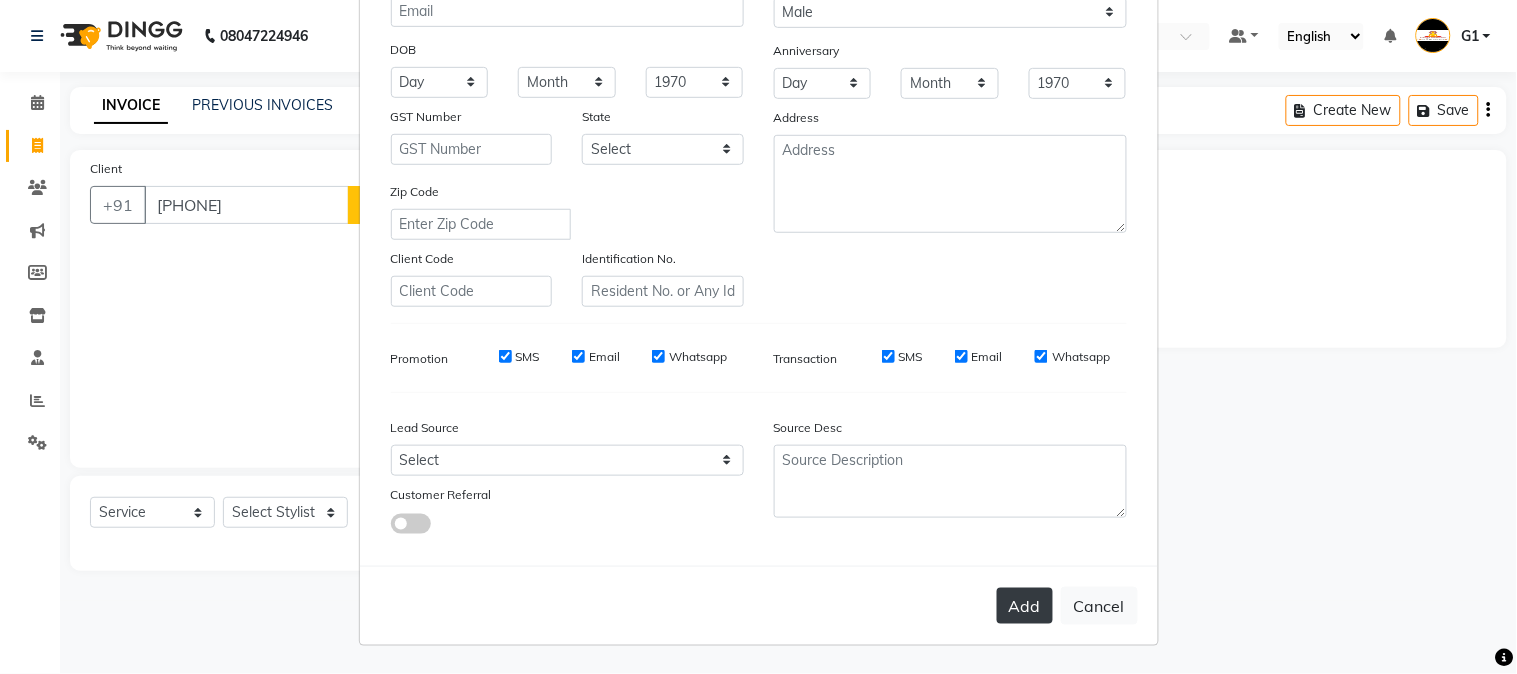 click on "Add" at bounding box center [1025, 606] 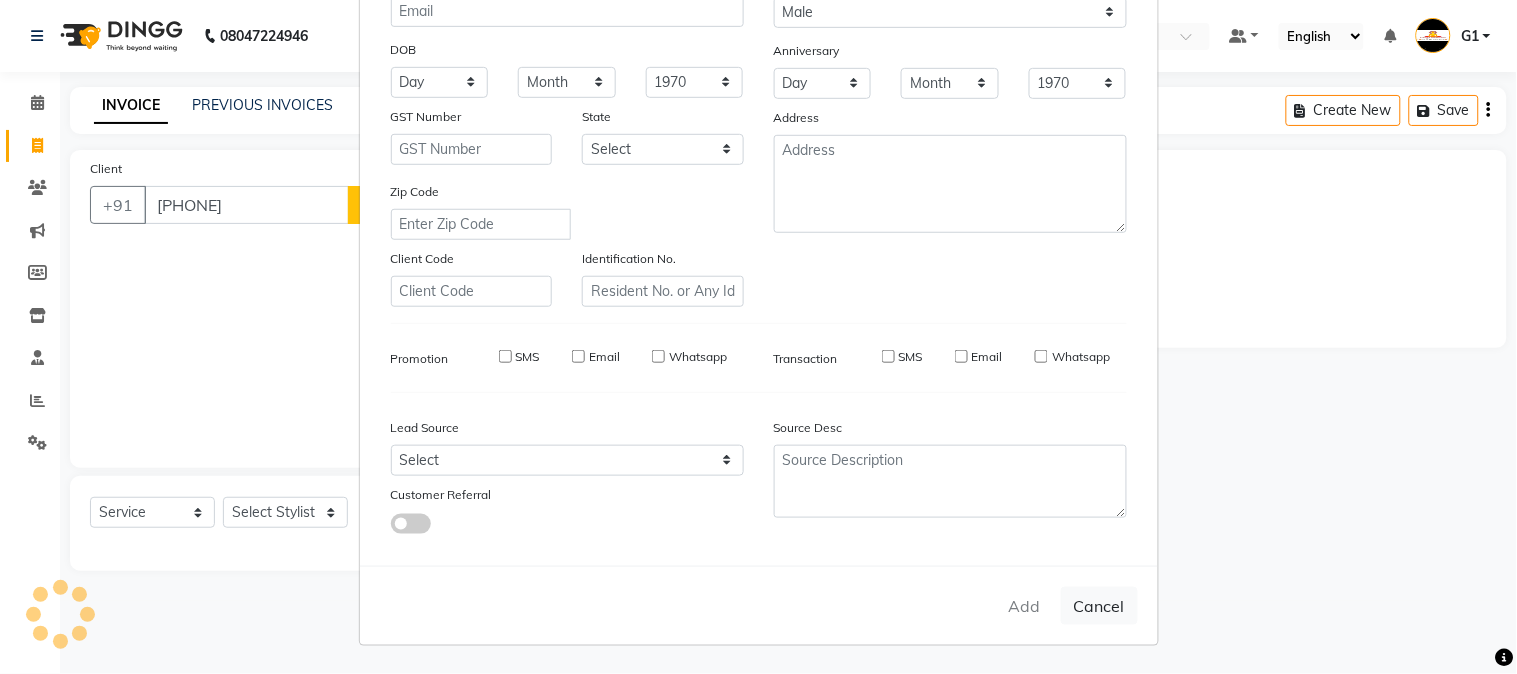 type 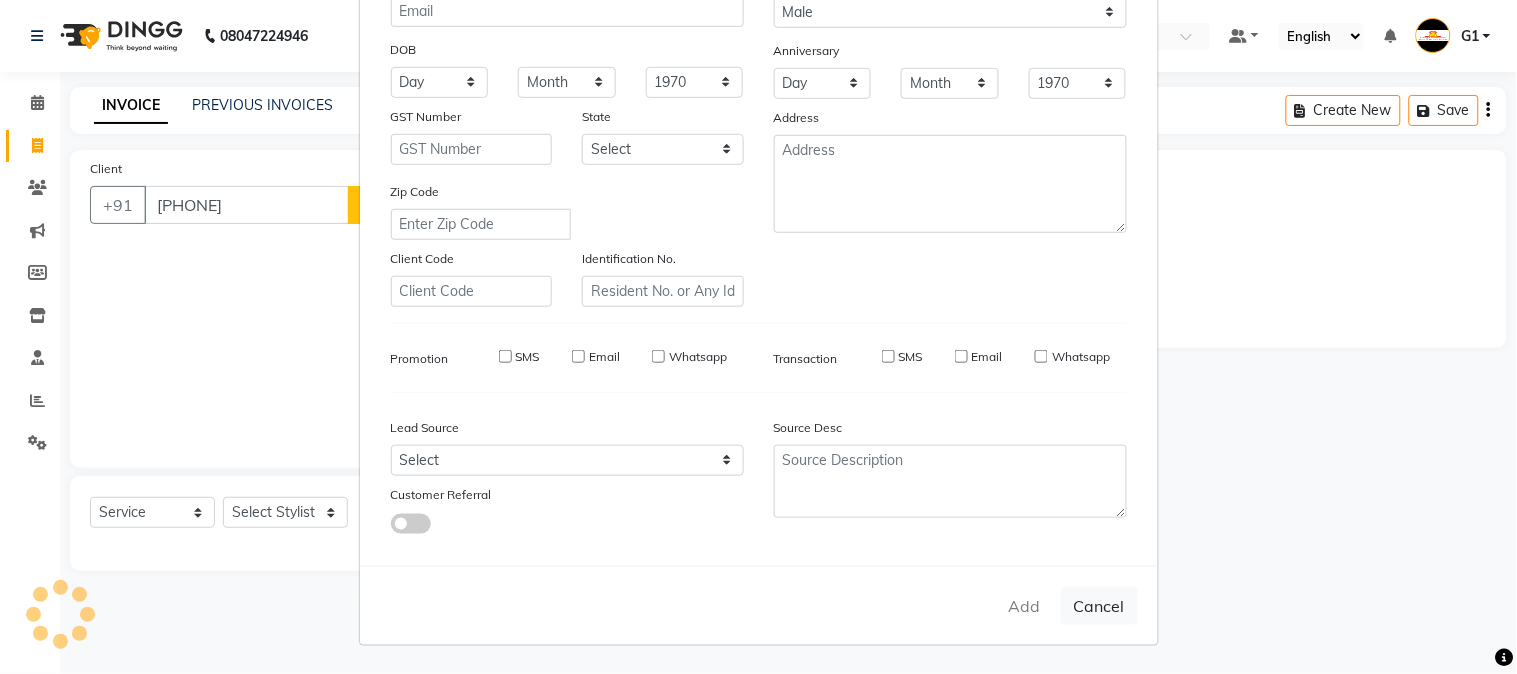select 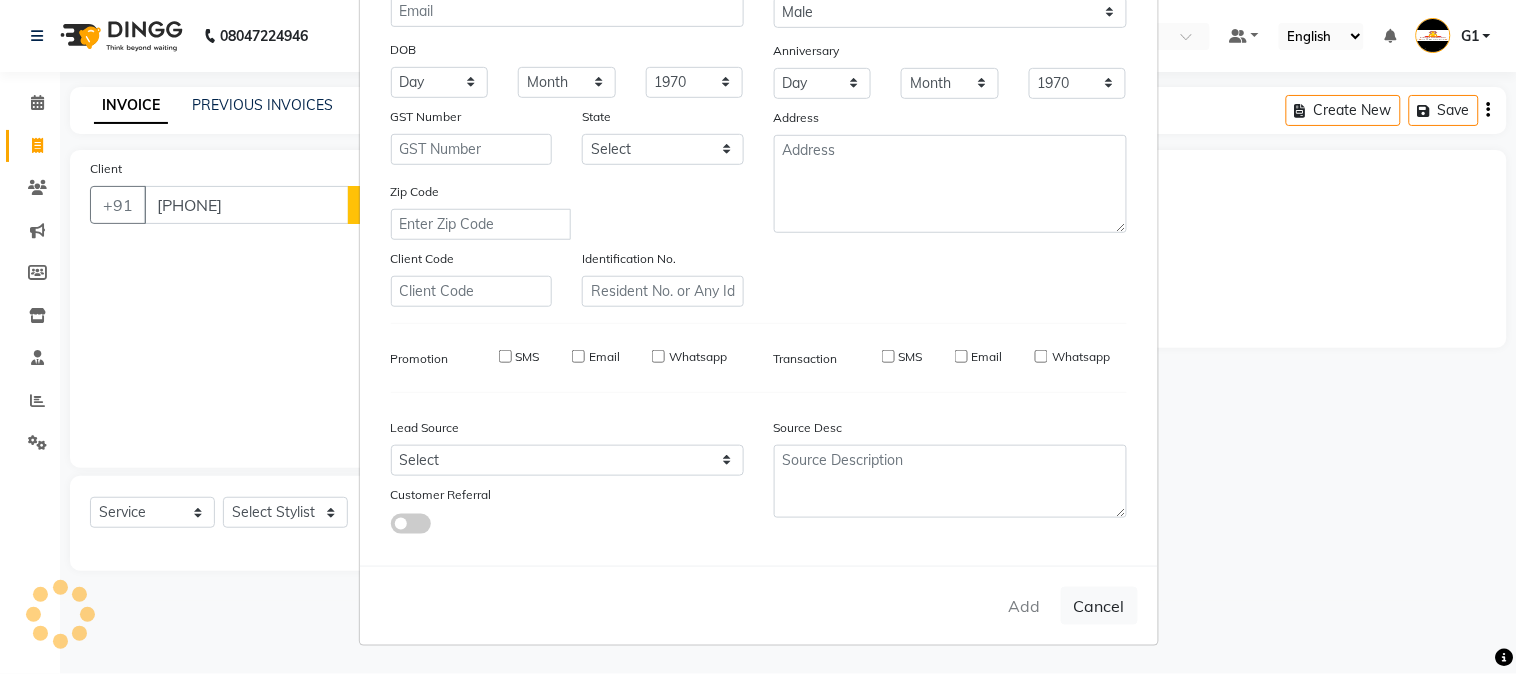 select 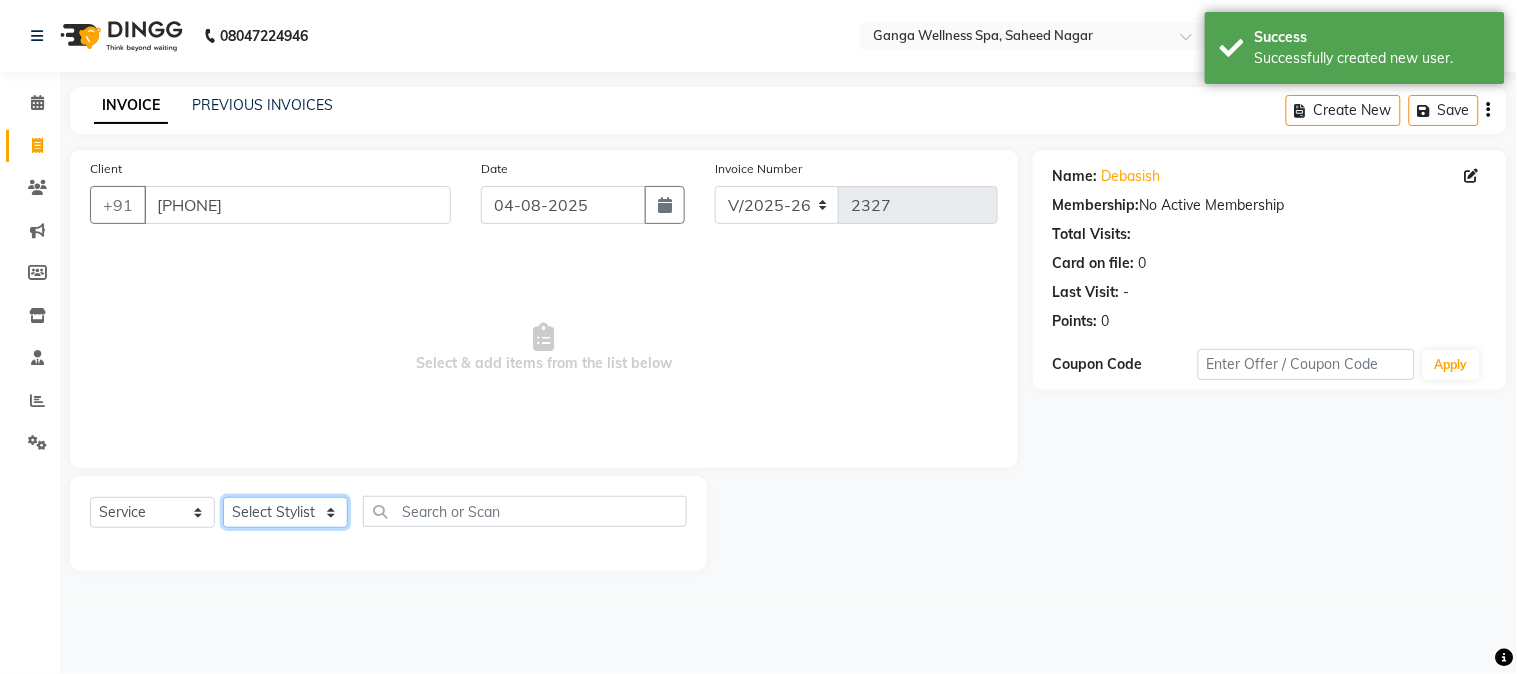 click on "Select Stylist Abhi akhil Alexa AMMY AMMY Annie anya APPI Arohi  Ayen BANCHI Bina Bina CJ CRP 1 Daina ELINA ferjana G1 G1 ONE PLUS  G1 Salon G2 Helen JEENY Jhanka Jojo Kana KEMPI KEMPI Kim krishna KTI Lili Rout Lily LINDA LIZA Martha  MELODY MERRY  minu Moon nancy Noiny pinkey Pradeep Prity  Riya ROOZ  Sony steffy SUCHI  Surren Sir Sushree Swapna Umpi upashana Zouli" 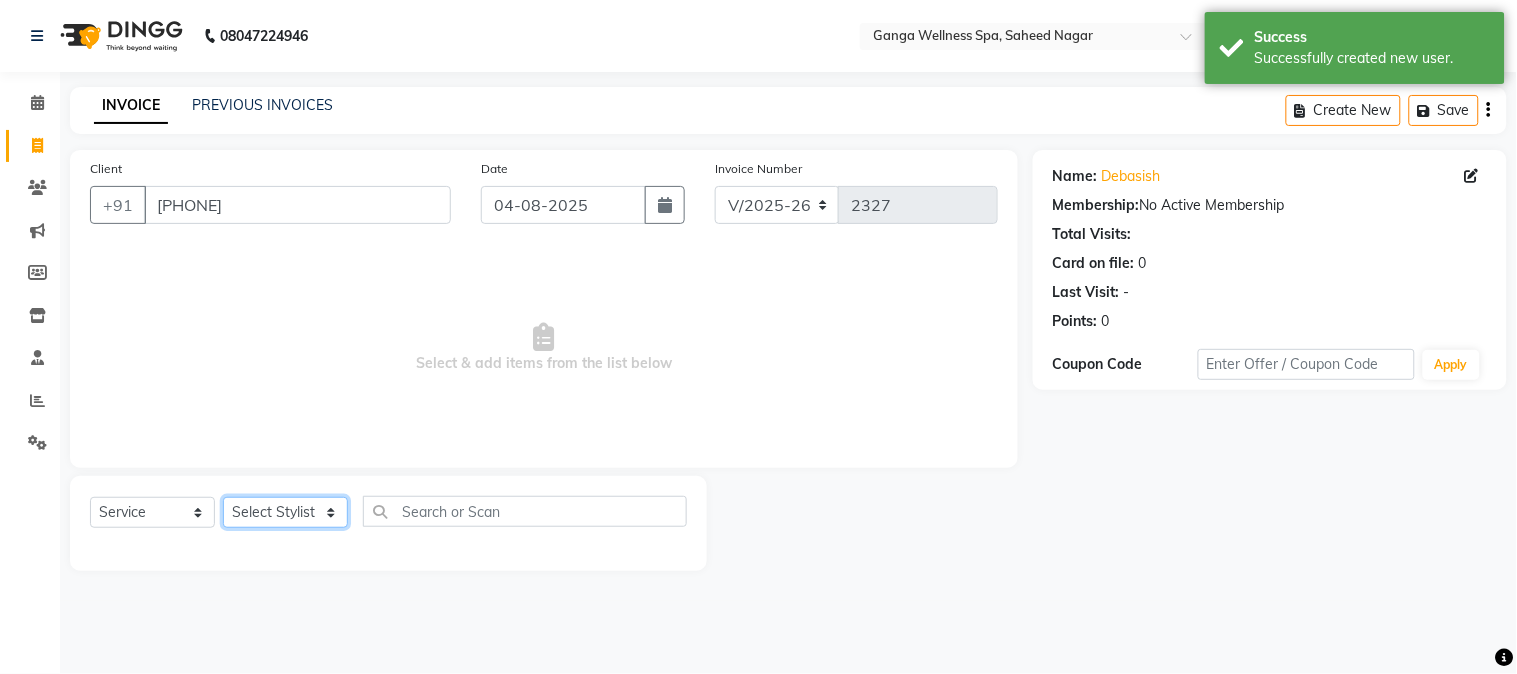 select on "79105" 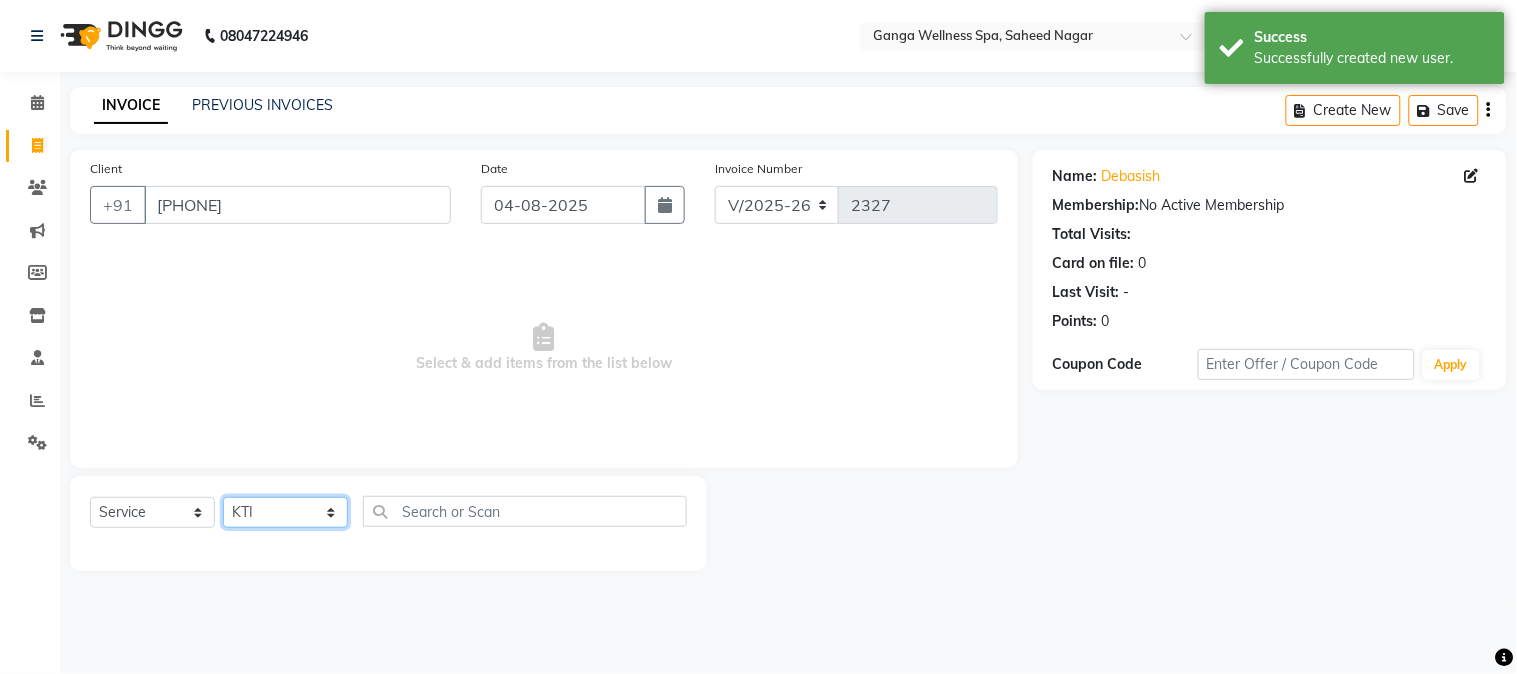 click on "Select Stylist Abhi akhil Alexa AMMY AMMY Annie anya APPI Arohi  Ayen BANCHI Bina Bina CJ CRP 1 Daina ELINA ferjana G1 G1 ONE PLUS  G1 Salon G2 Helen JEENY Jhanka Jojo Kana KEMPI KEMPI Kim krishna KTI Lili Rout Lily LINDA LIZA Martha  MELODY MERRY  minu Moon nancy Noiny pinkey Pradeep Prity  Riya ROOZ  Sony steffy SUCHI  Surren Sir Sushree Swapna Umpi upashana Zouli" 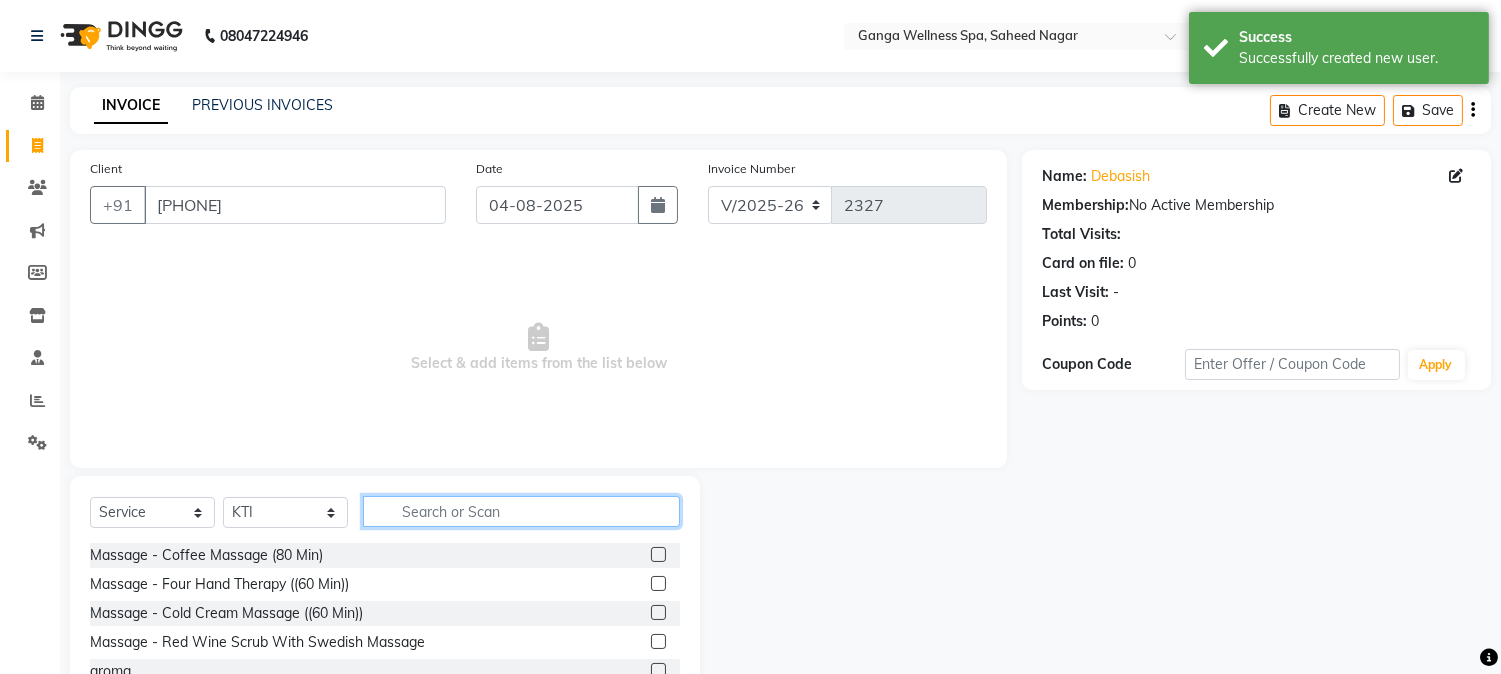 click 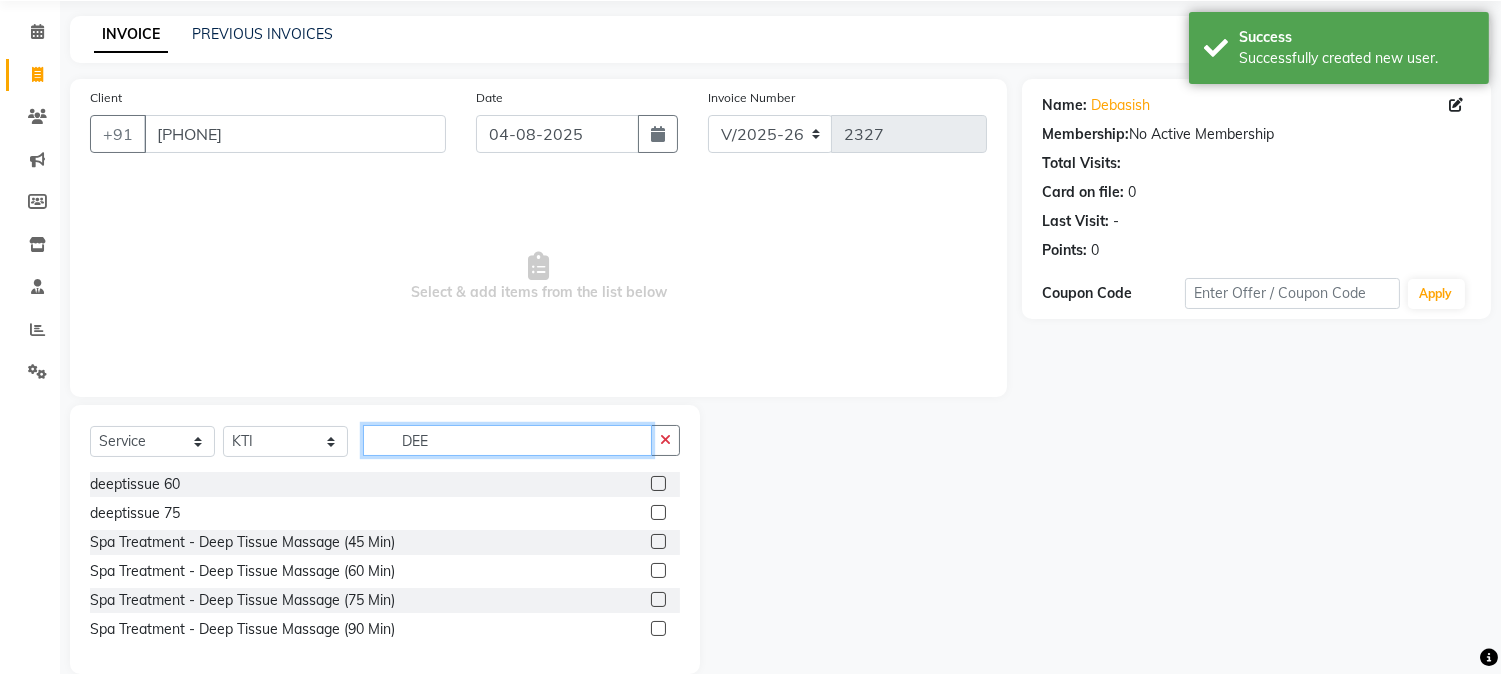 scroll, scrollTop: 101, scrollLeft: 0, axis: vertical 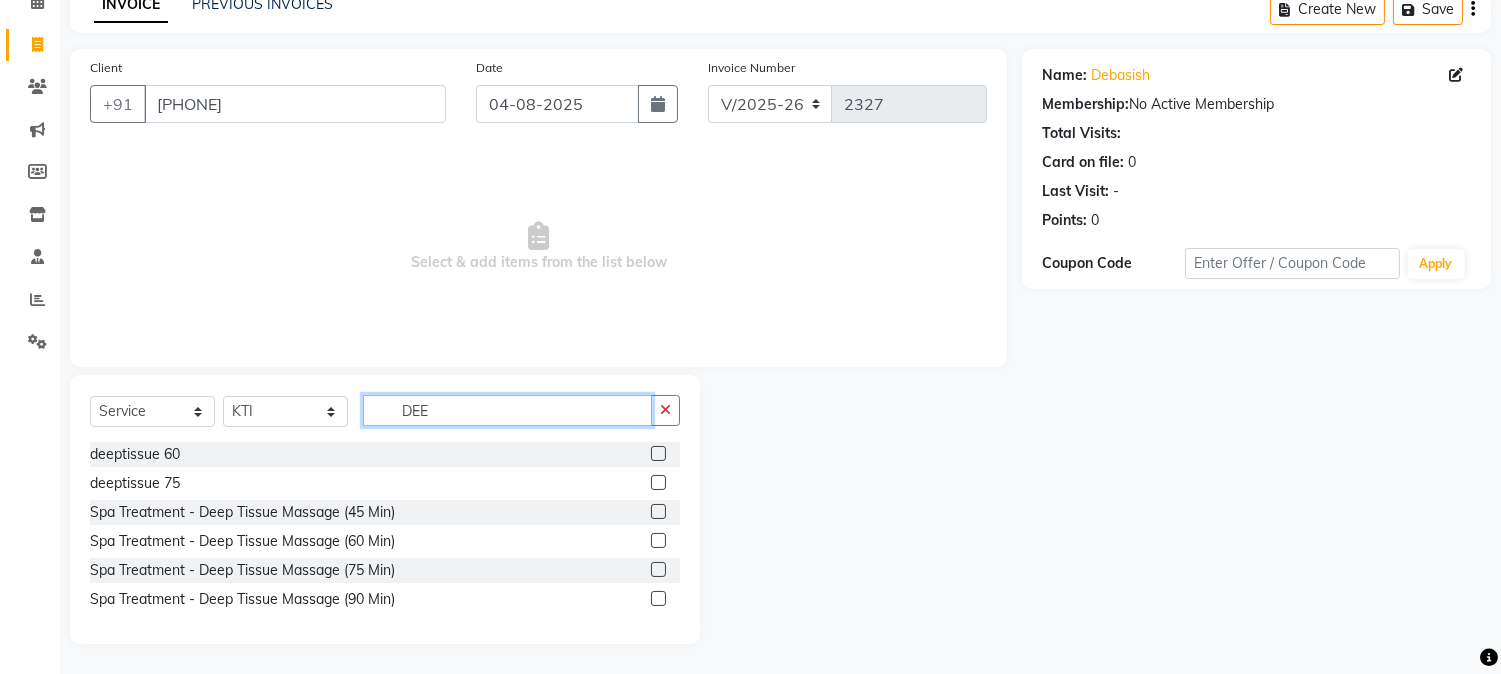 type on "DEE" 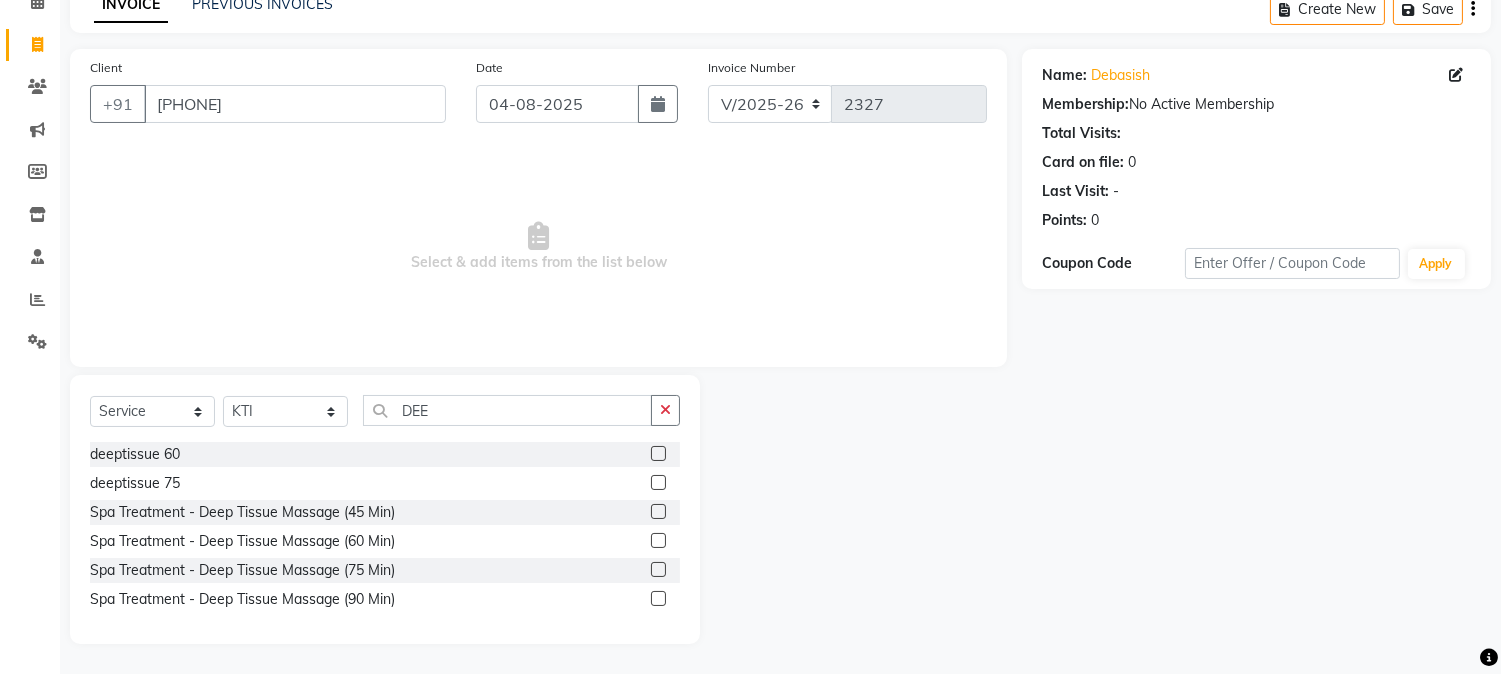click 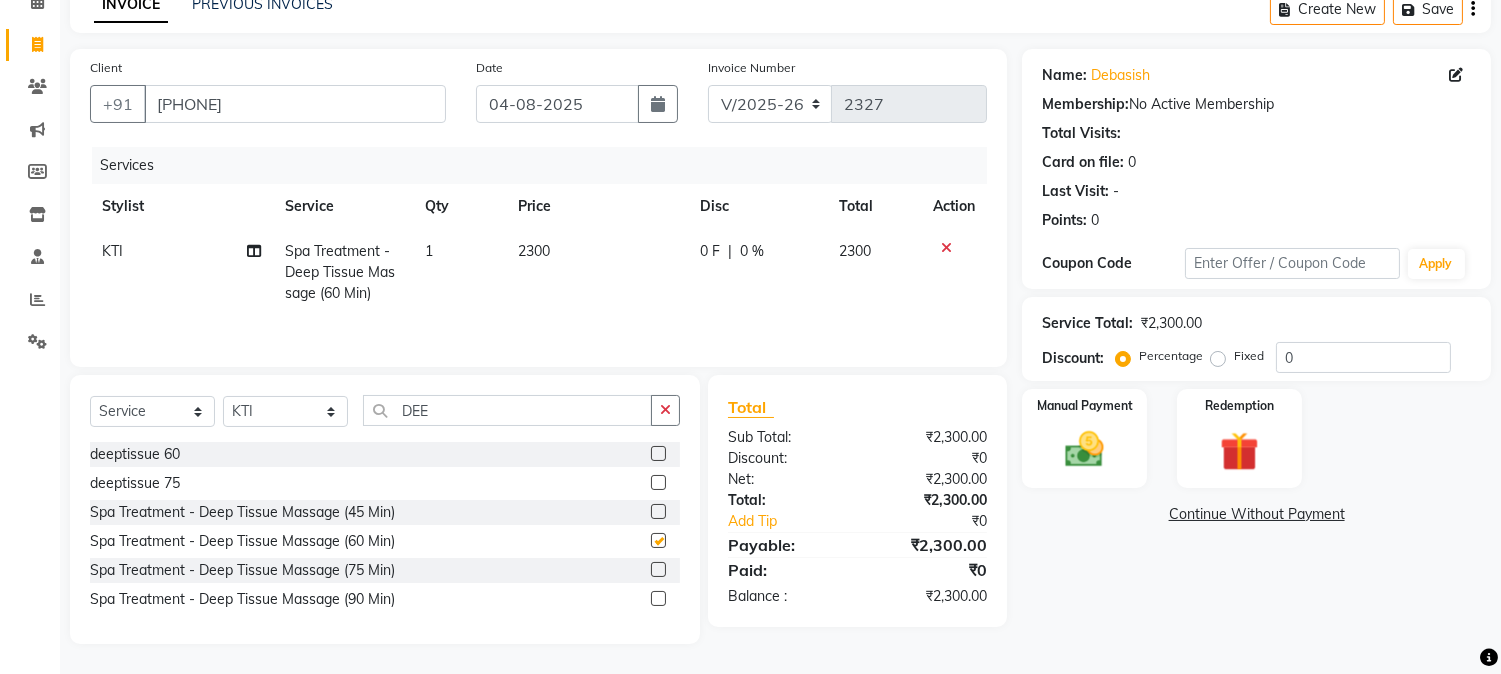 checkbox on "false" 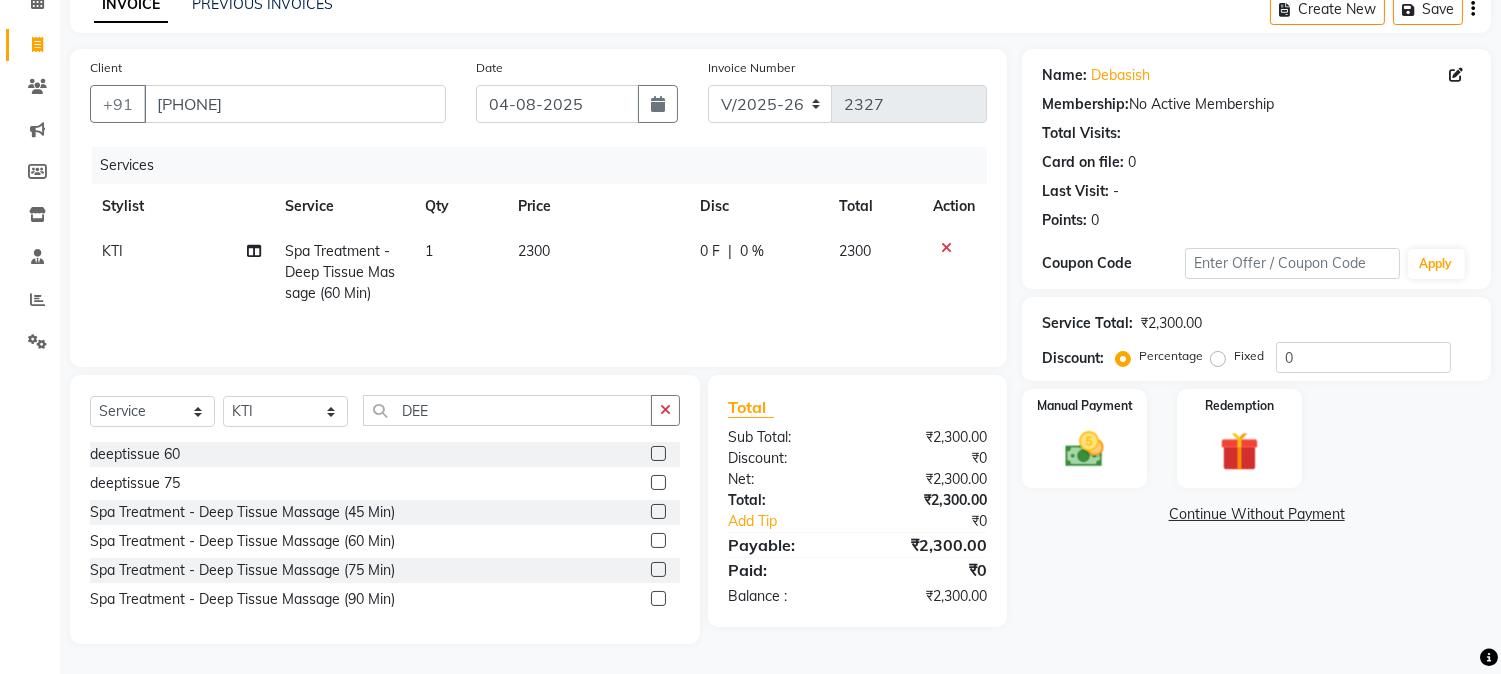 click on "Fixed" 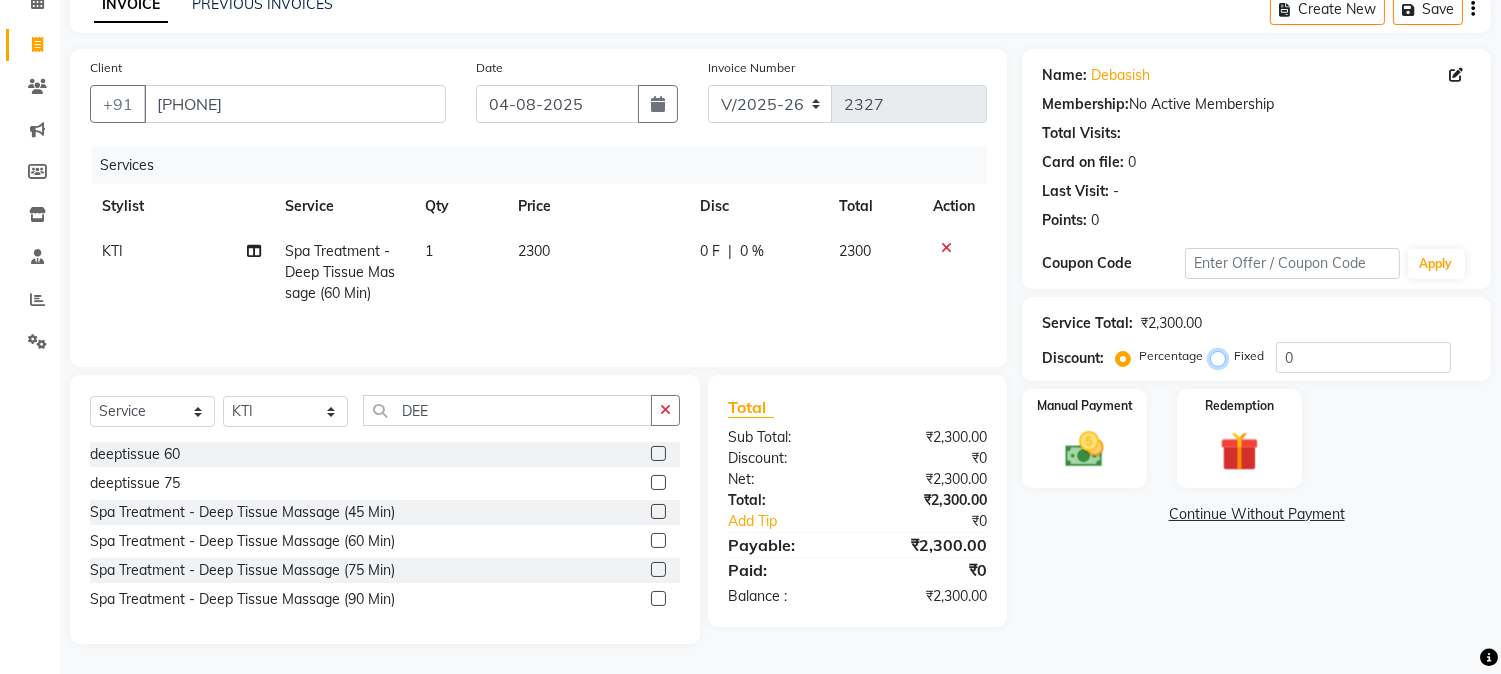 click on "Fixed" at bounding box center (1222, 356) 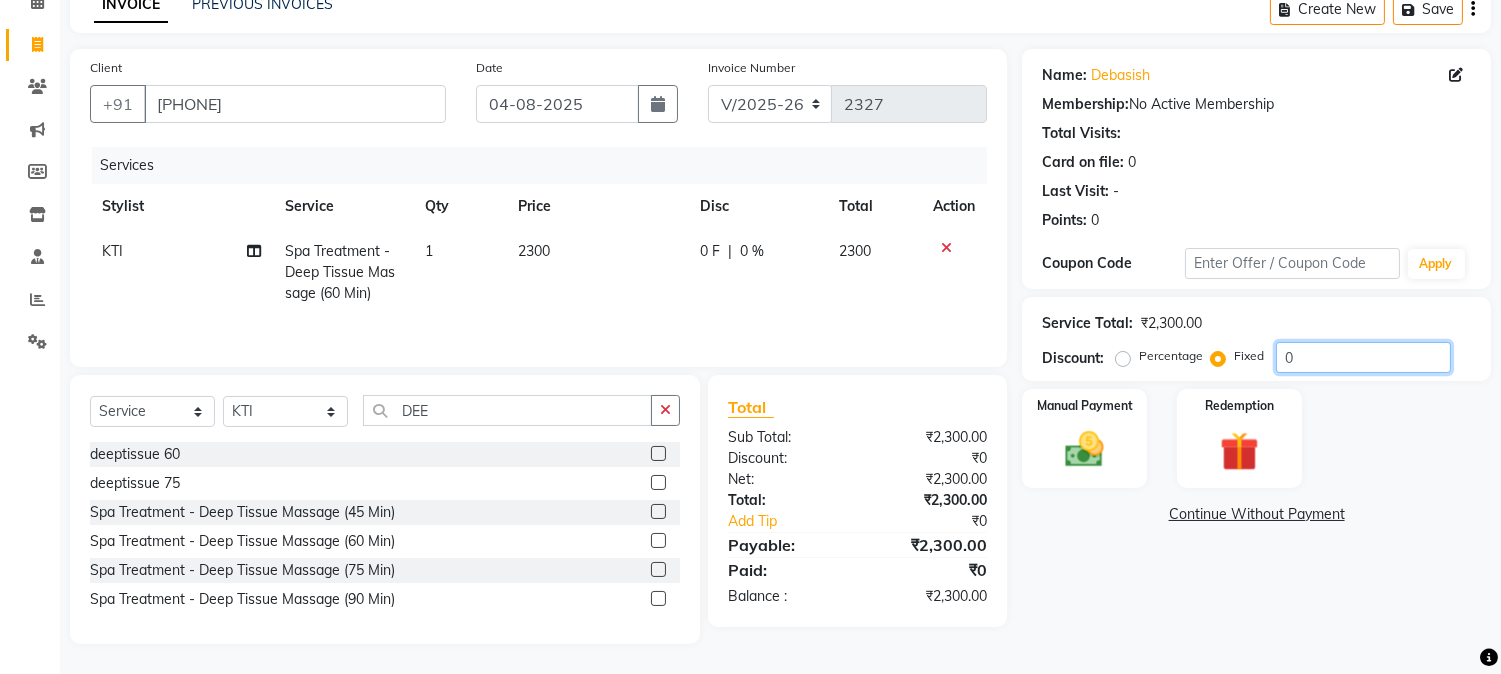 click on "0" 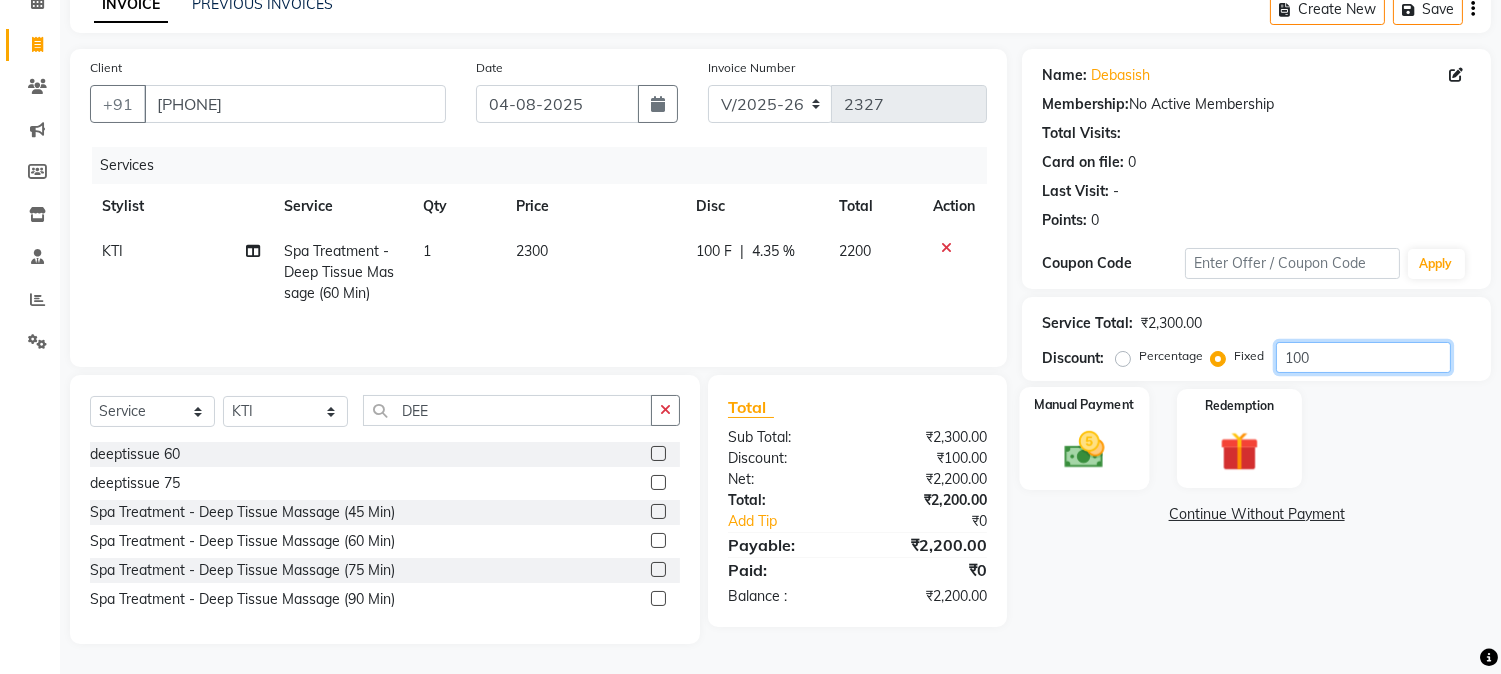 type on "100" 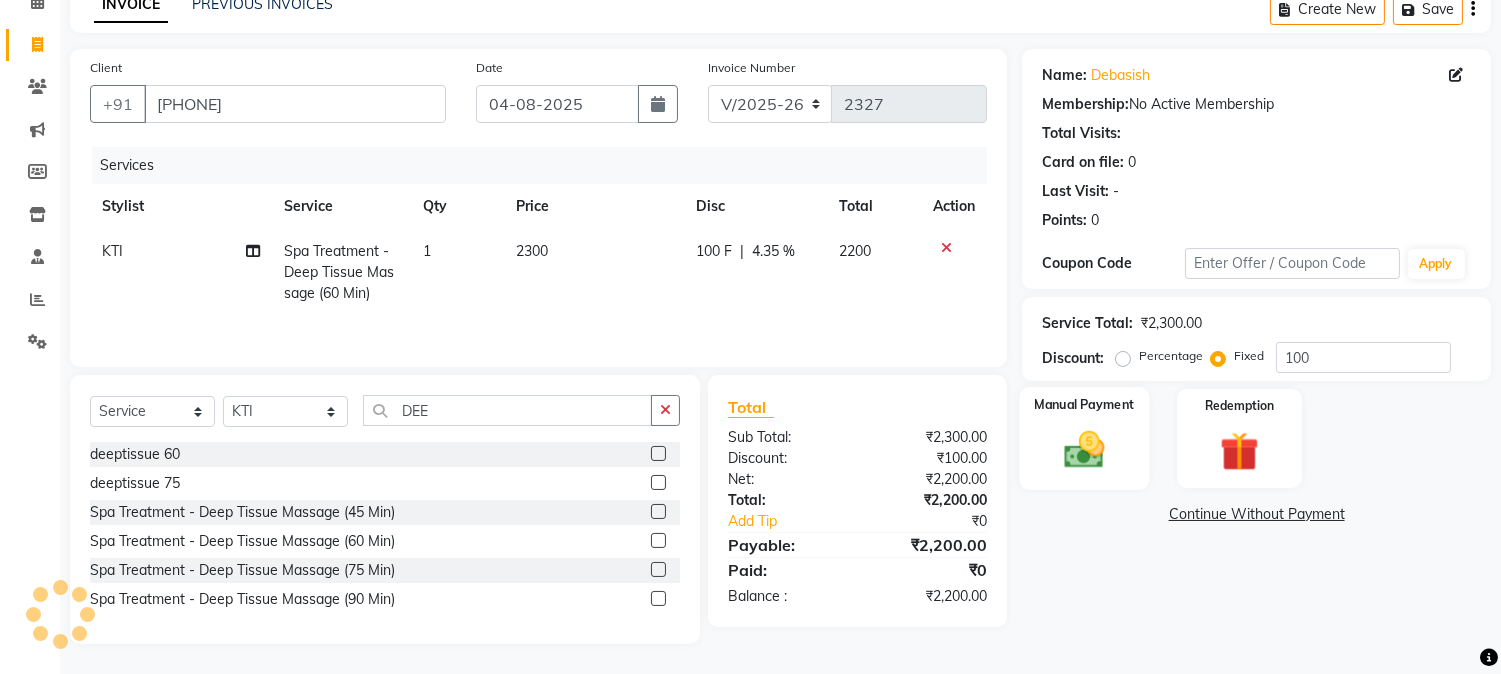 click 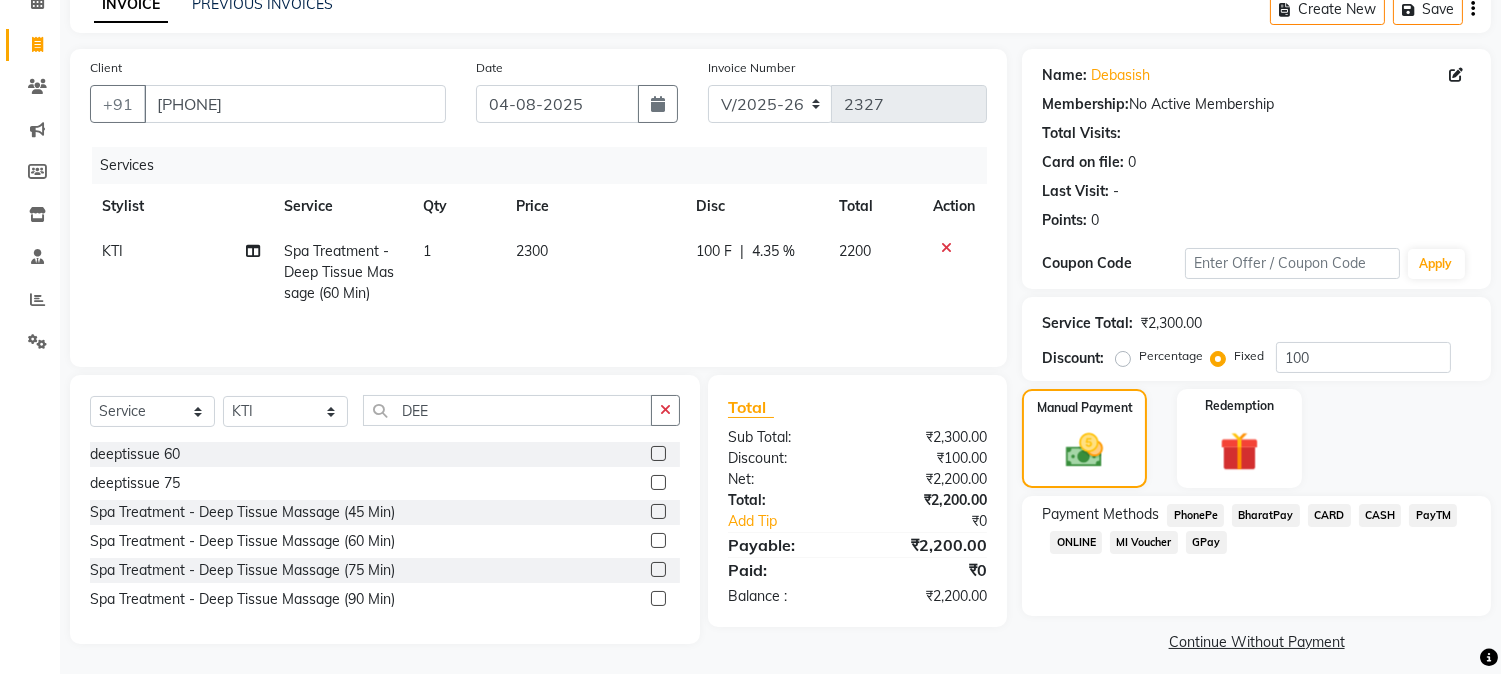 click on "PhonePe" 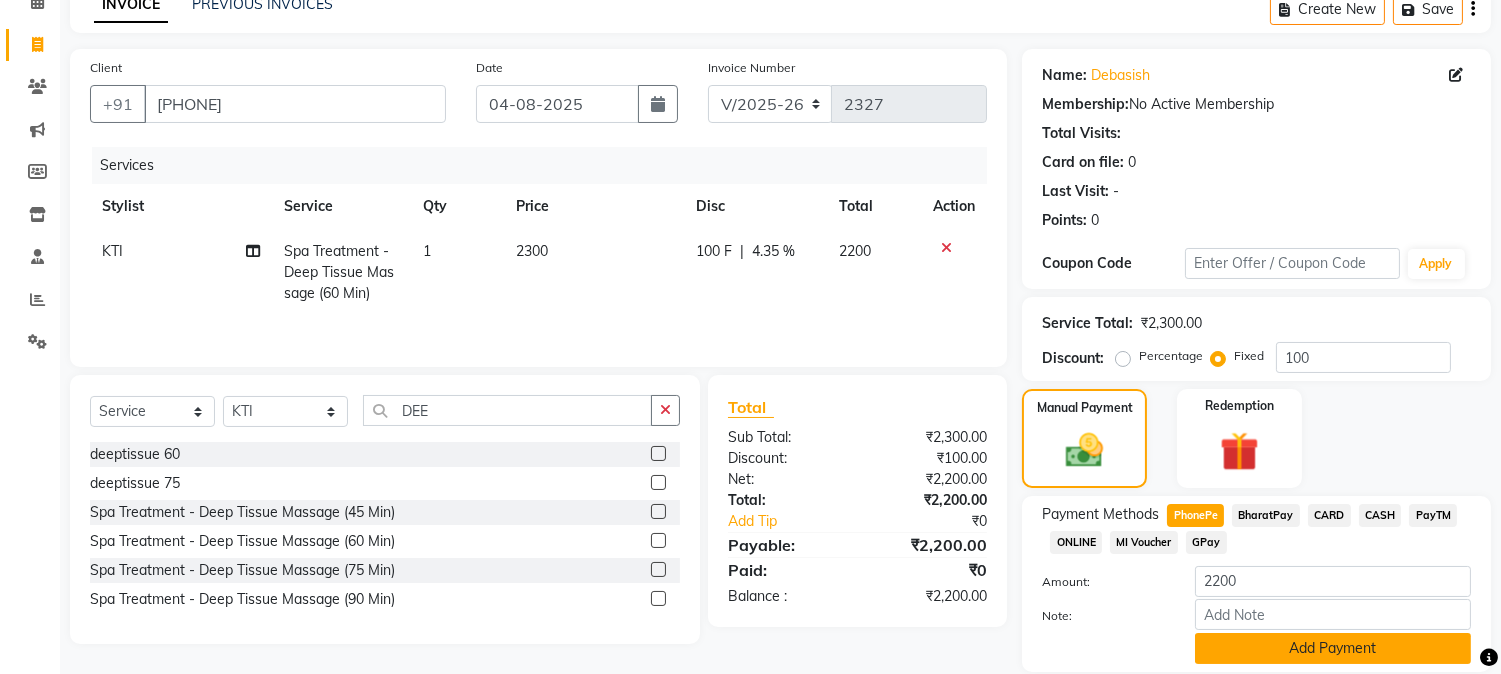 click on "Add Payment" 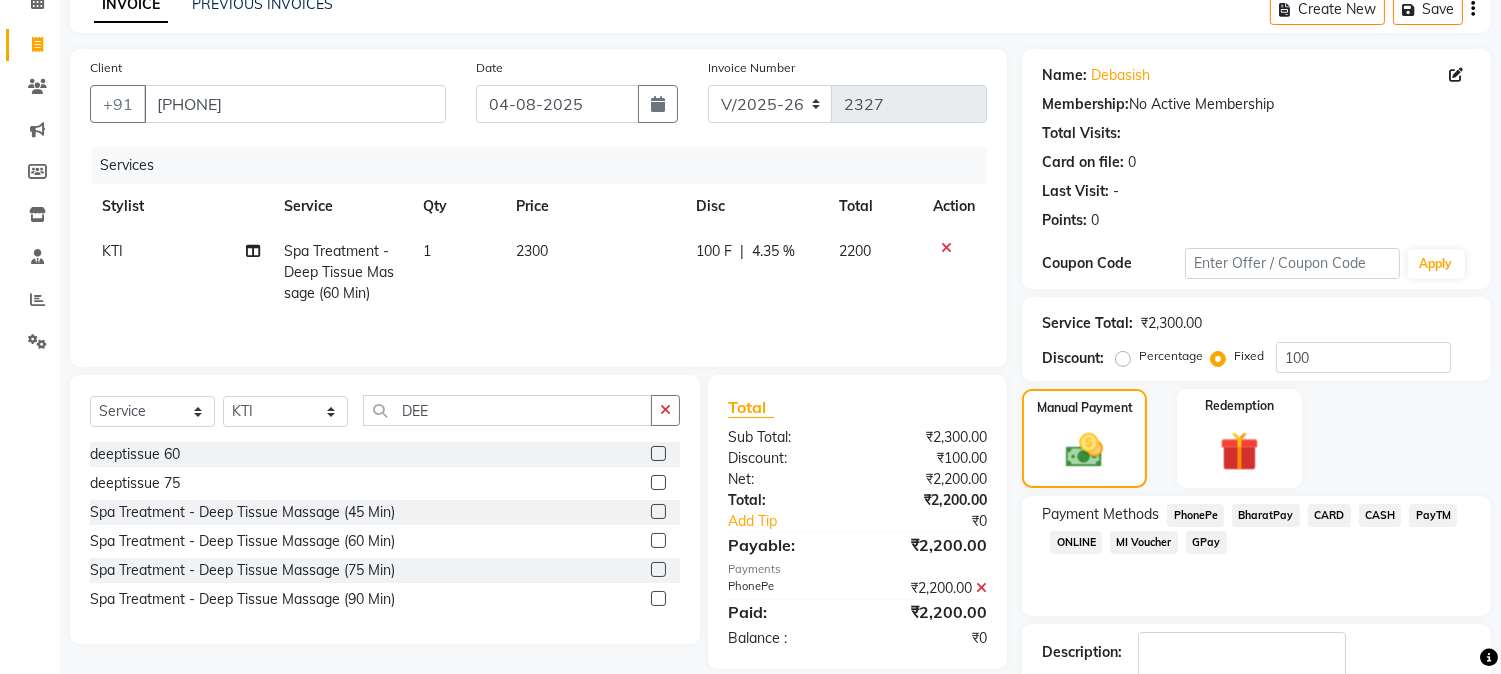 scroll, scrollTop: 225, scrollLeft: 0, axis: vertical 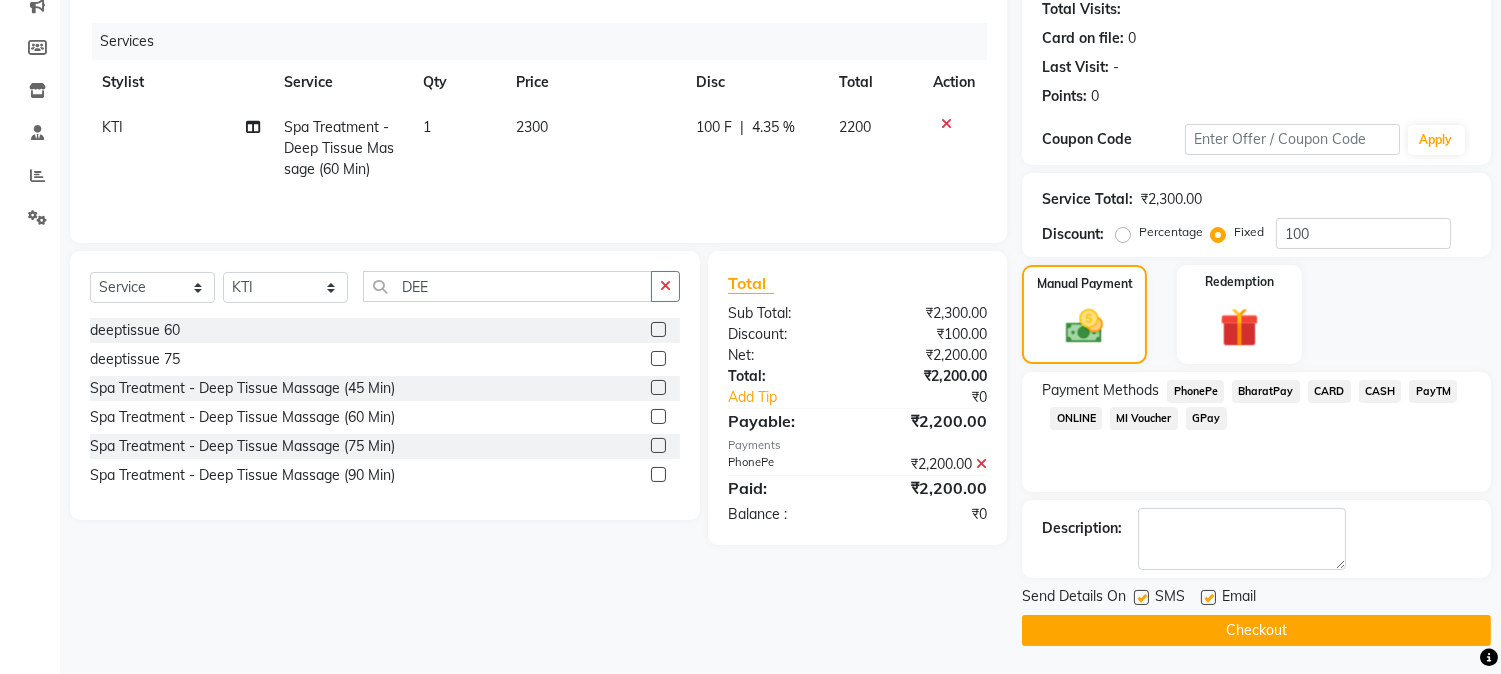 click on "Checkout" 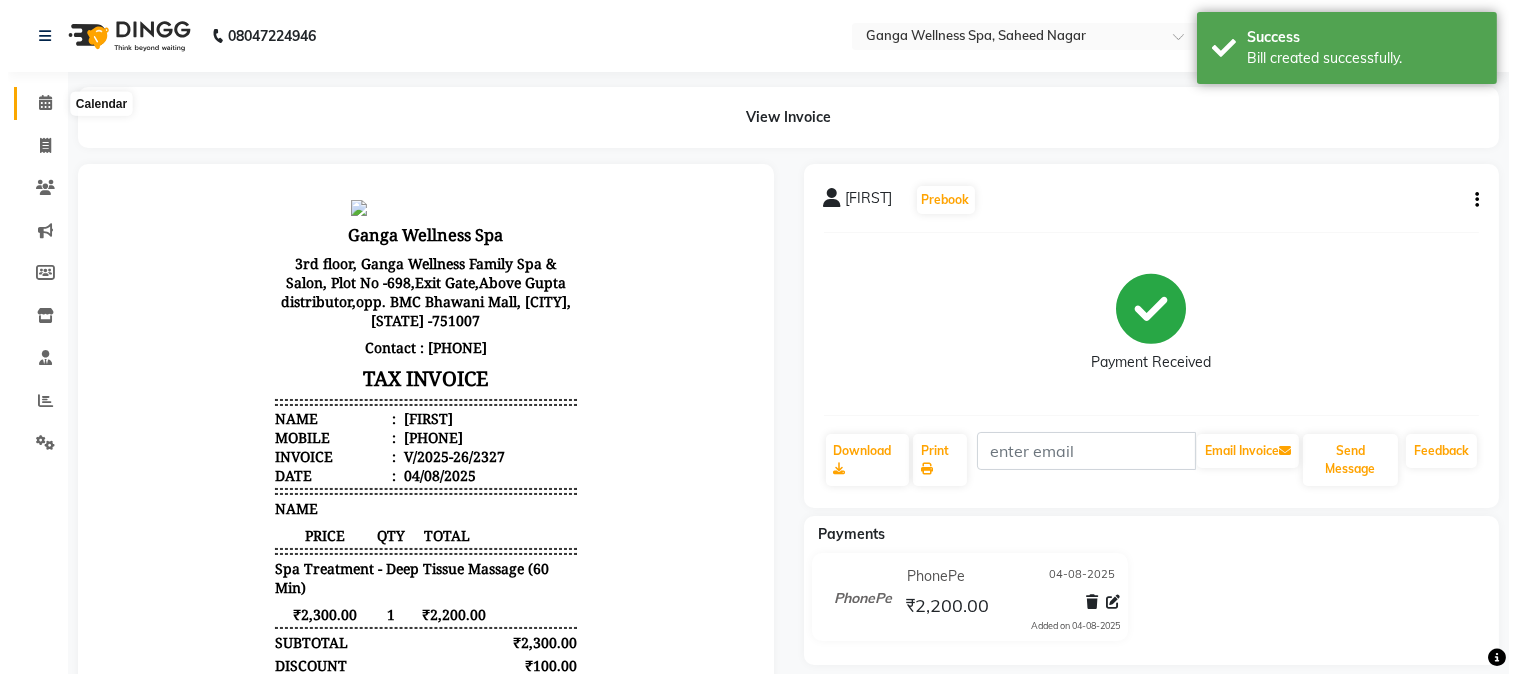 scroll, scrollTop: 0, scrollLeft: 0, axis: both 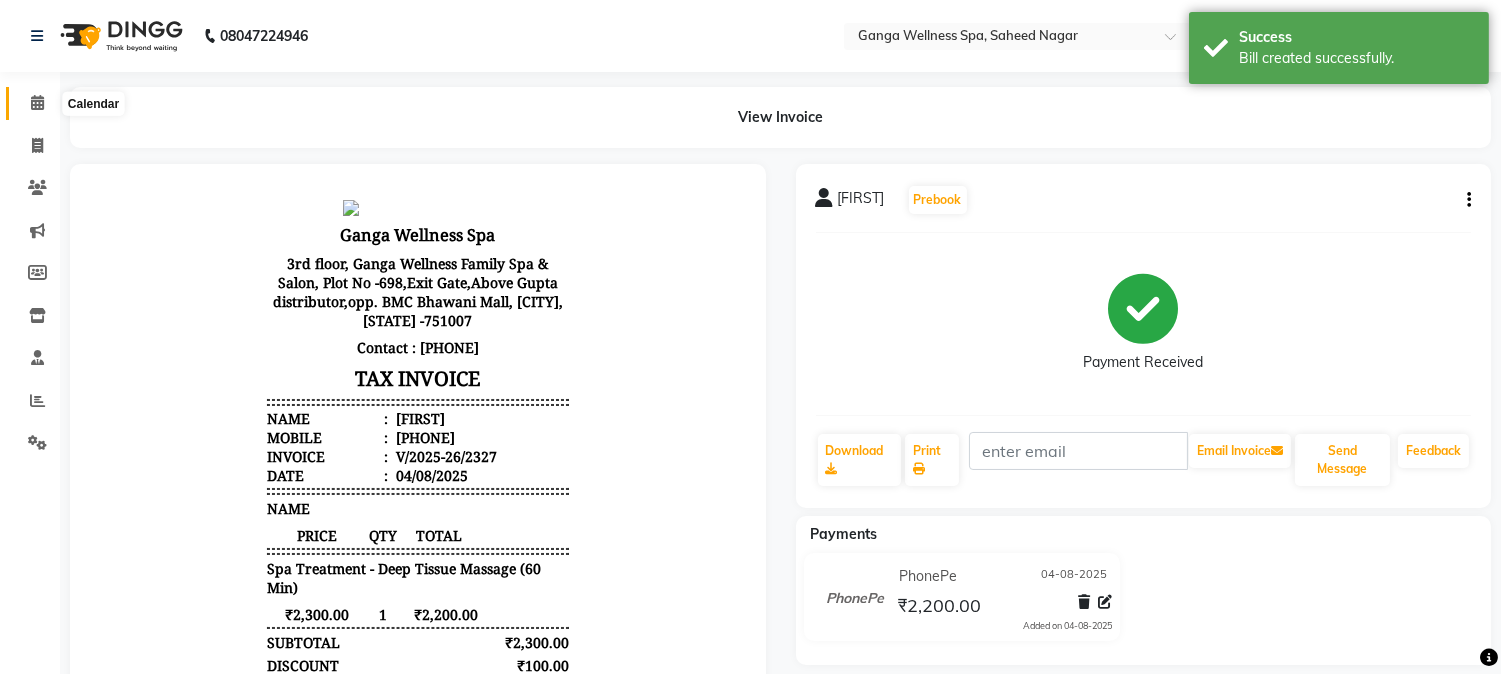 click 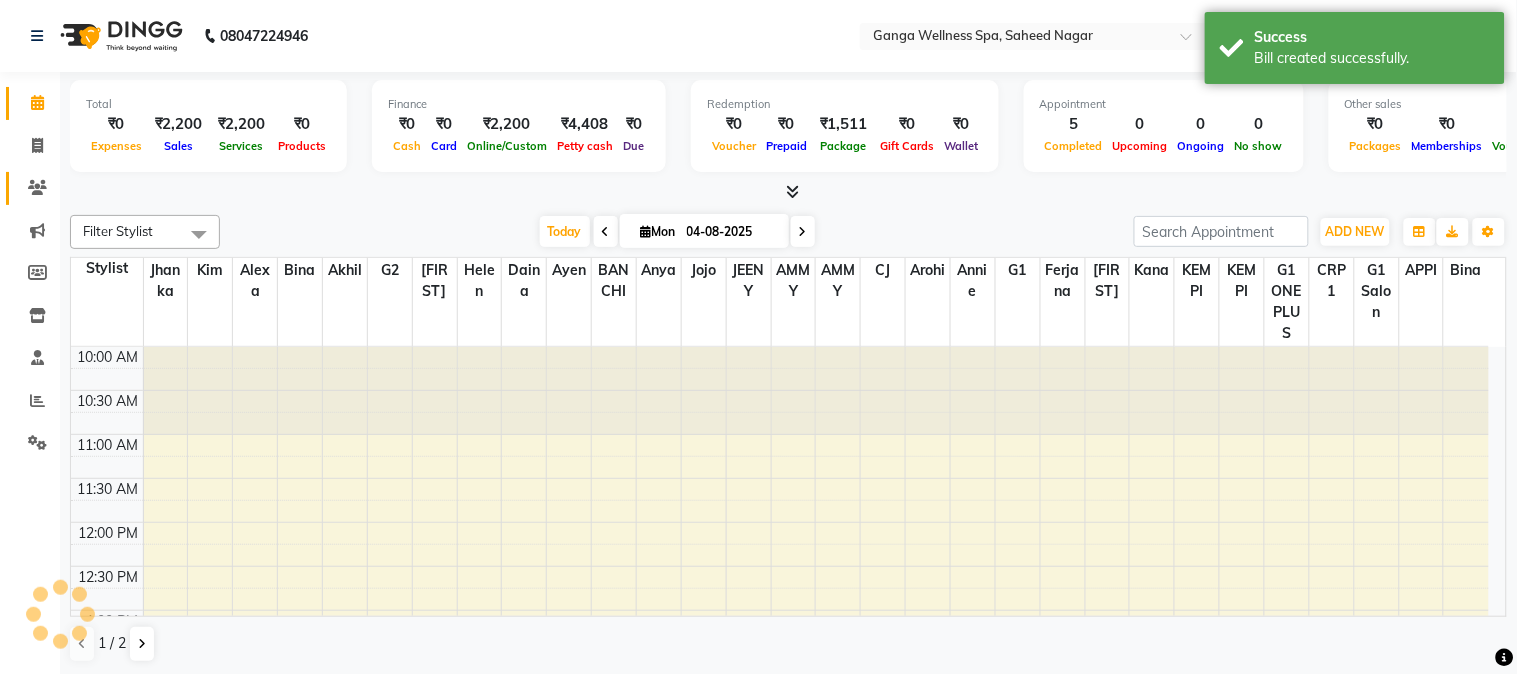 scroll, scrollTop: 0, scrollLeft: 0, axis: both 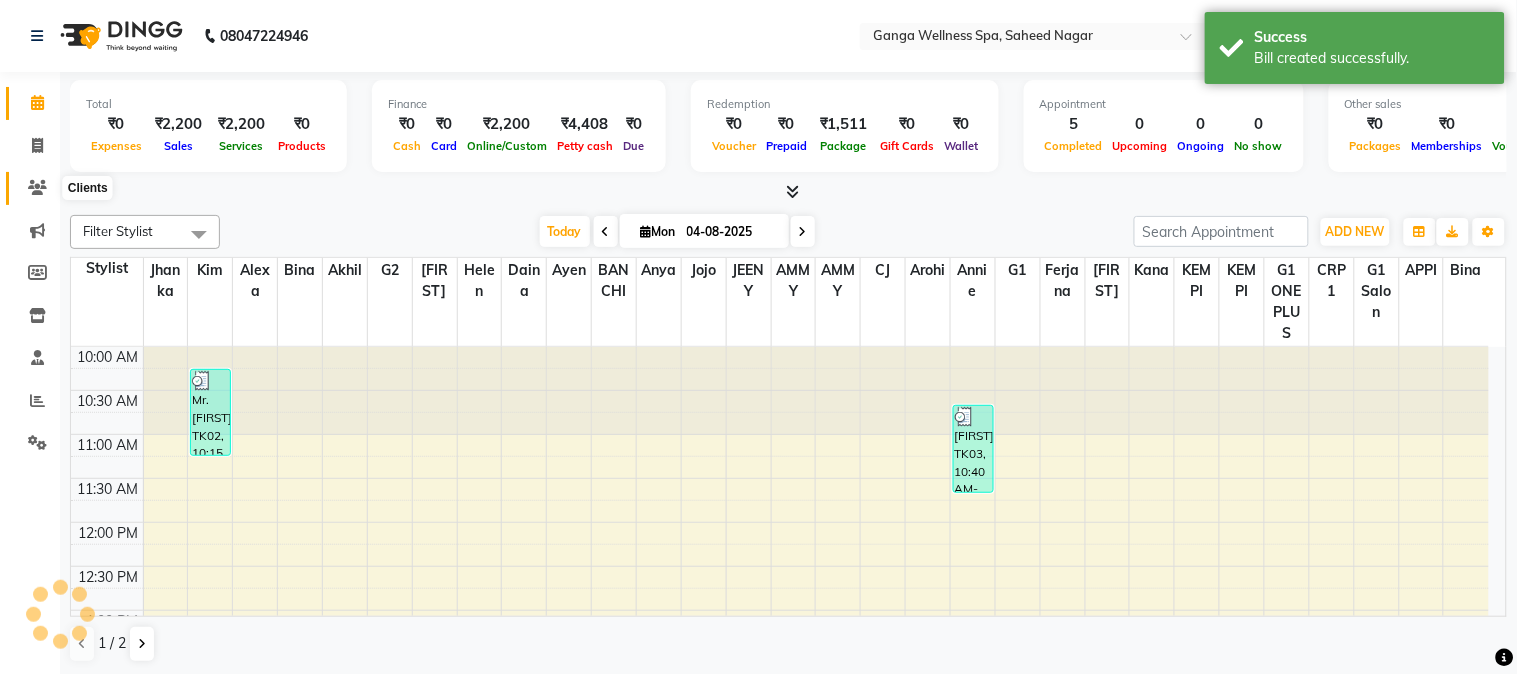 click 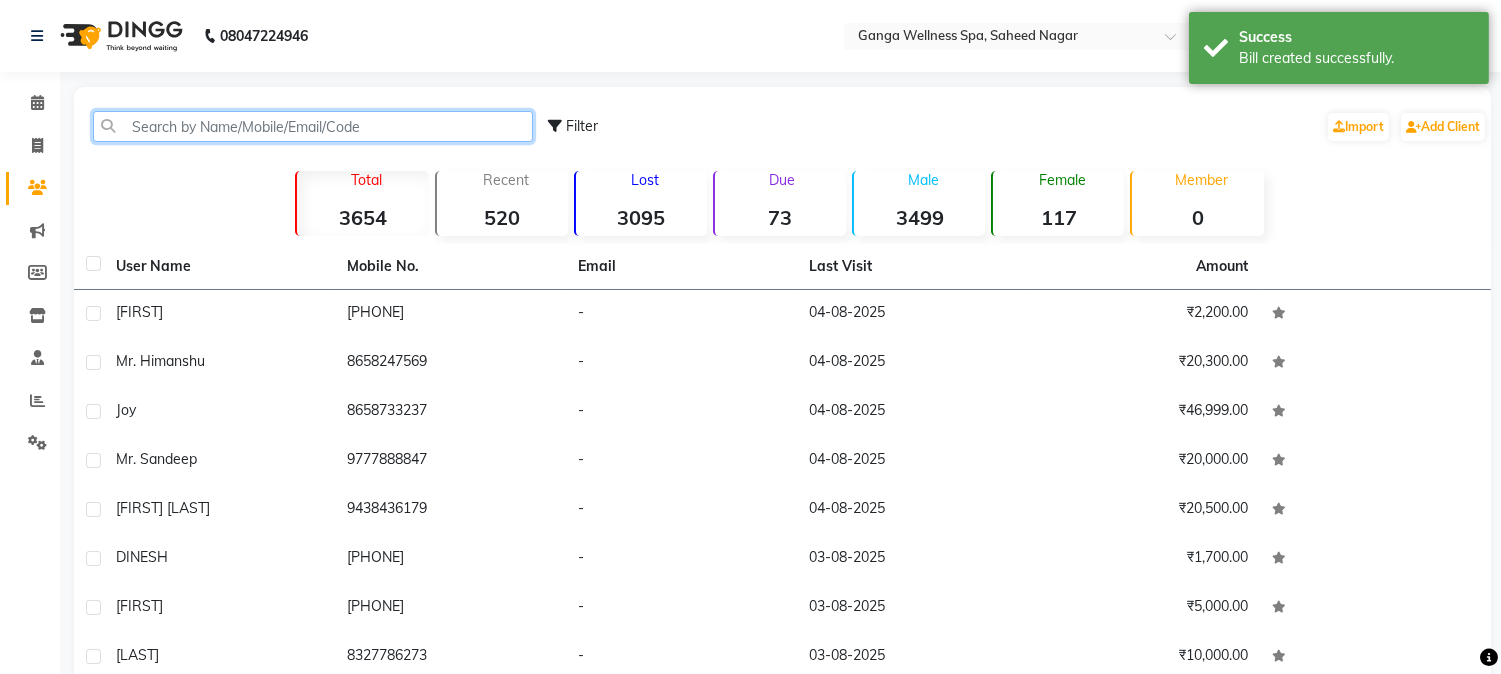 click 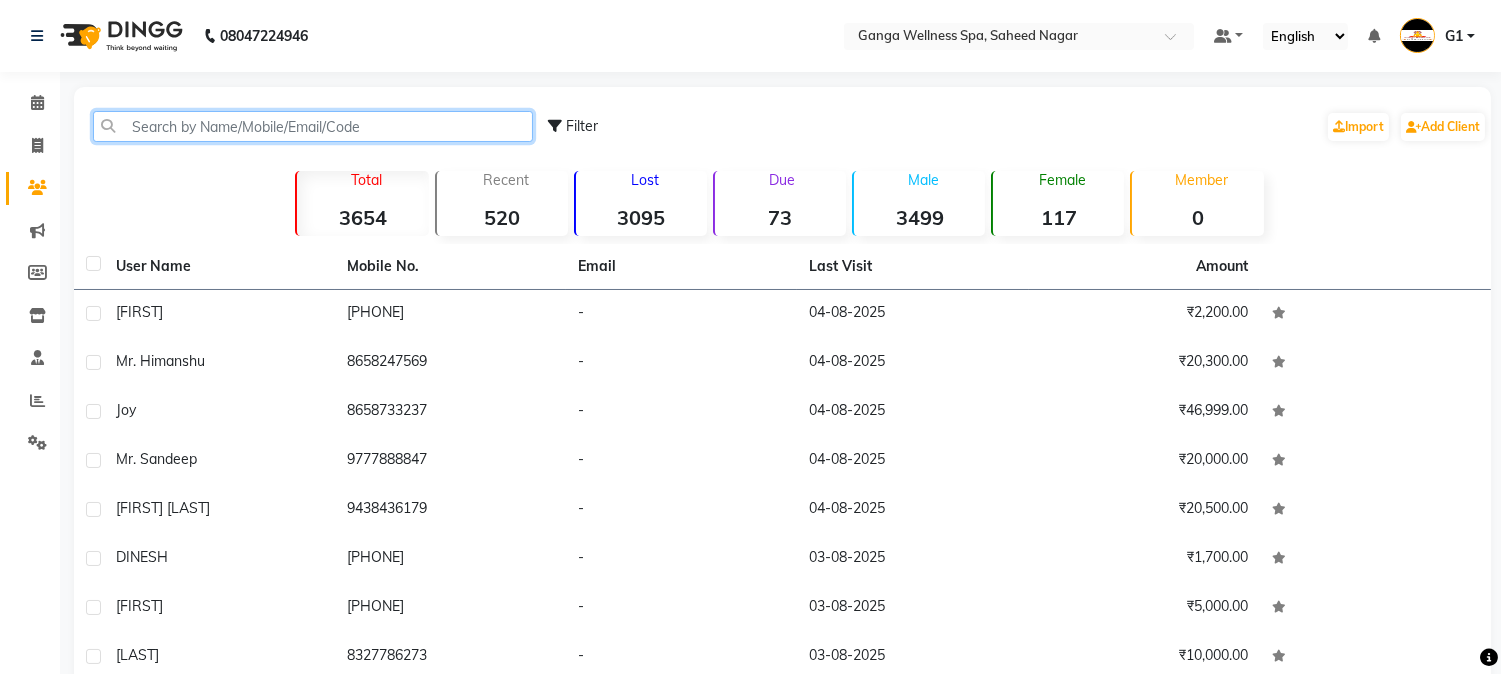 click 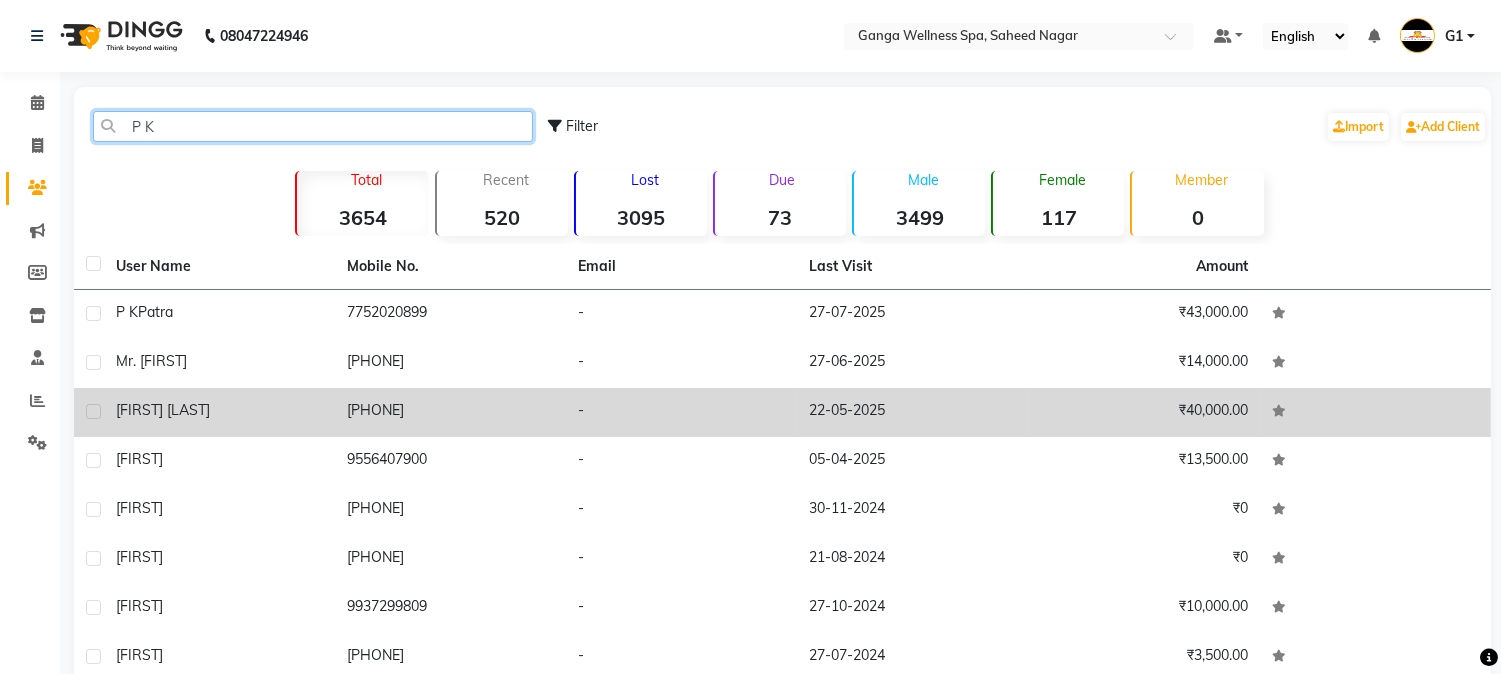 type on "P K" 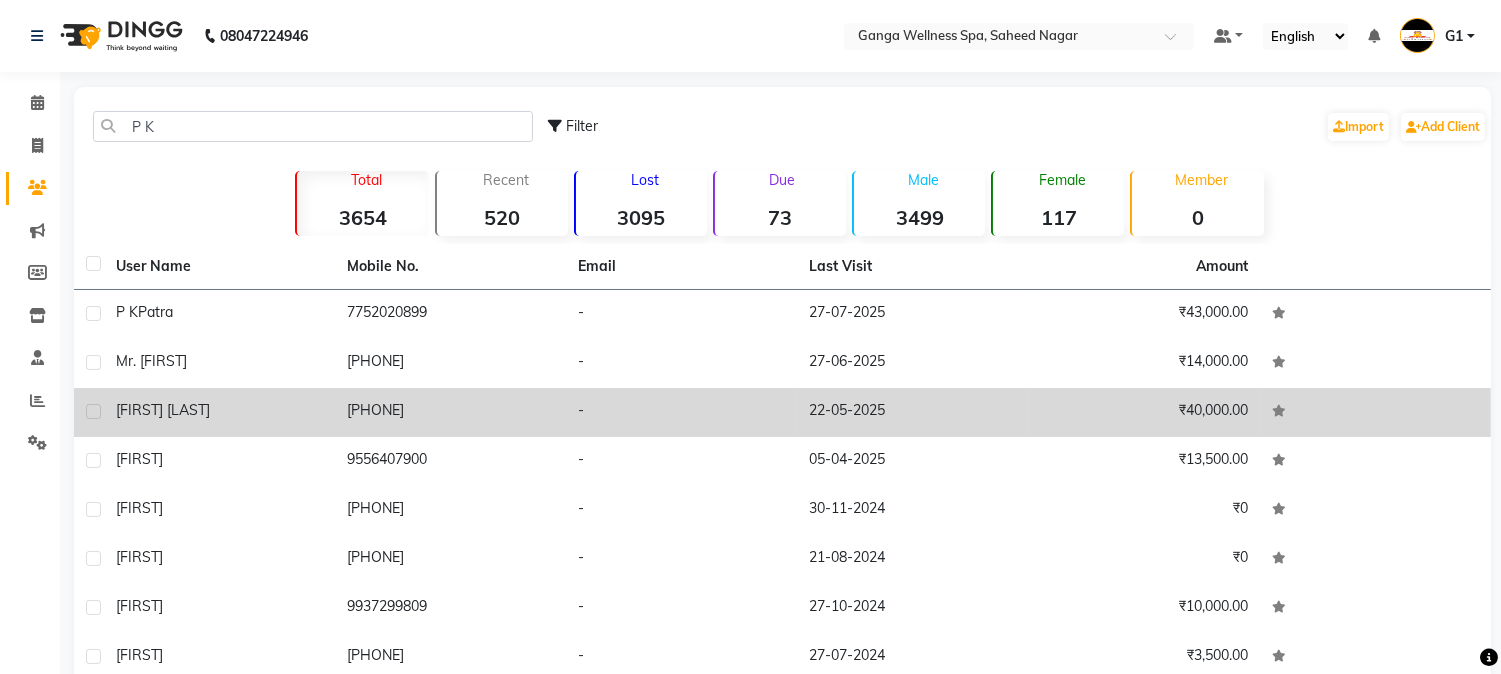 click on "[PHONE]" 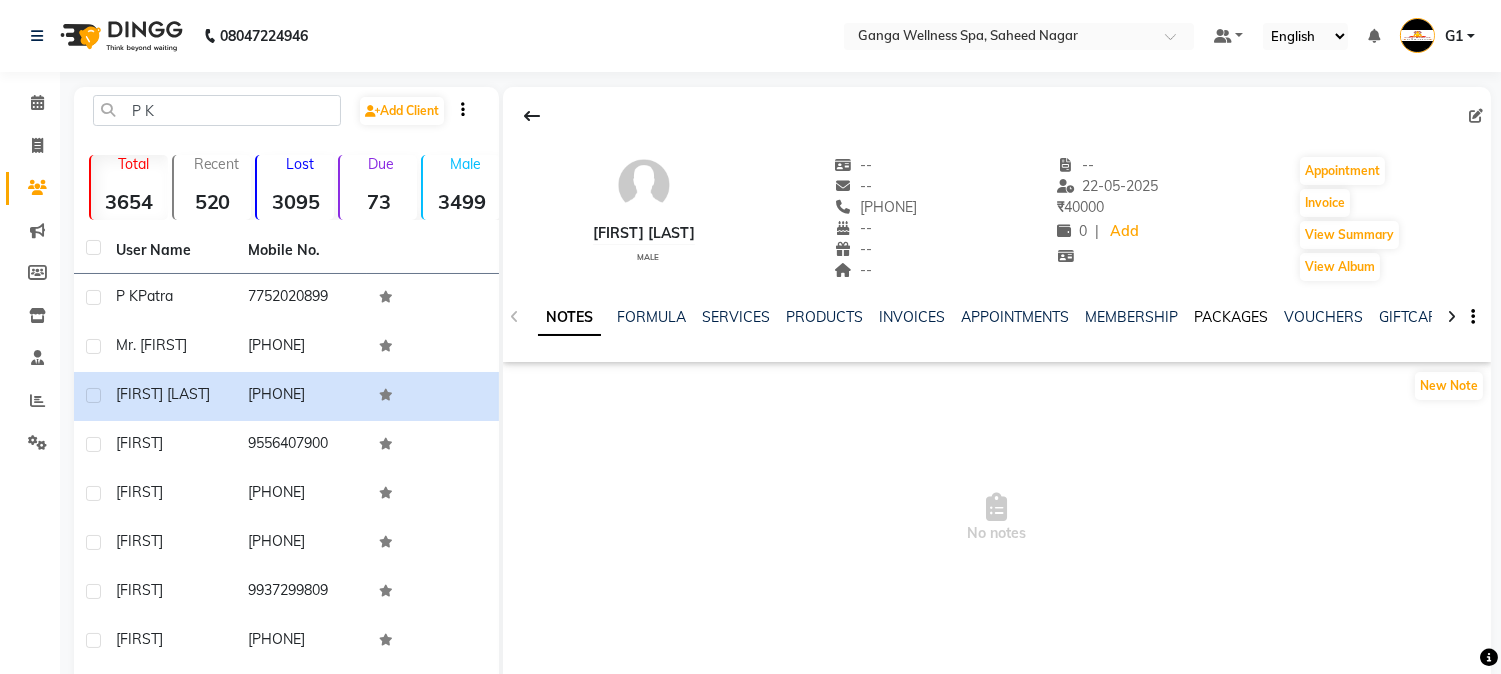 drag, startPoint x: 1228, startPoint y: 304, endPoint x: 1228, endPoint y: 318, distance: 14 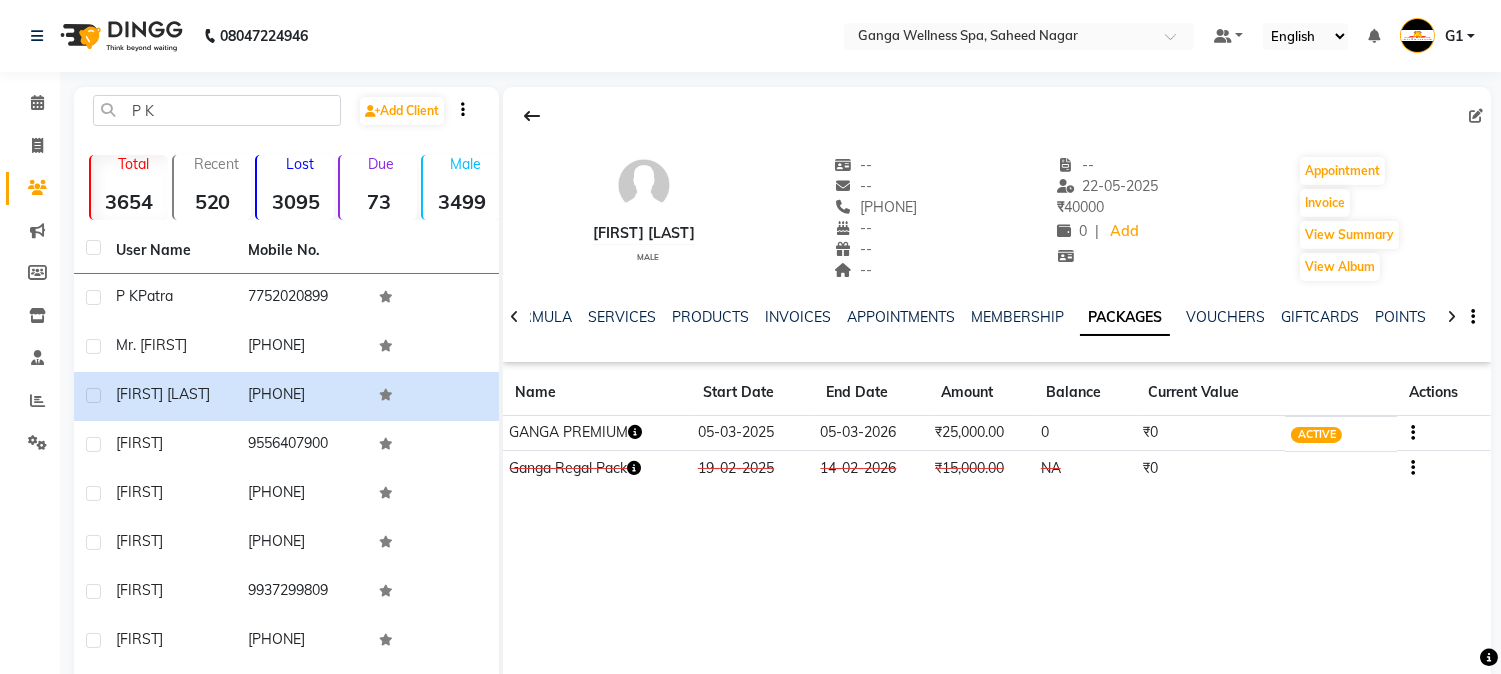 click 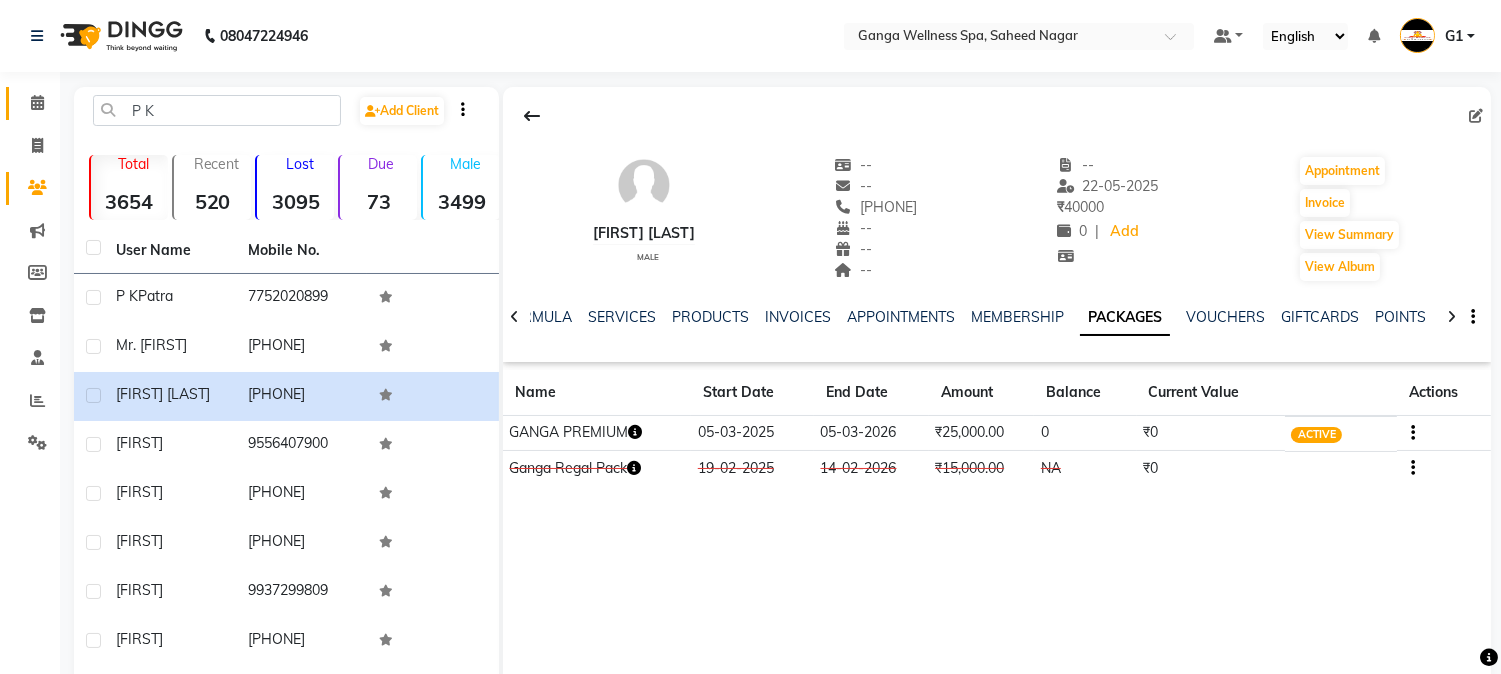 click on "Calendar" 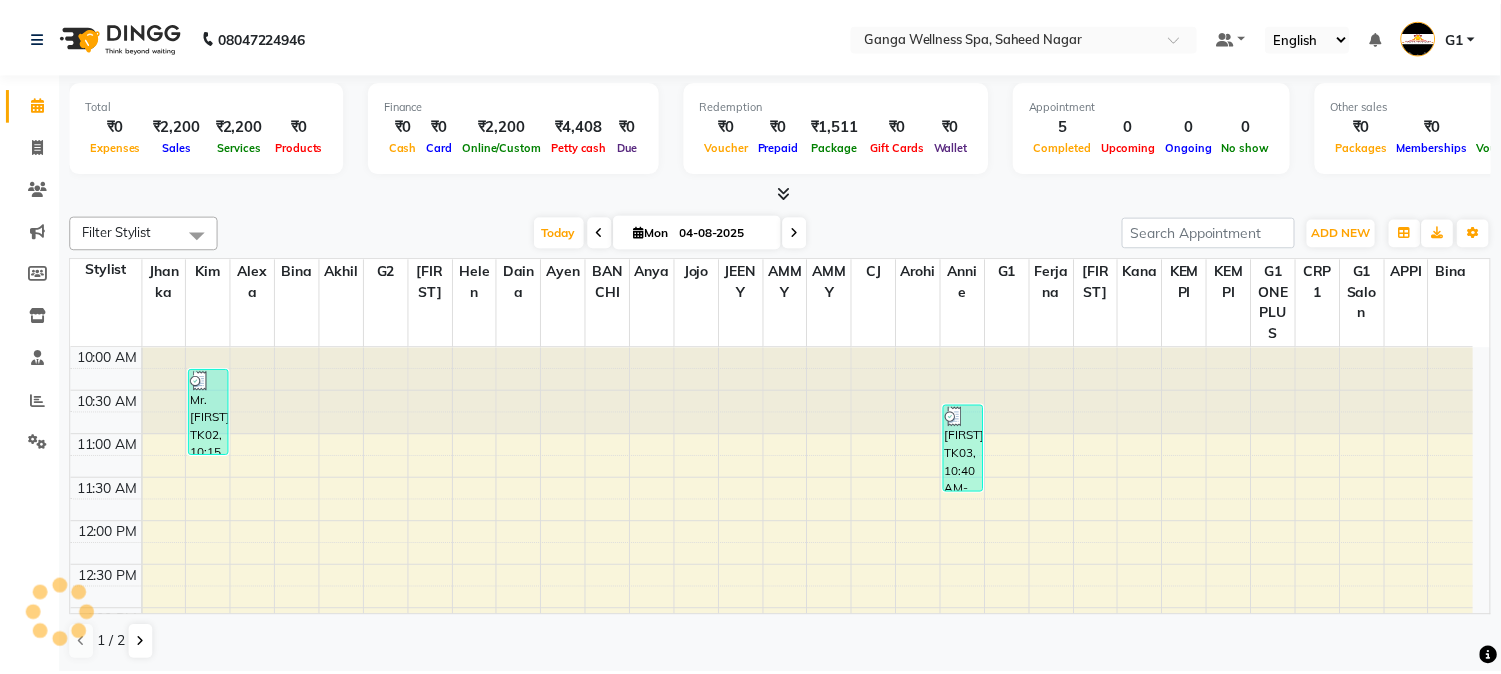 scroll, scrollTop: 0, scrollLeft: 0, axis: both 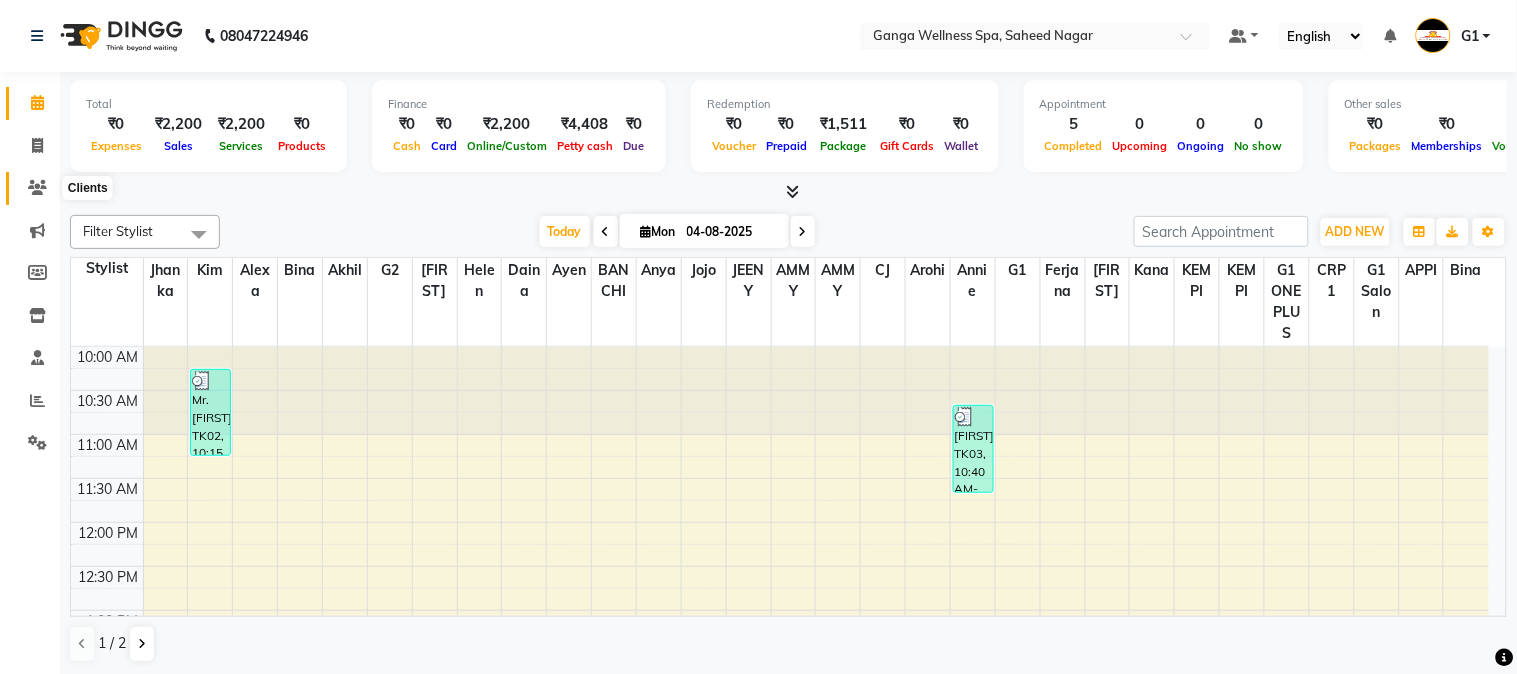click 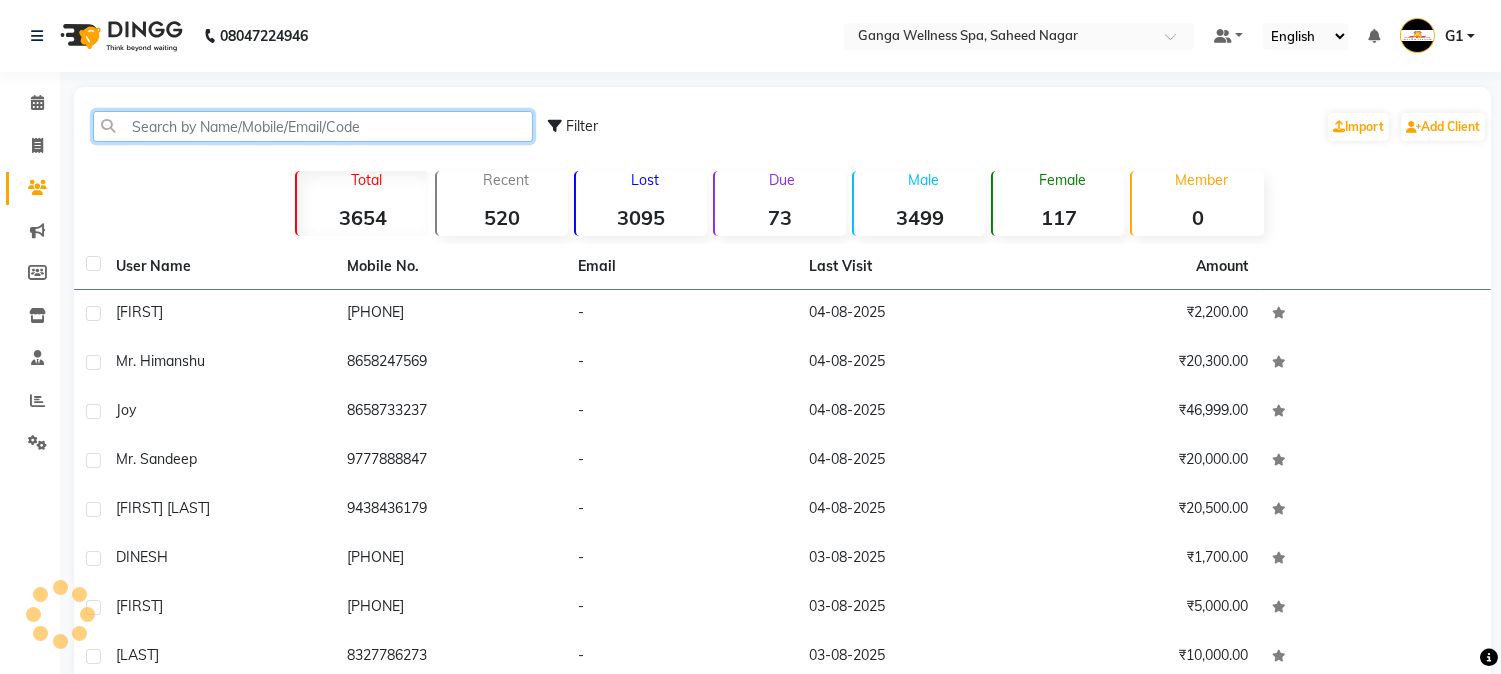 click 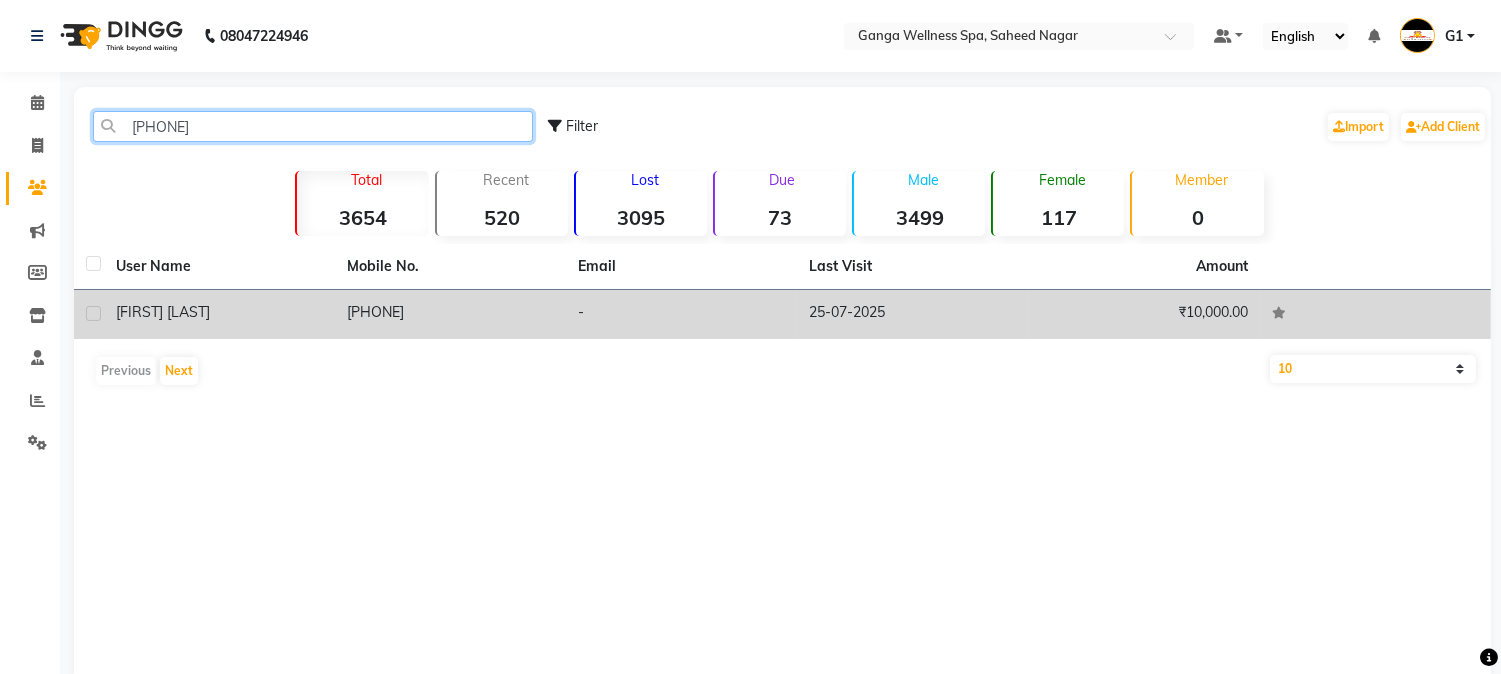 type on "[PHONE]" 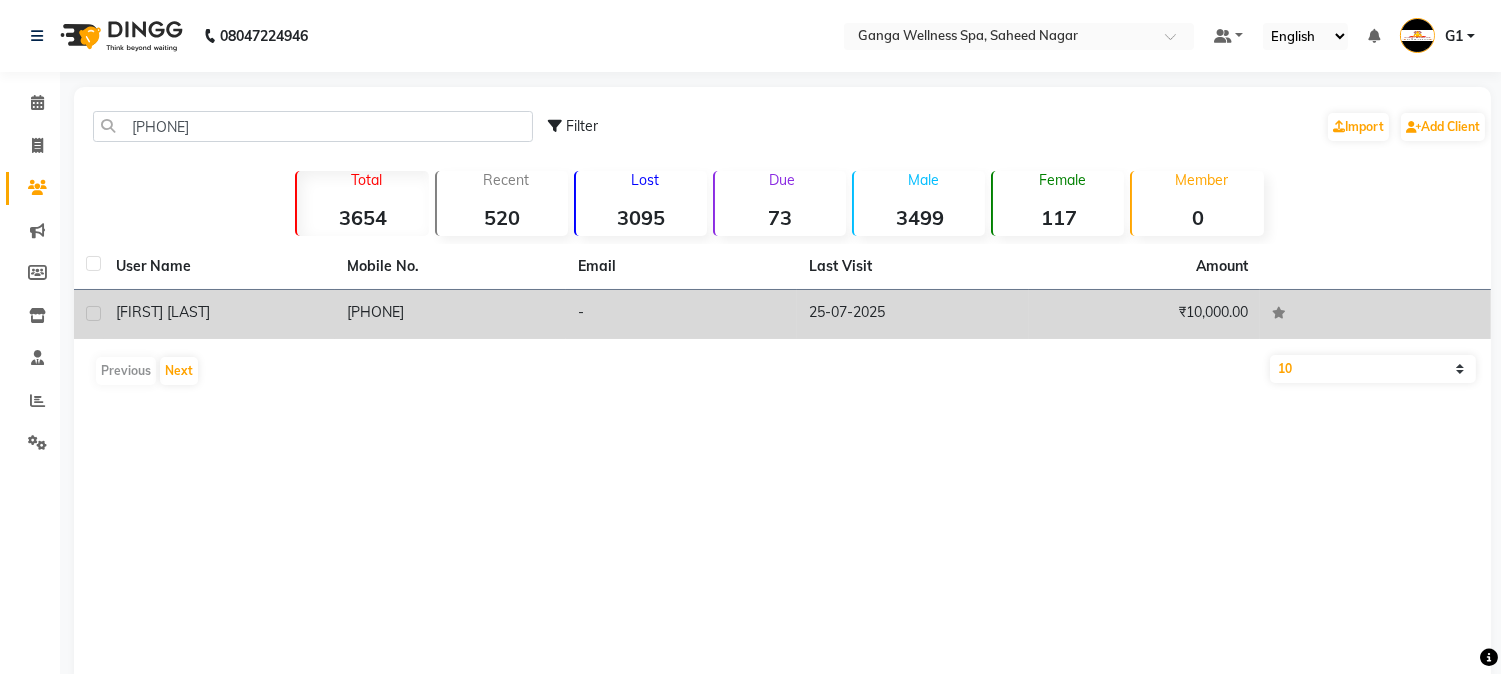 click on "[FIRST] [LAST]" 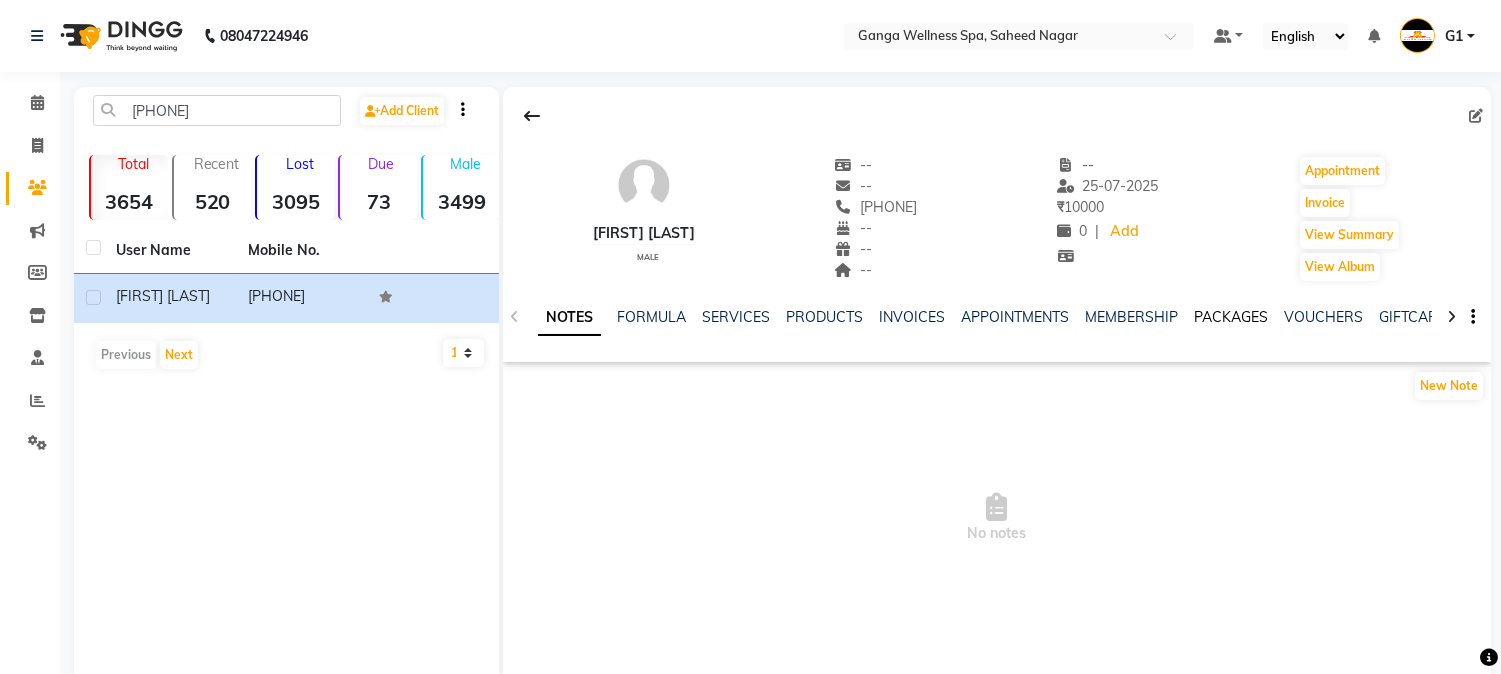 click on "PACKAGES" 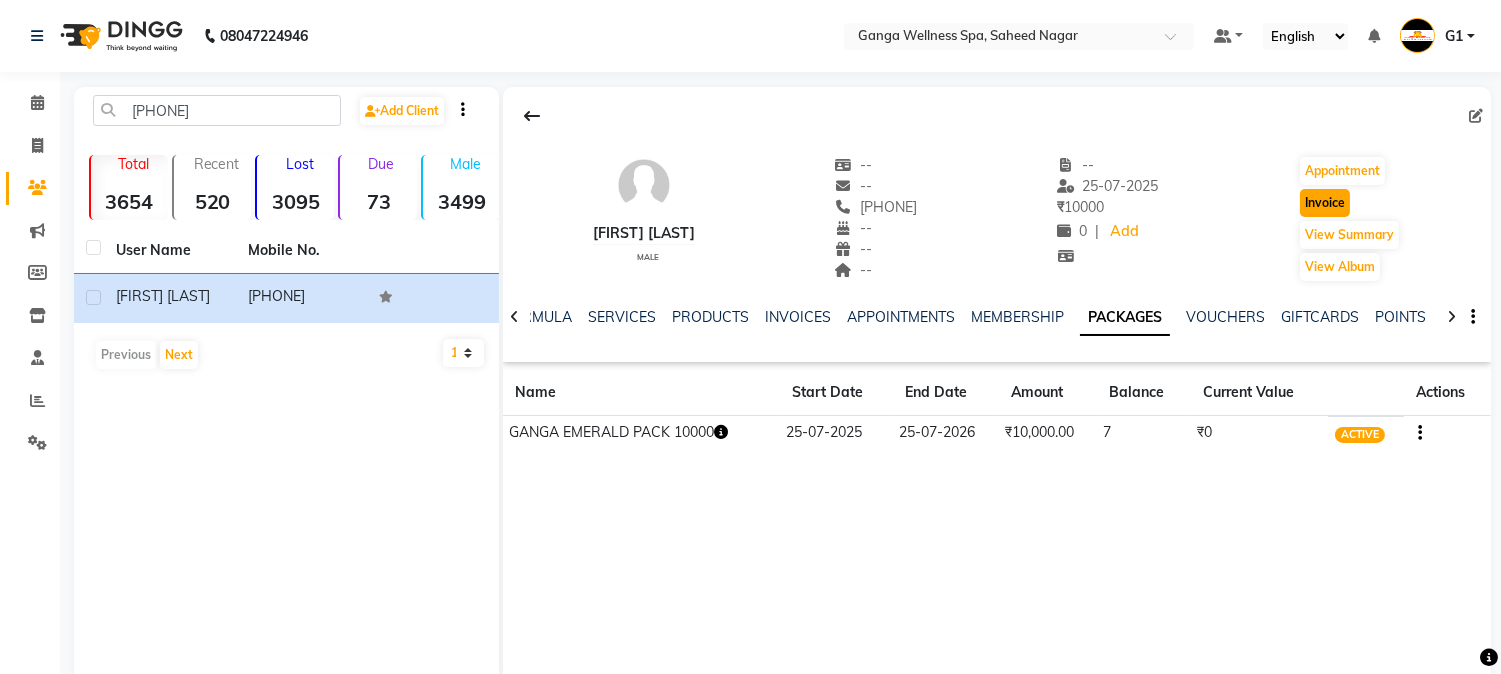 click on "Invoice" 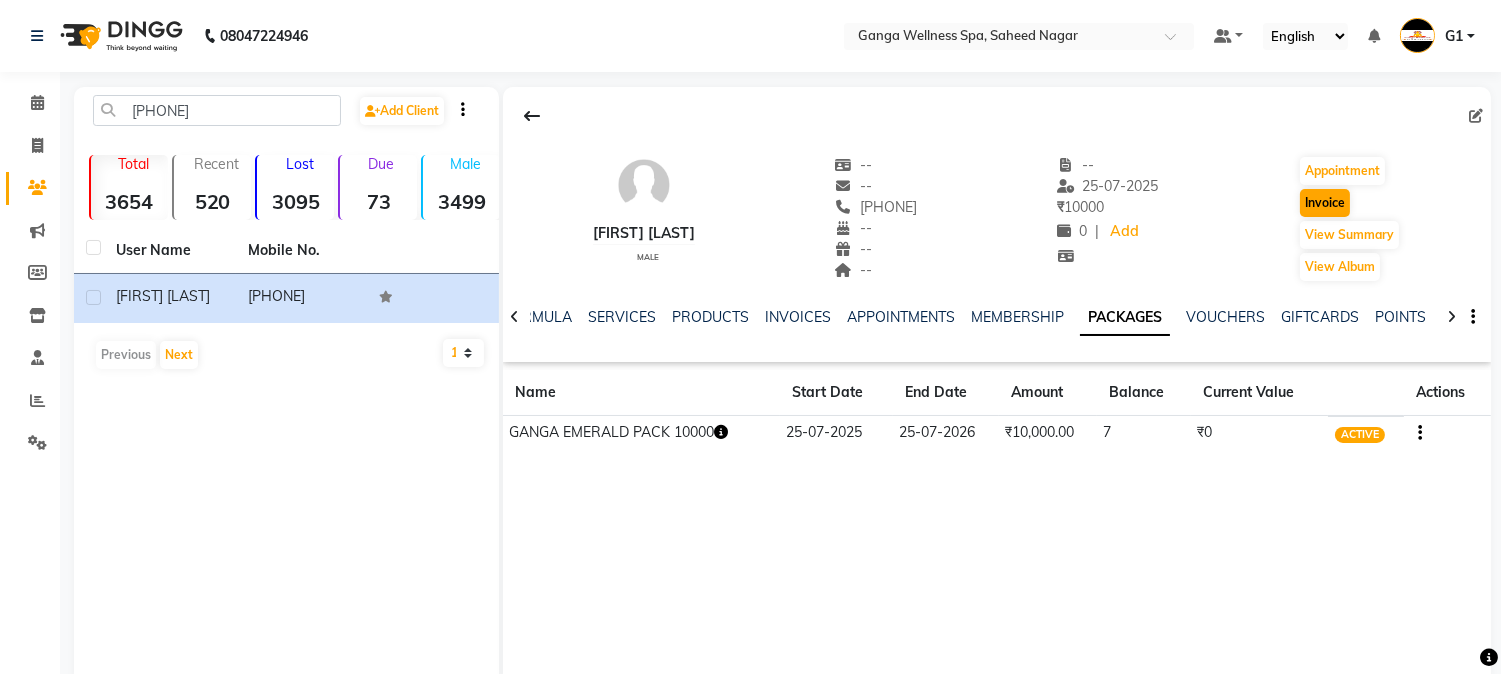 select on "service" 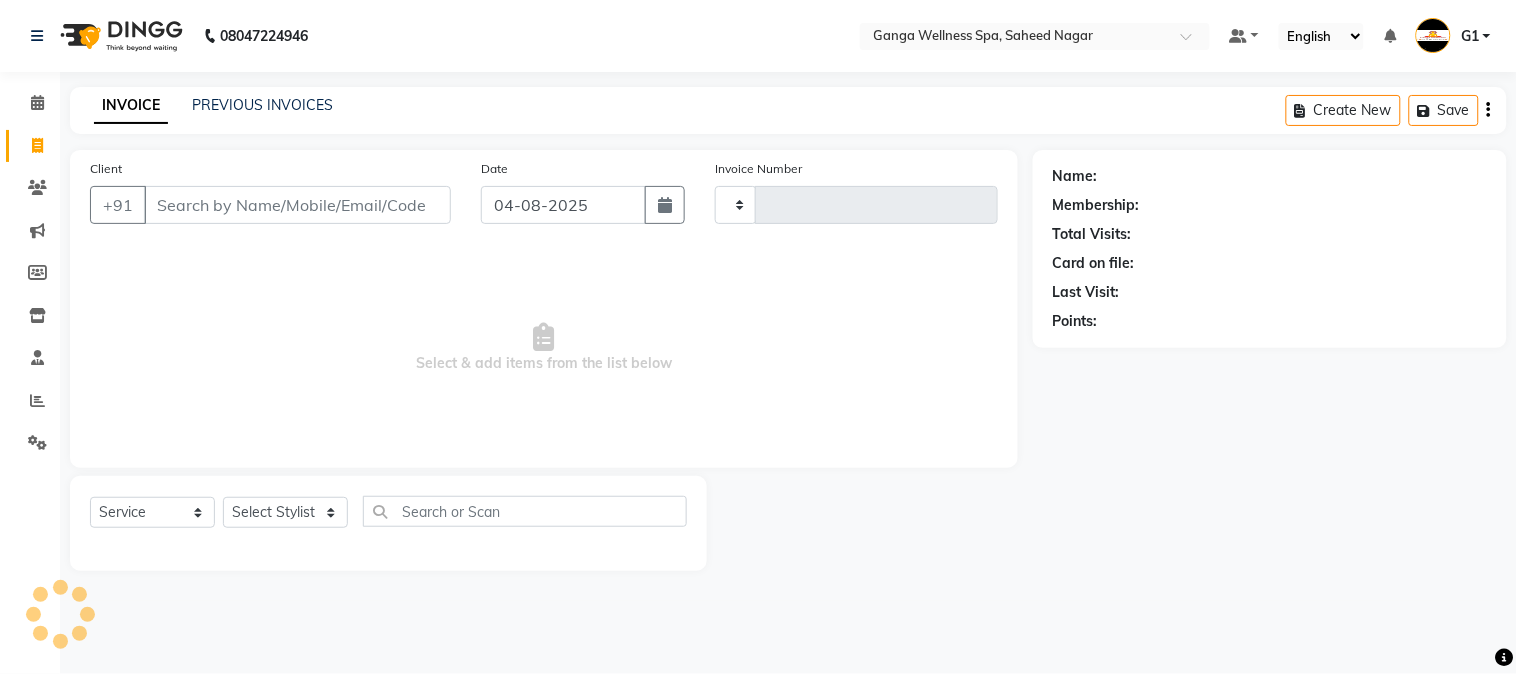 type on "2328" 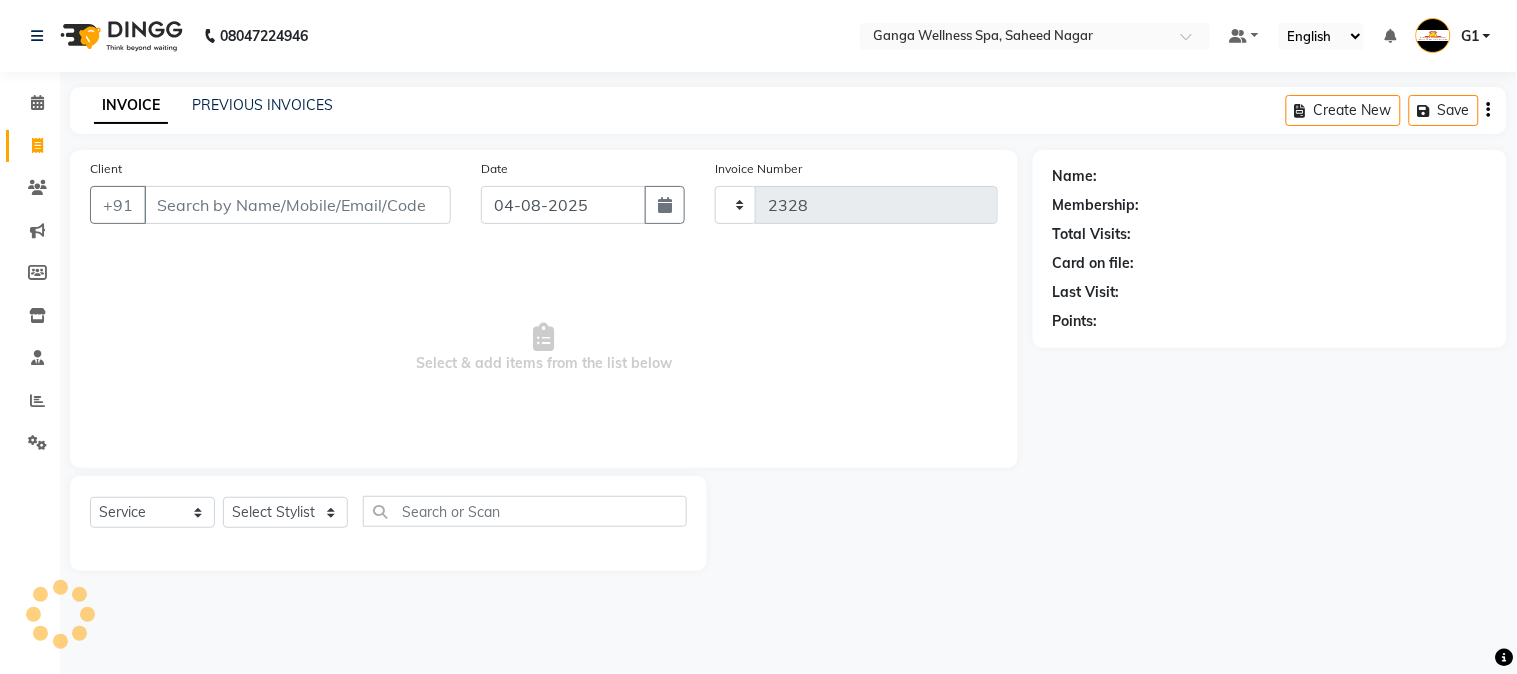 select on "762" 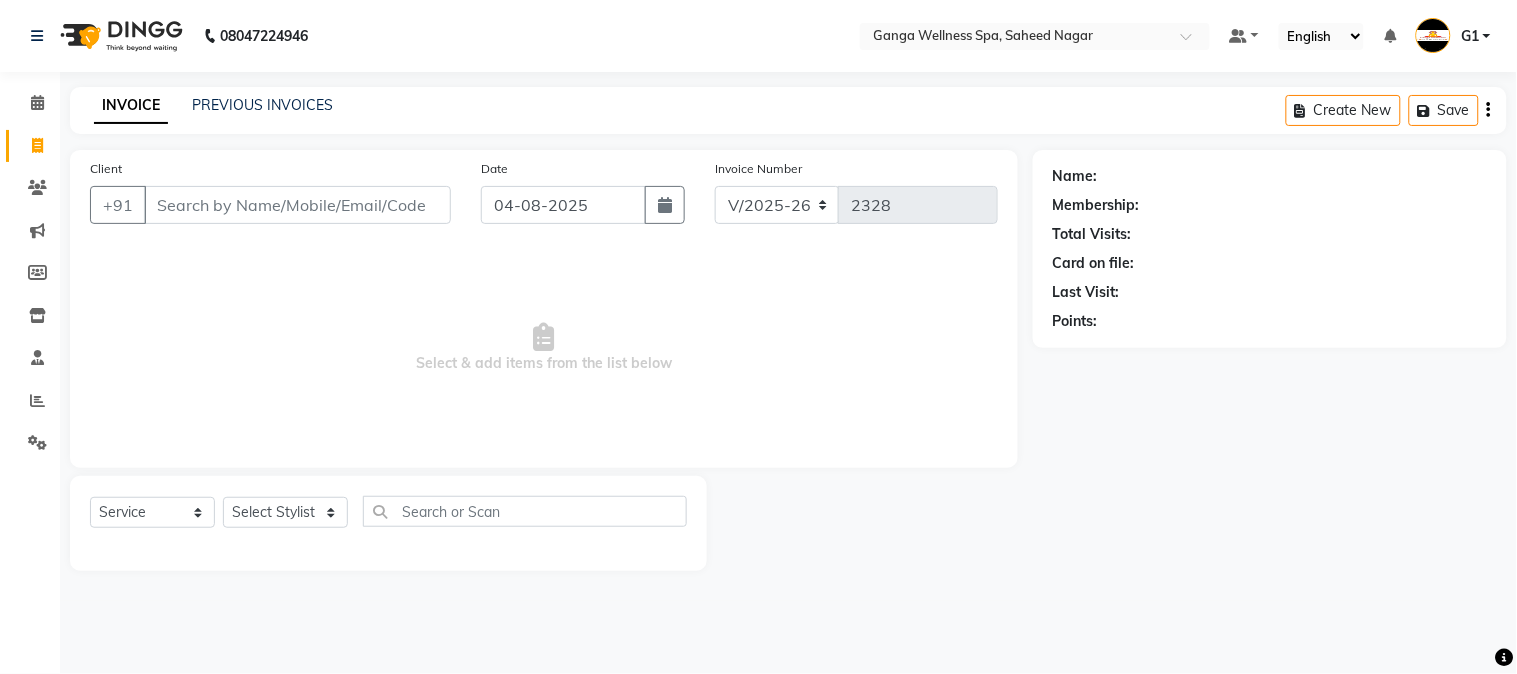 type on "[PHONE]" 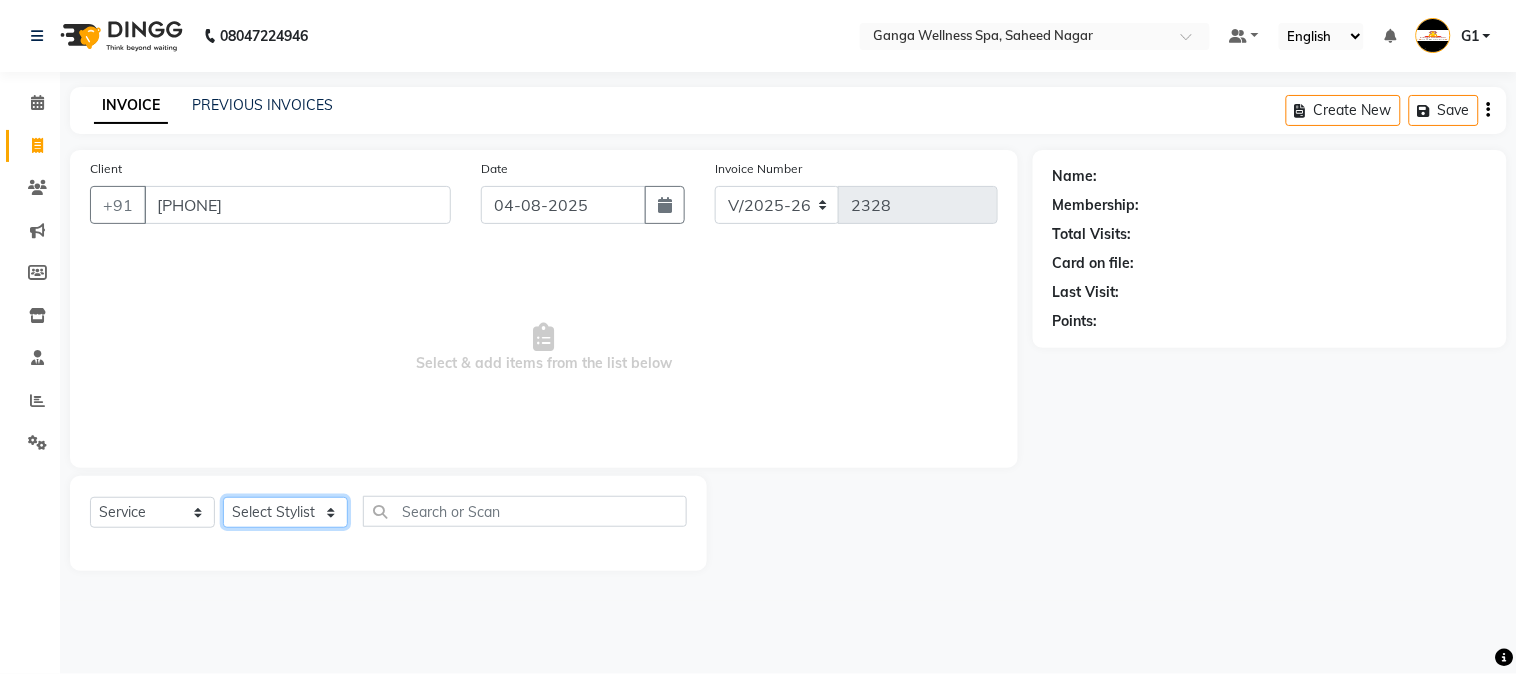 click on "Select Stylist" 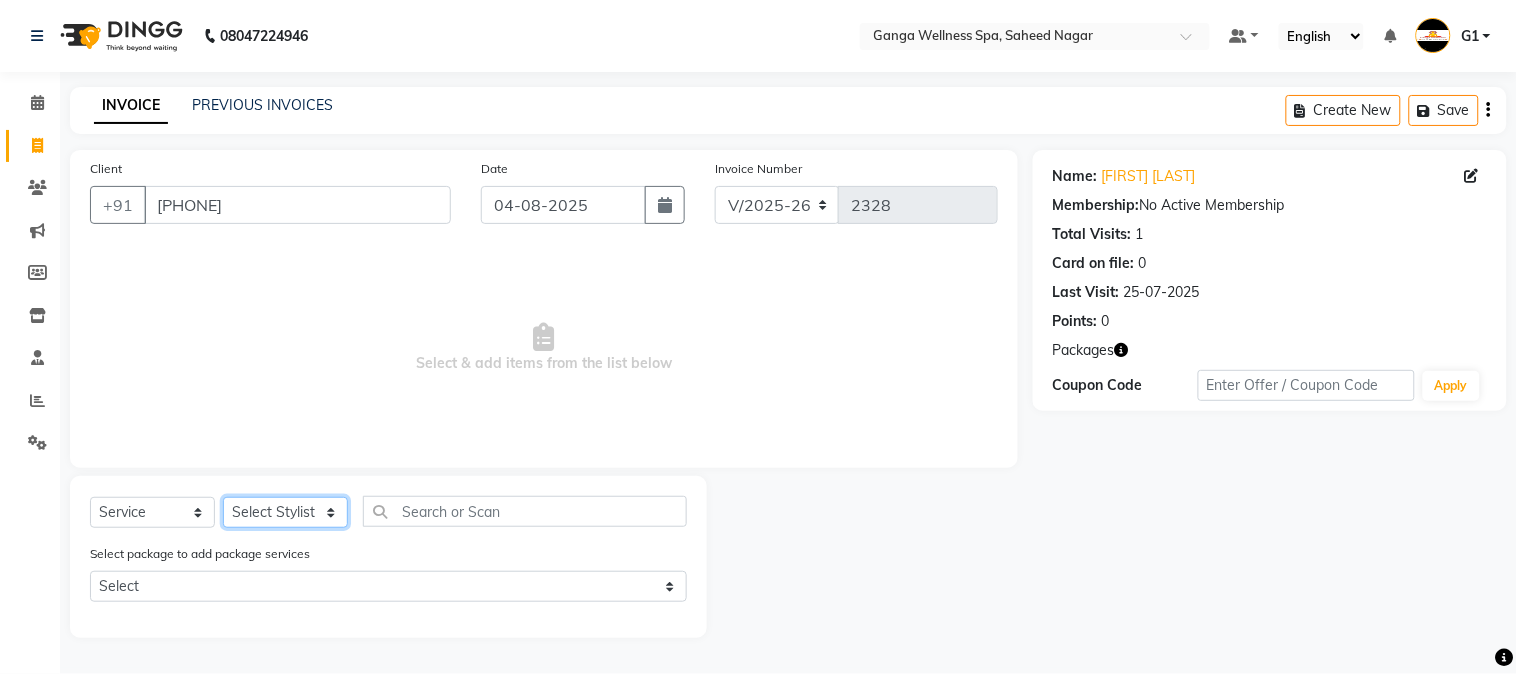 click on "Select Stylist Abhi akhil Alexa AMMY AMMY Annie anya APPI Arohi  Ayen BANCHI Bina Bina CJ CRP 1 Daina ELINA ferjana G1 G1 ONE PLUS  G1 Salon G2 Helen JEENY Jhanka Jojo Kana KEMPI KEMPI Kim krishna KTI Lili Rout Lily LINDA LIZA Martha  MELODY MERRY  minu Moon nancy Noiny pinkey Pradeep Prity  Riya ROOZ  Sony steffy SUCHI  Surren Sir Sushree Swapna Umpi upashana Zouli" 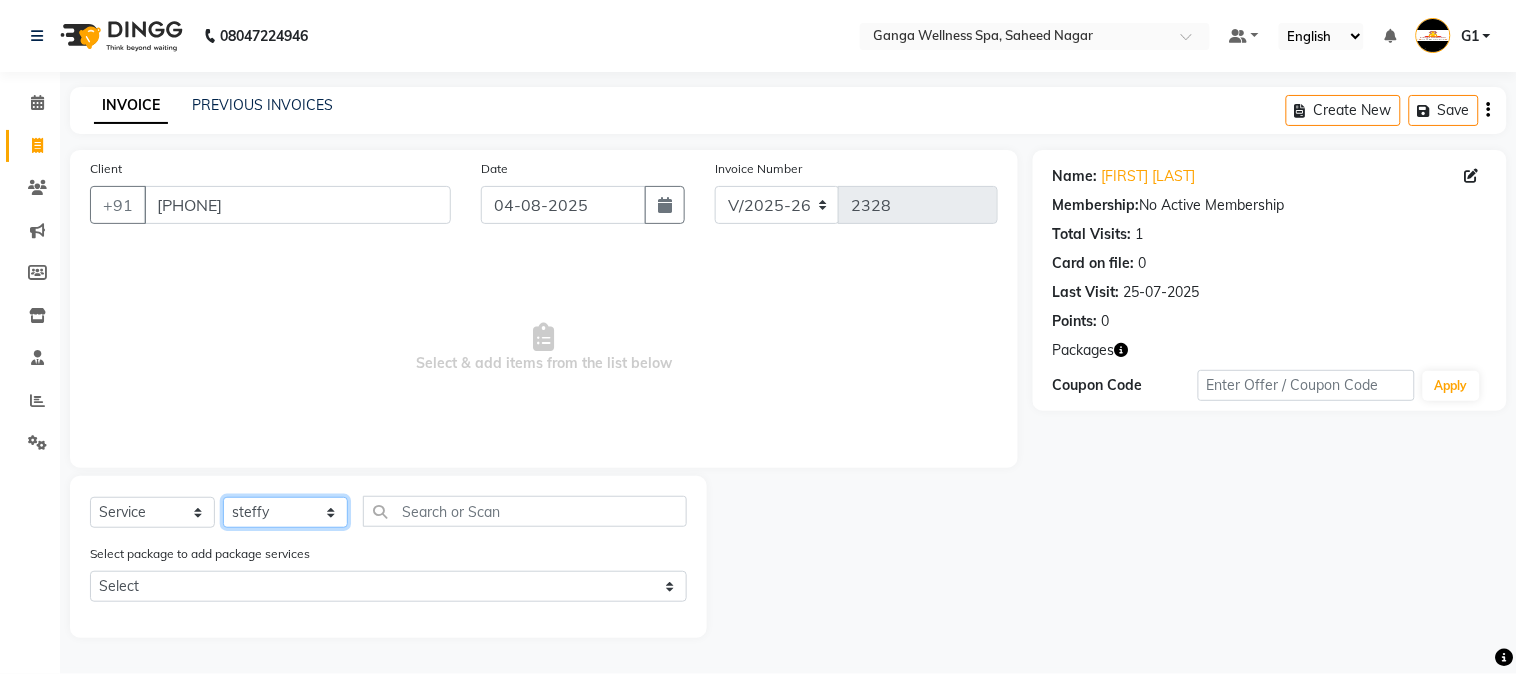 click on "Select Stylist Abhi akhil Alexa AMMY AMMY Annie anya APPI Arohi  Ayen BANCHI Bina Bina CJ CRP 1 Daina ELINA ferjana G1 G1 ONE PLUS  G1 Salon G2 Helen JEENY Jhanka Jojo Kana KEMPI KEMPI Kim krishna KTI Lili Rout Lily LINDA LIZA Martha  MELODY MERRY  minu Moon nancy Noiny pinkey Pradeep Prity  Riya ROOZ  Sony steffy SUCHI  Surren Sir Sushree Swapna Umpi upashana Zouli" 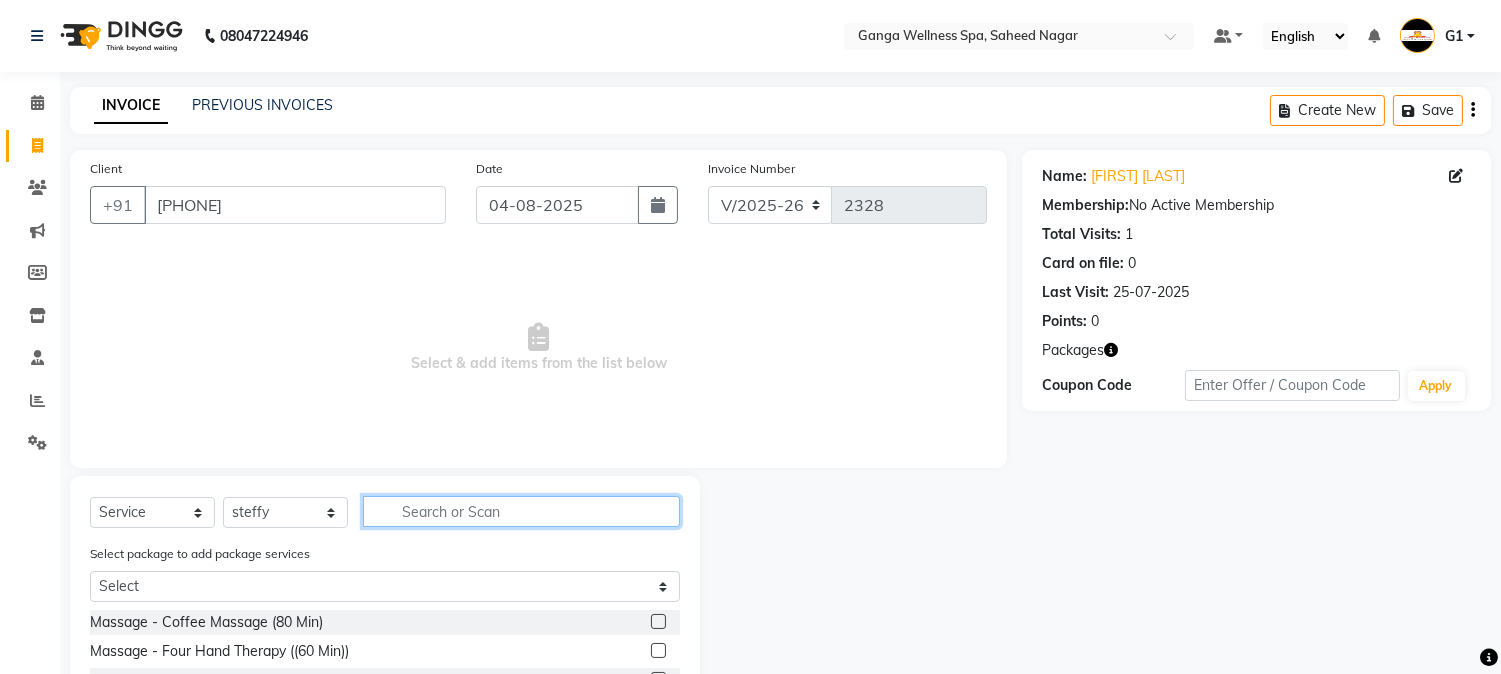 click 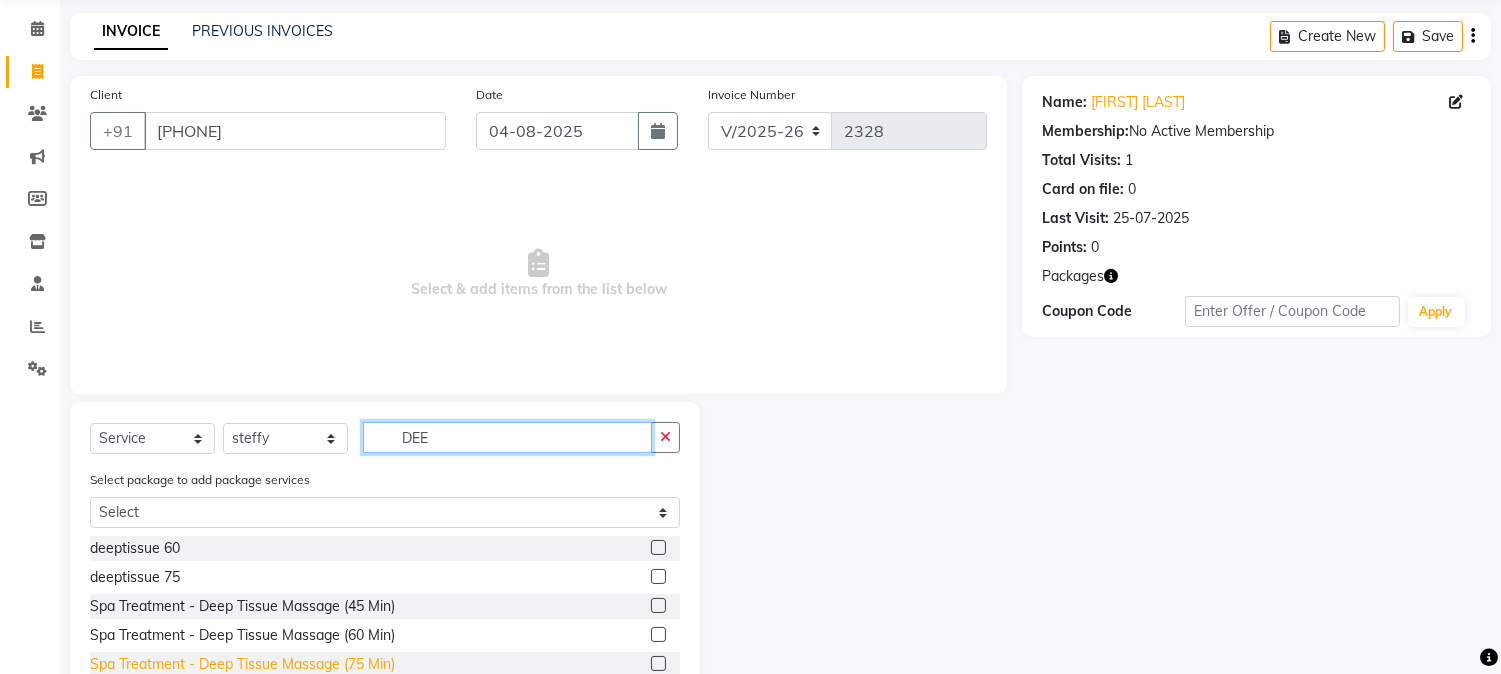 scroll, scrollTop: 167, scrollLeft: 0, axis: vertical 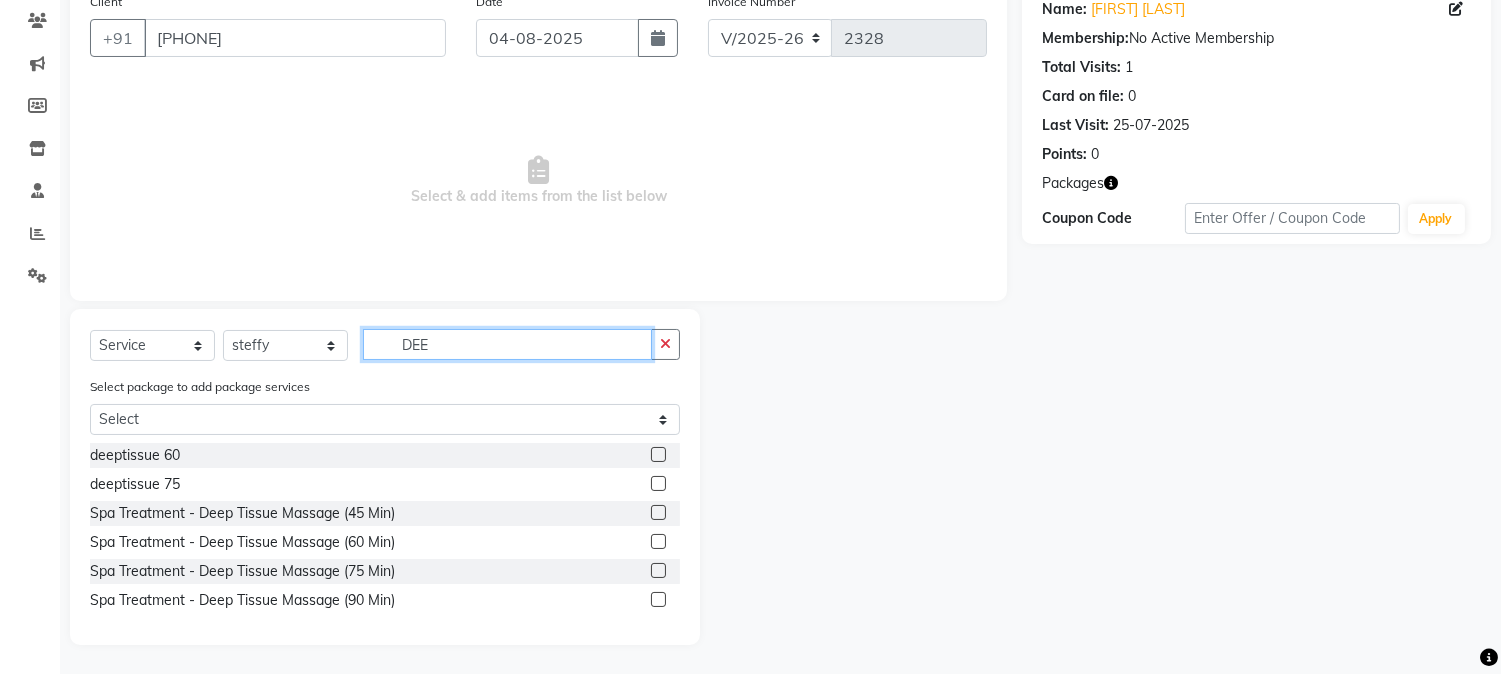 type on "DEE" 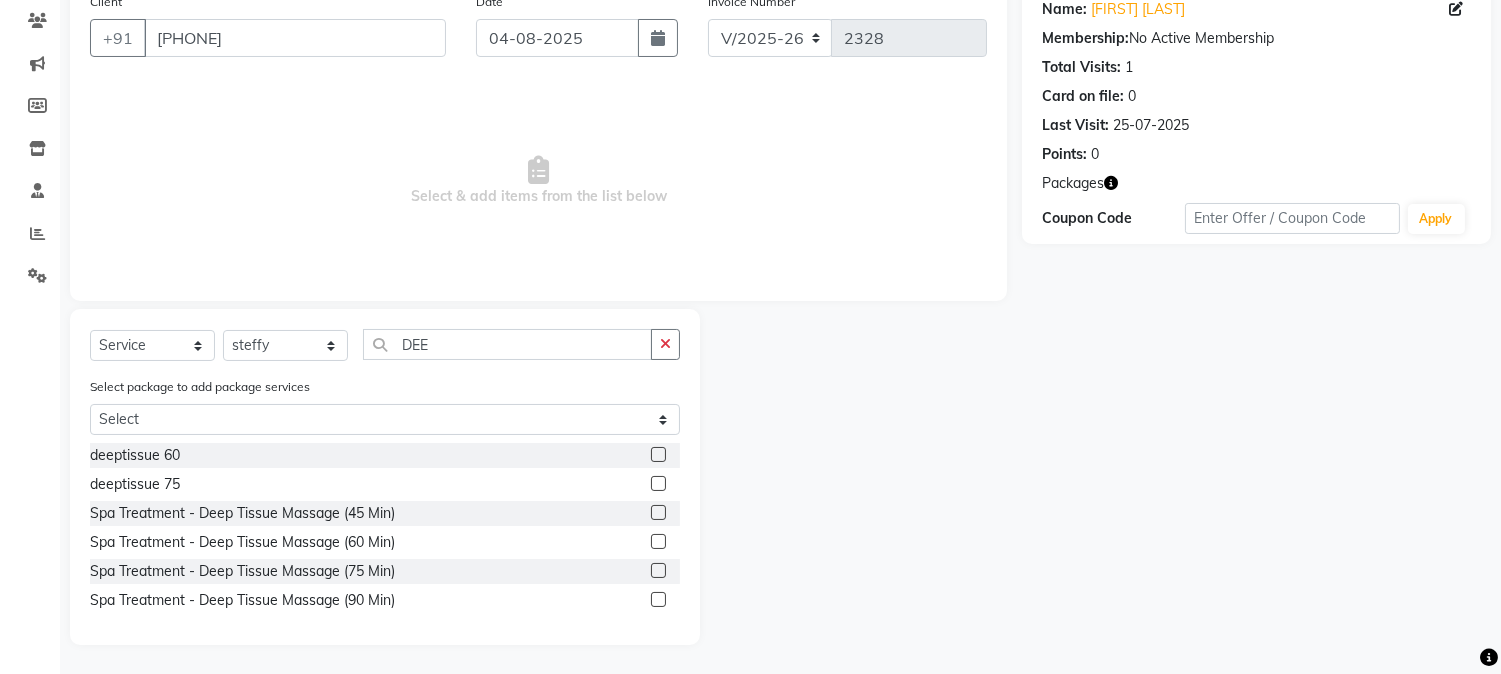click 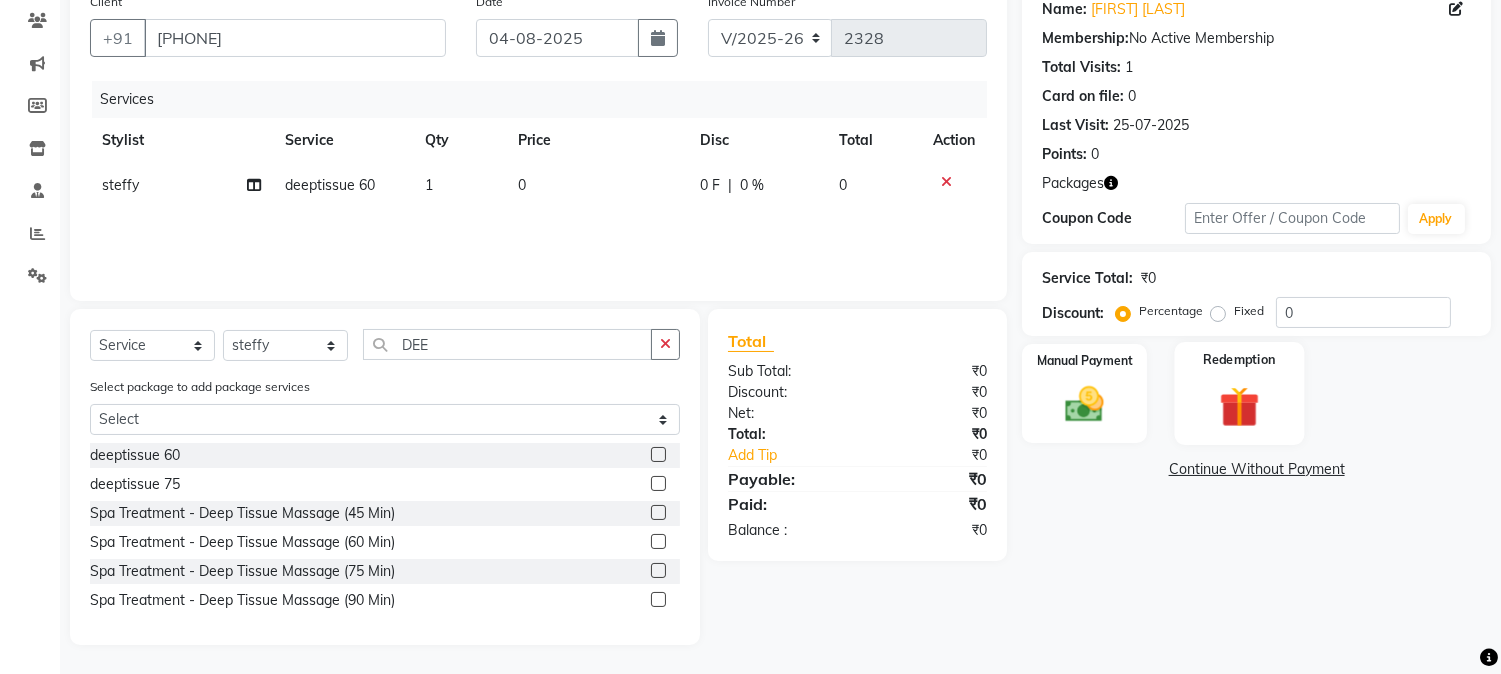 click 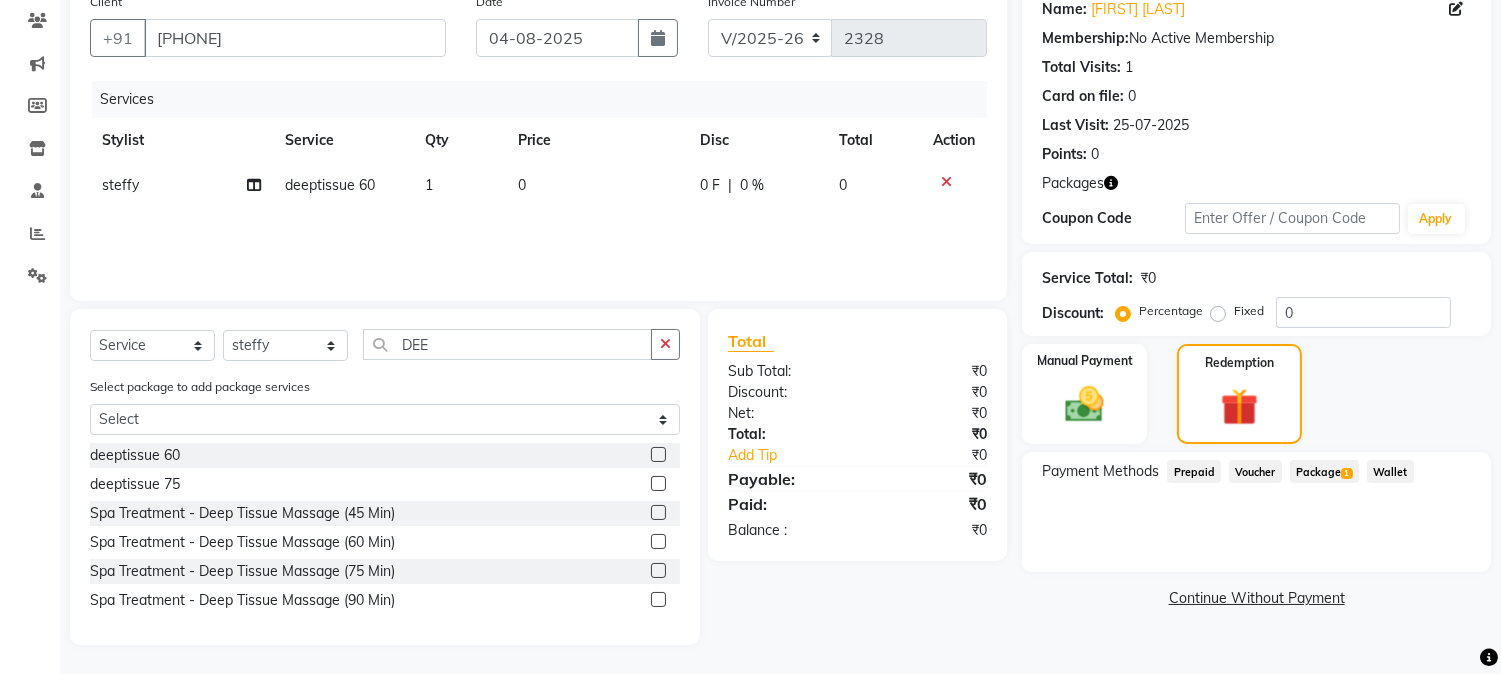 click 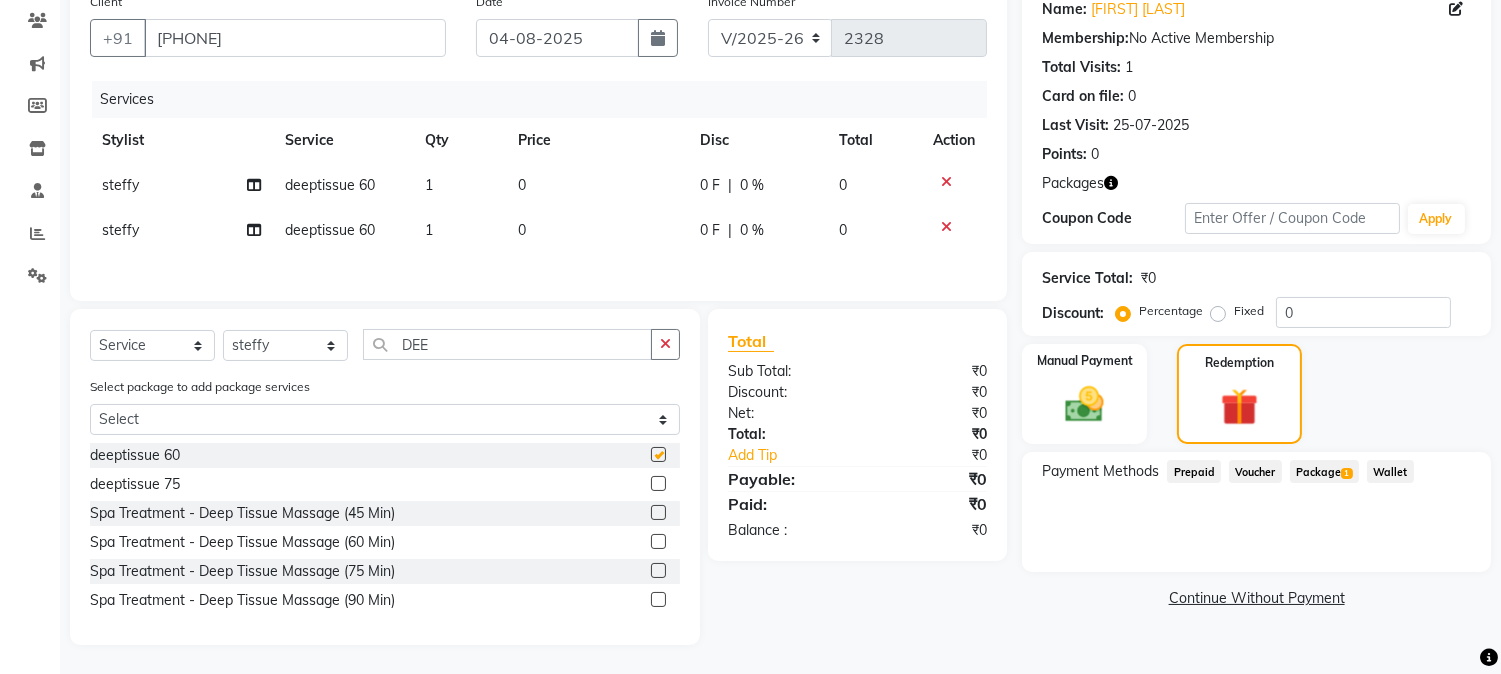 checkbox on "false" 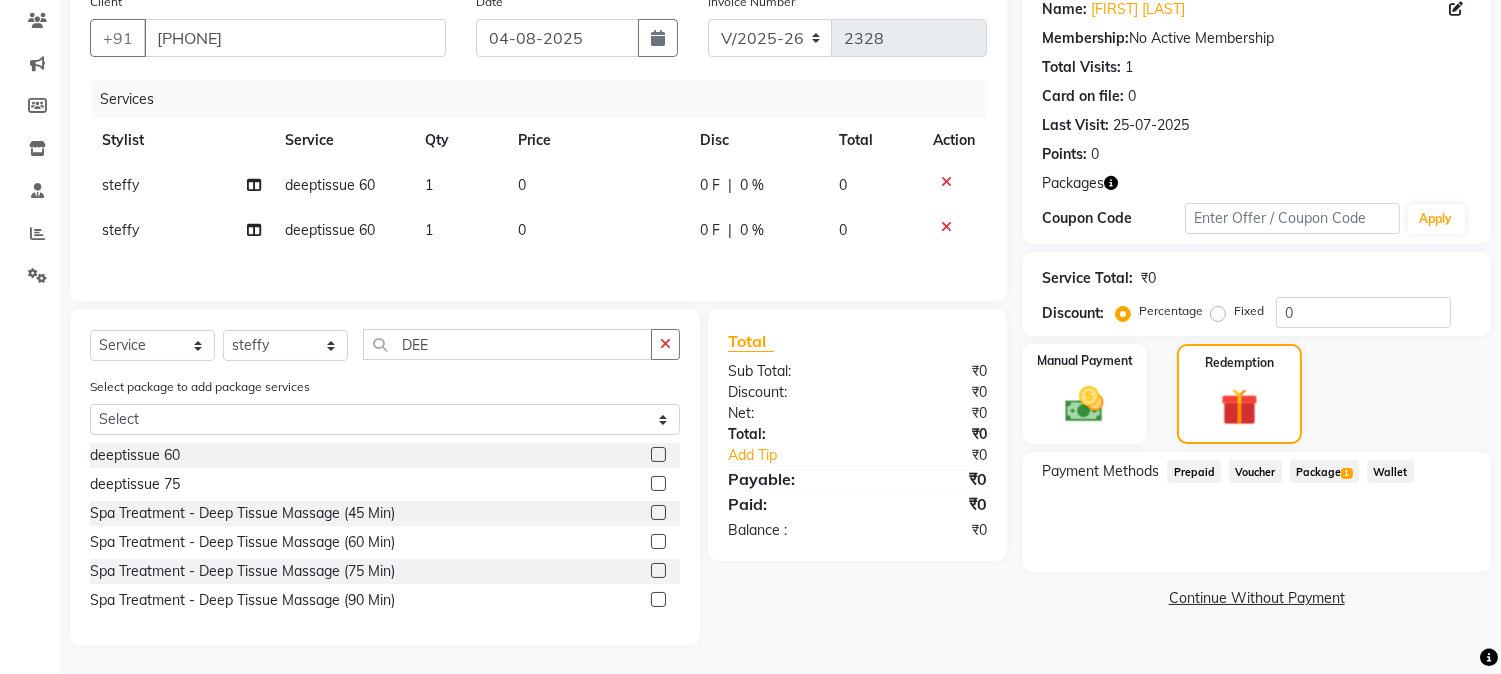 click on "1" 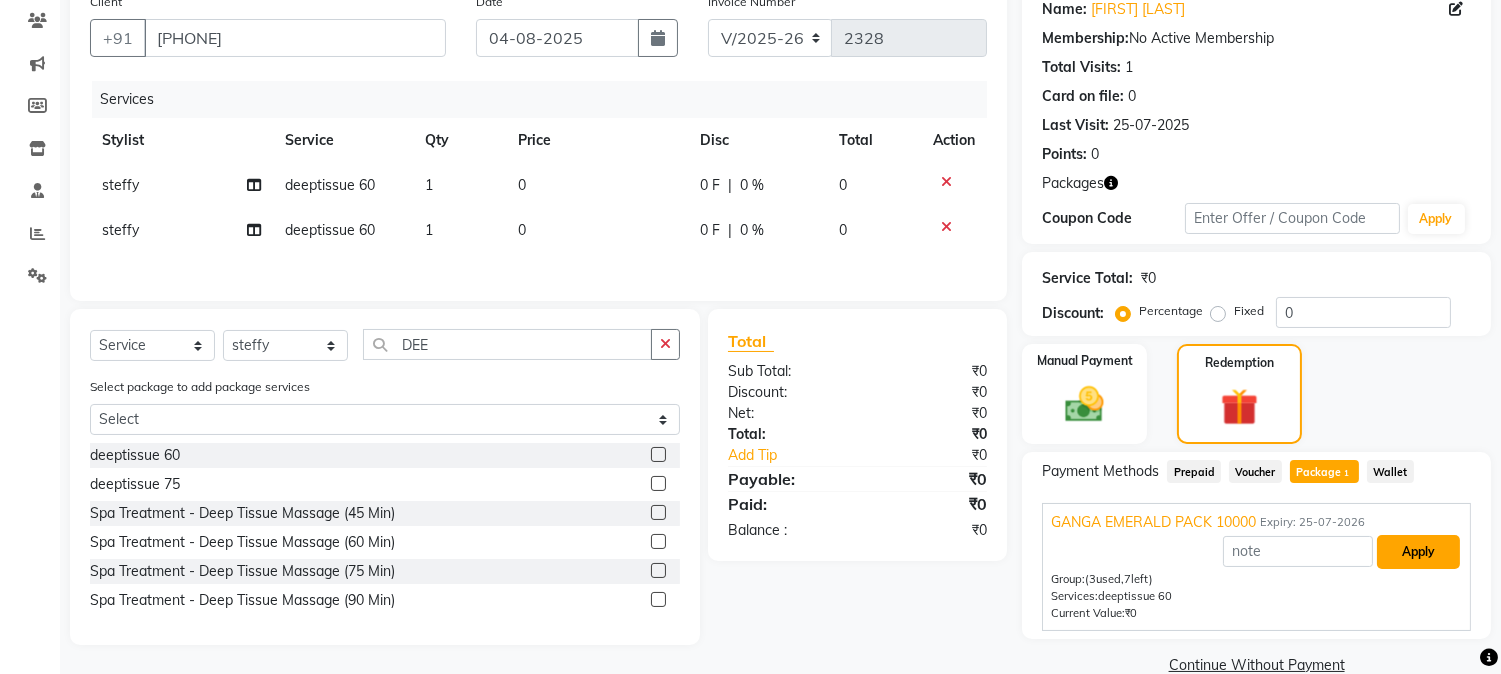 click on "Apply" at bounding box center (1418, 552) 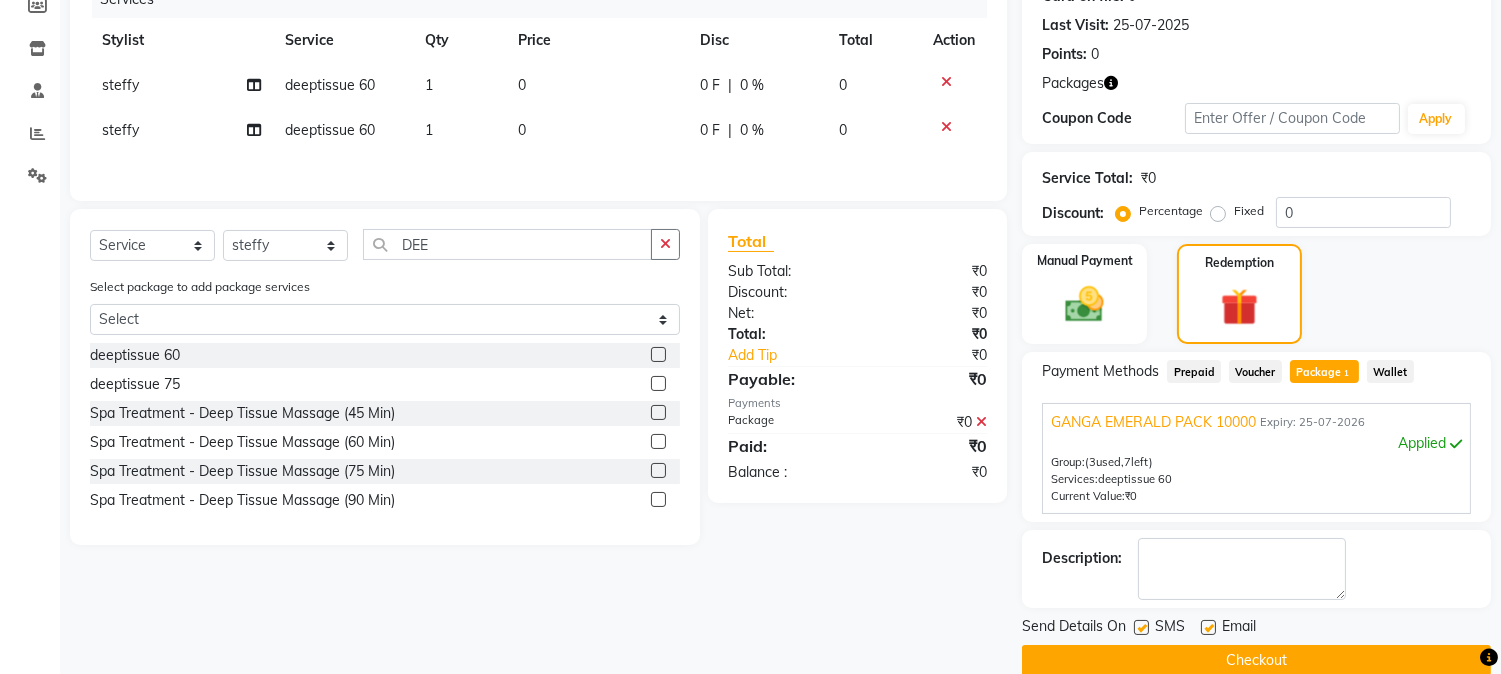 scroll, scrollTop: 297, scrollLeft: 0, axis: vertical 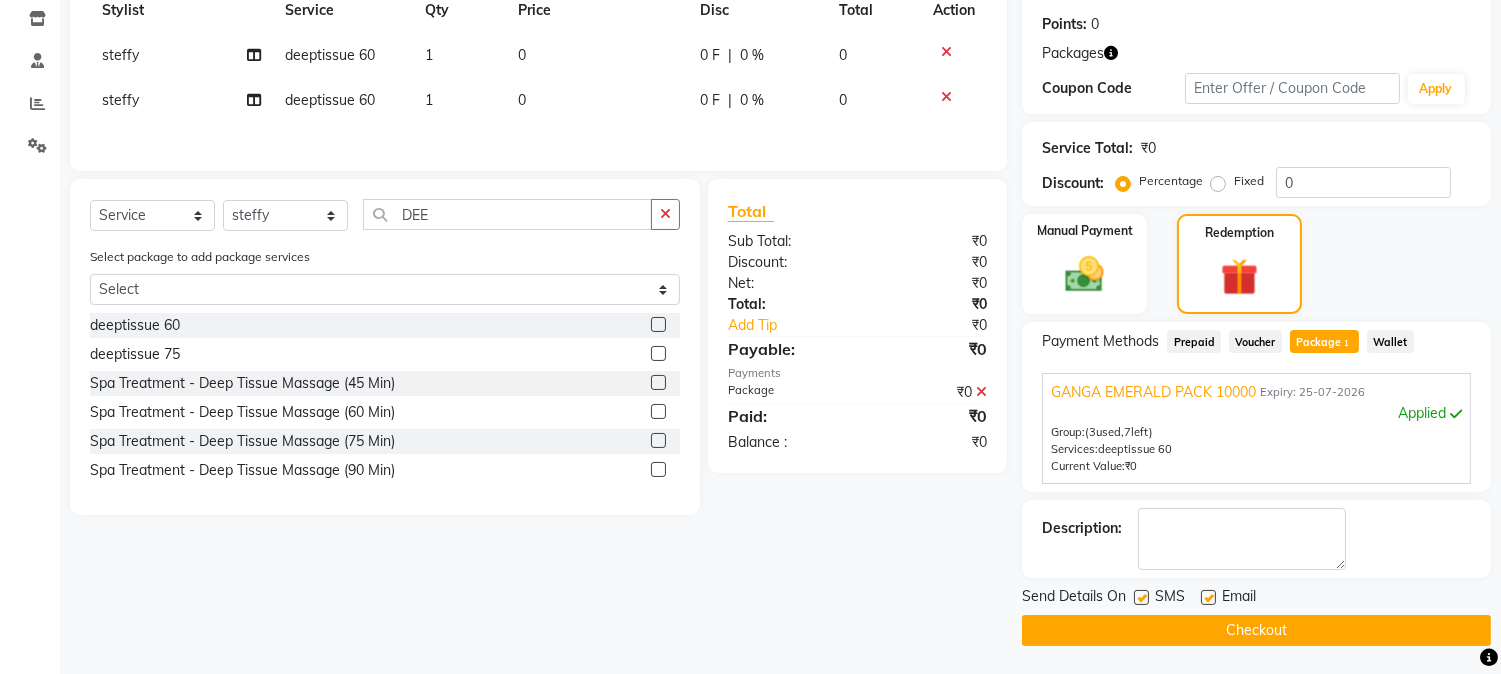 click on "Checkout" 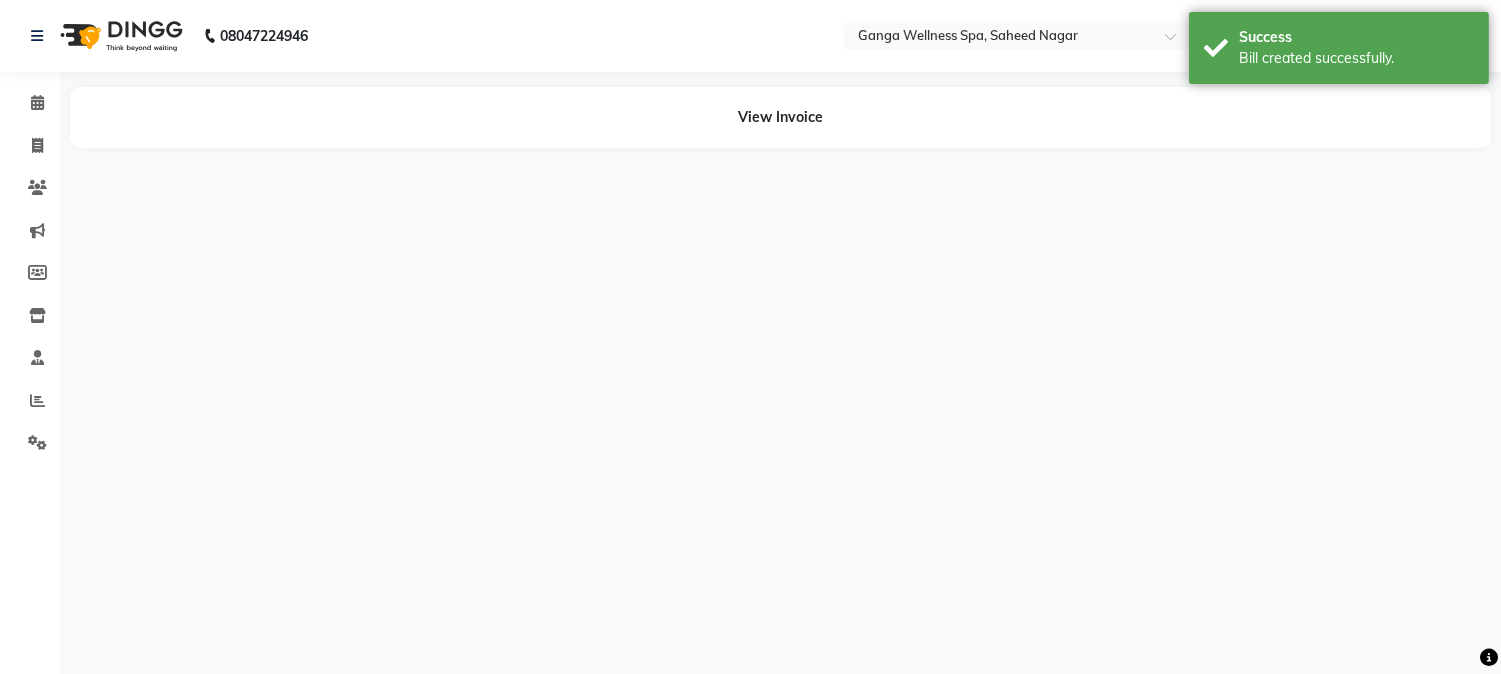 scroll, scrollTop: 0, scrollLeft: 0, axis: both 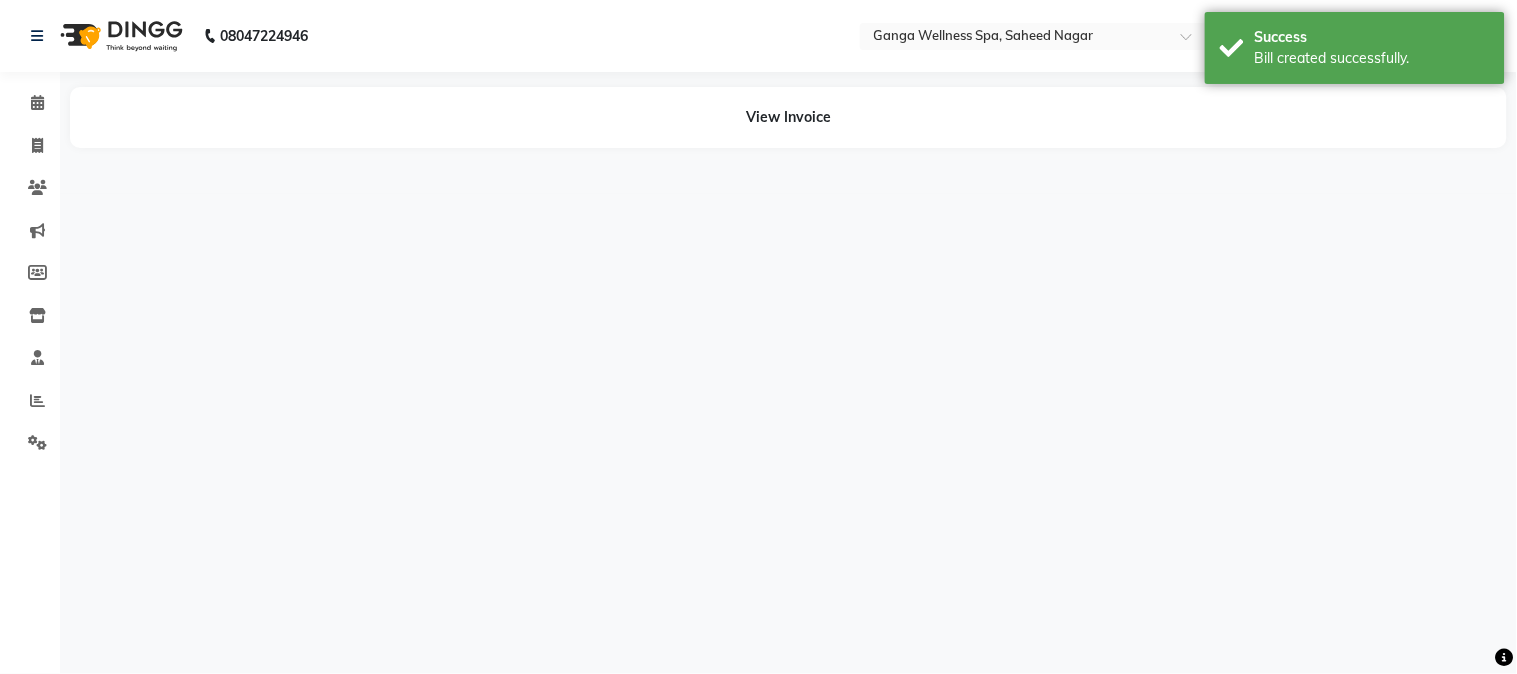 click on "[PHONE] Select Location × Ganga Wellness Spa, Saheed Nagar Default Panel My Panel English ENGLISH Español العربية मराठी हिंदी ગુજરાતી தமிழ் 中文 Notifications nothing to show G1 Manage Profile Change Password Sign out Version:3.16.0 ☀ Ganga Wellness Spa, Saheed Nagar Calendar Invoice Clients Marketing Members Inventory Staff Reports Settings Completed InProgress Upcoming Dropped Tentative Check-In Confirm Bookings Generate Report Segments Page Builder View Invoice" at bounding box center [758, 337] 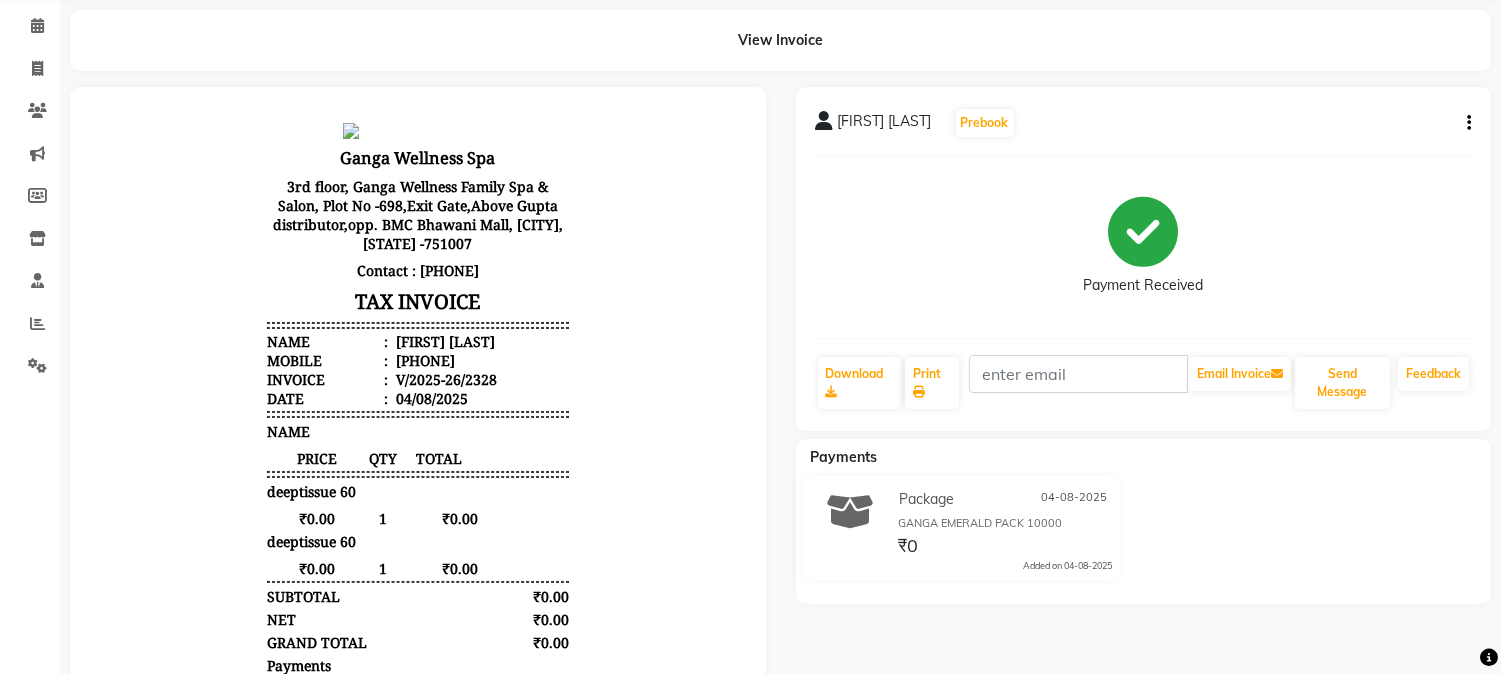 scroll, scrollTop: 0, scrollLeft: 0, axis: both 